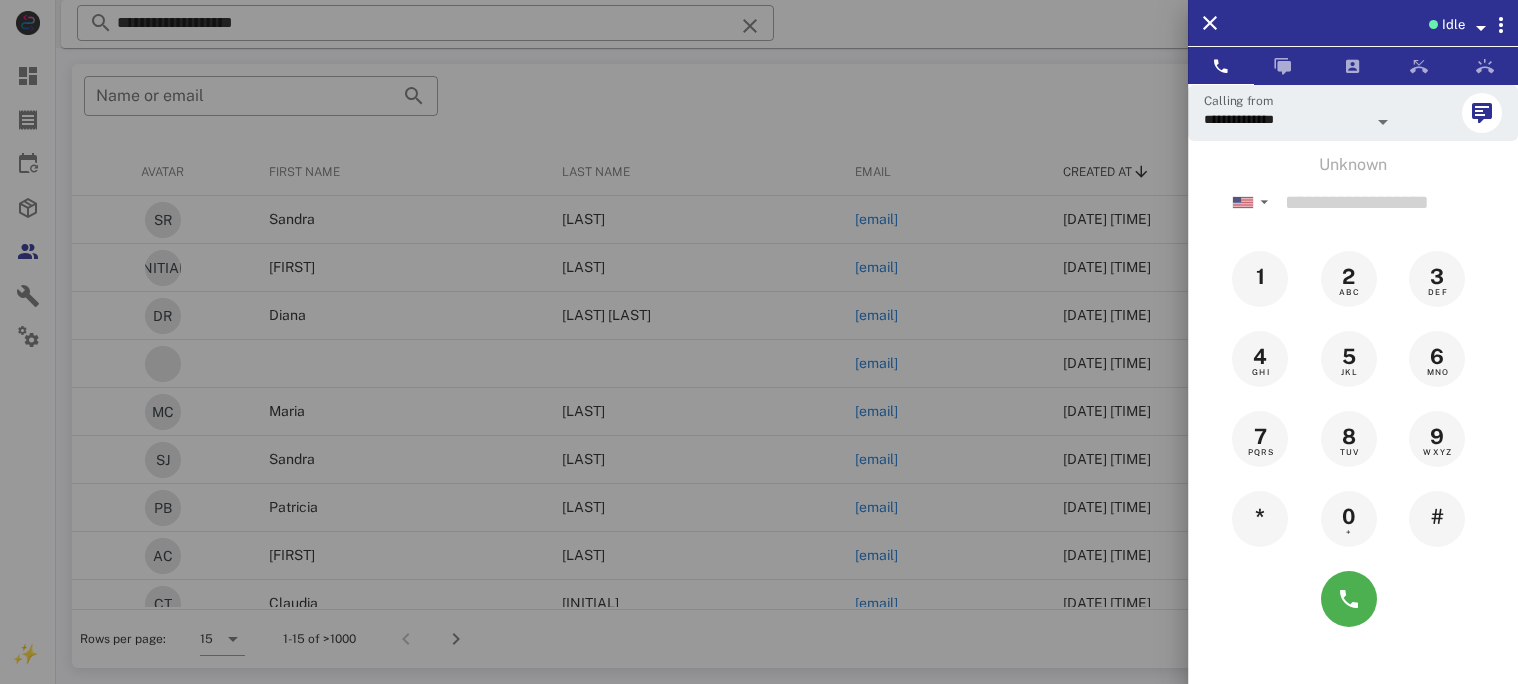 scroll, scrollTop: 0, scrollLeft: 0, axis: both 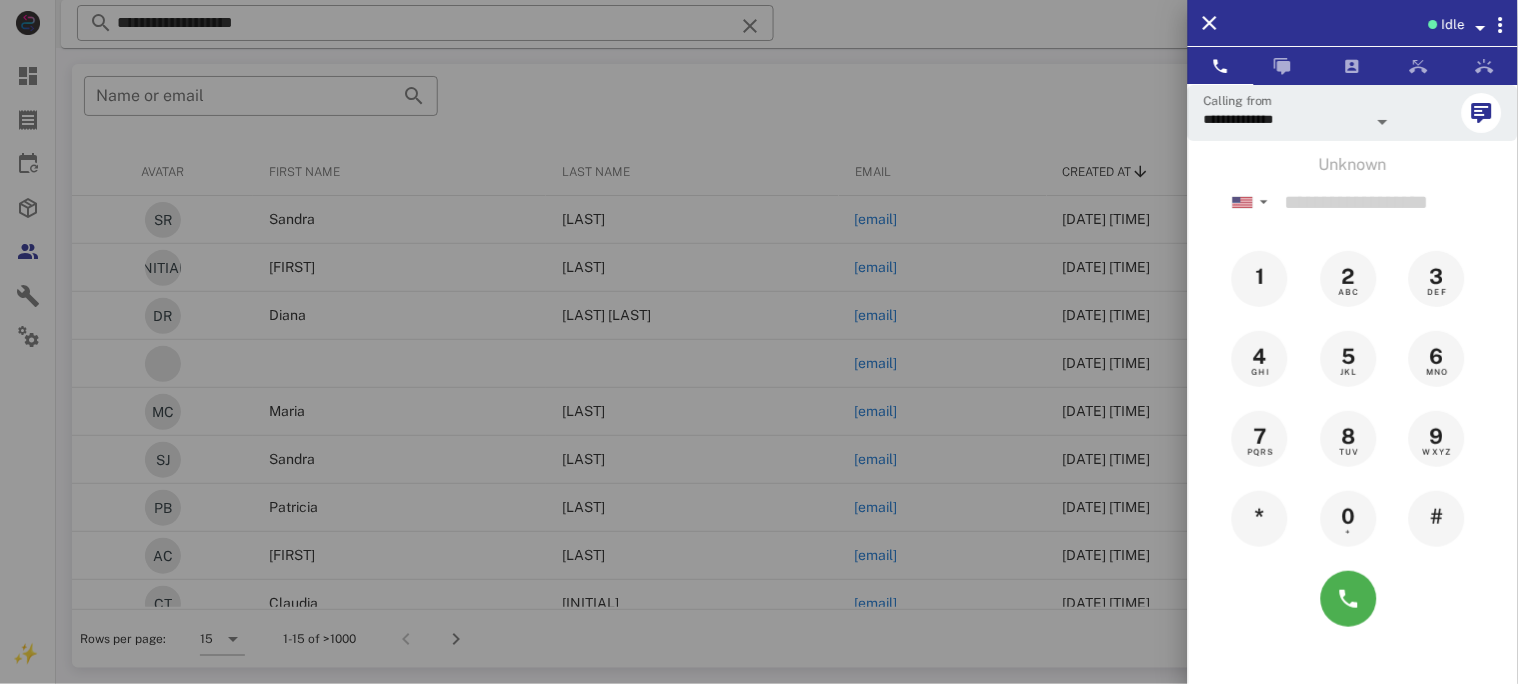 click at bounding box center [1481, 28] 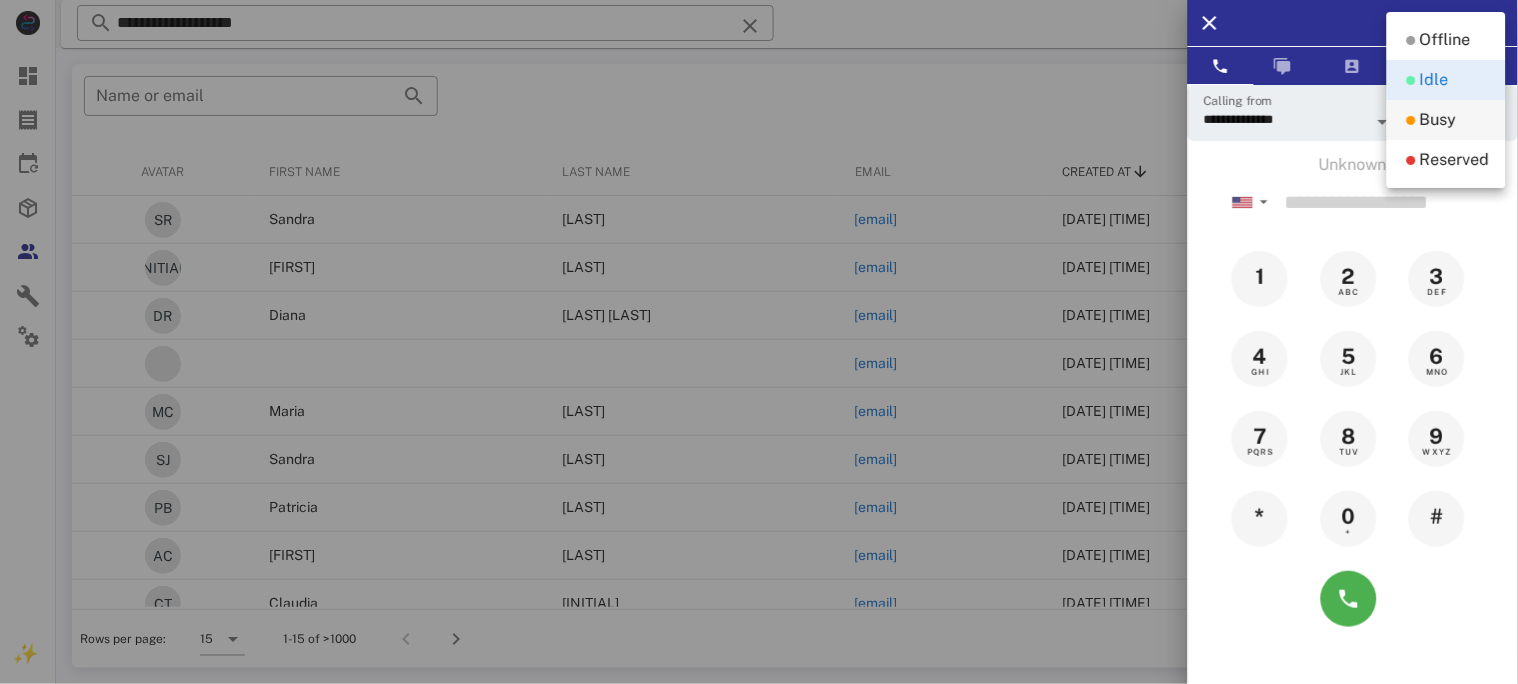 click at bounding box center (1411, 120) 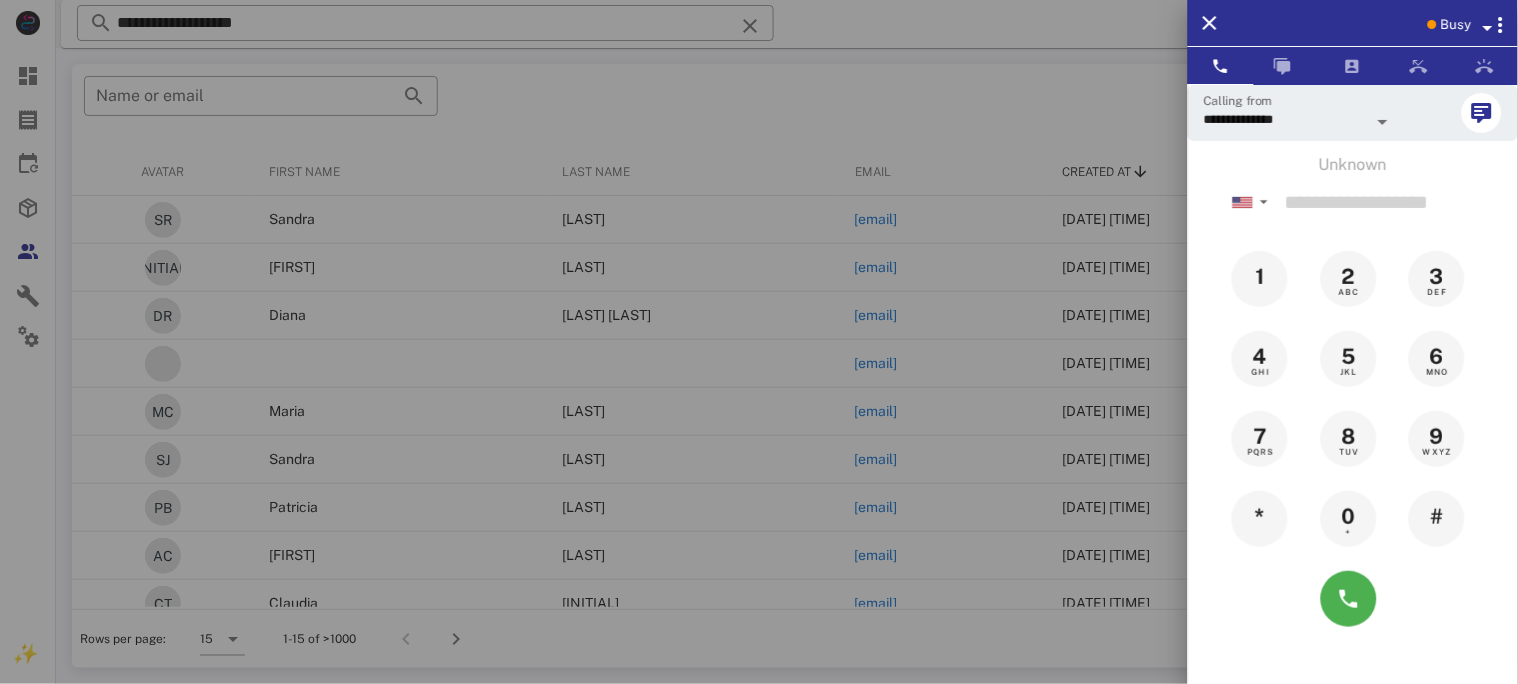 click at bounding box center [759, 342] 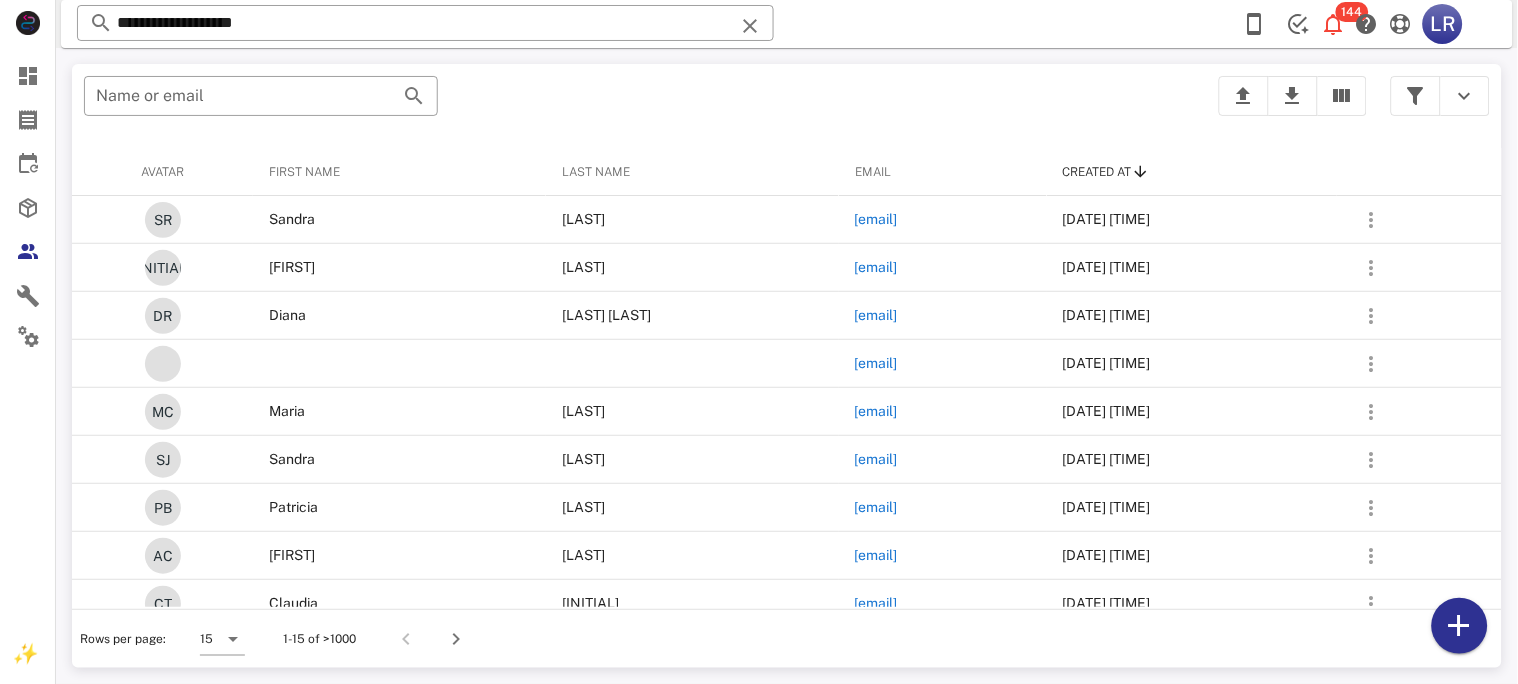 click at bounding box center [750, 26] 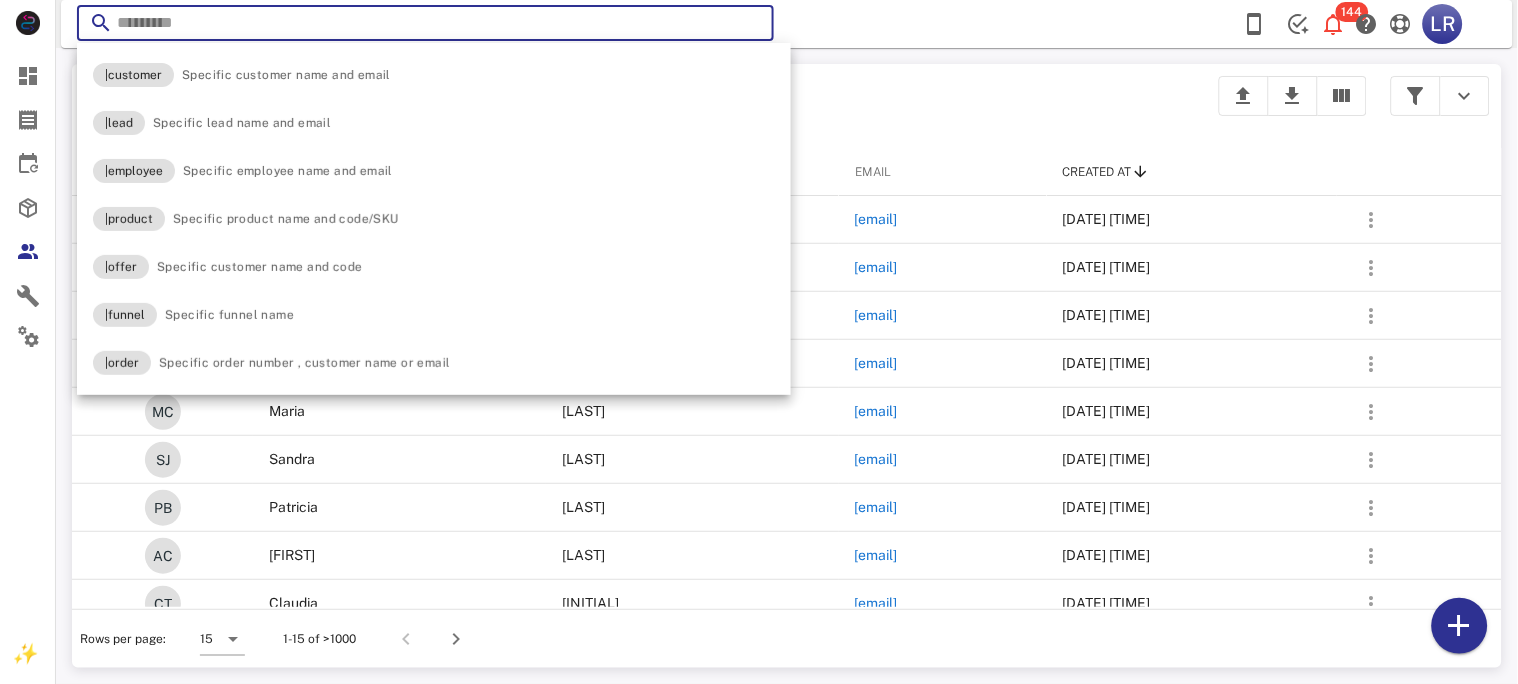 paste on "**********" 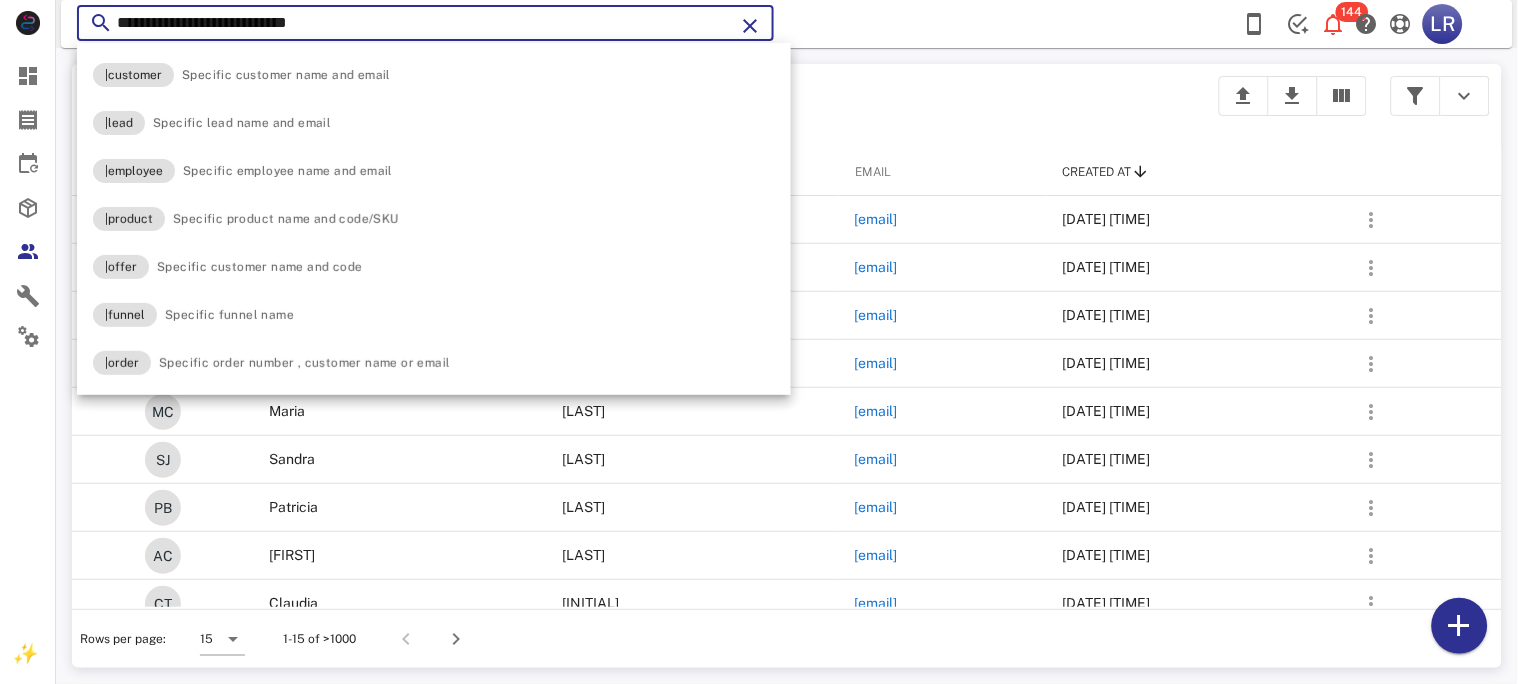 type on "**********" 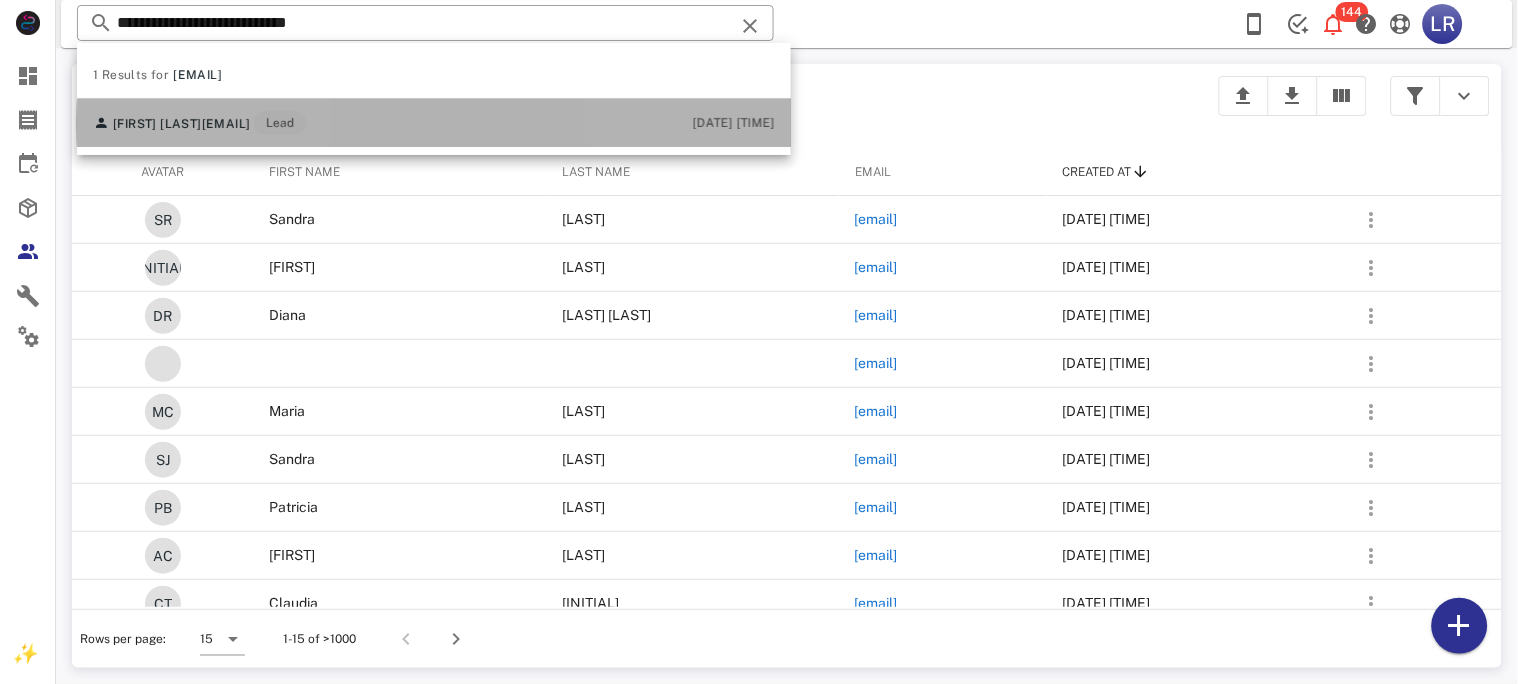 click on "isabelalcaraz21339@gmail.com" at bounding box center (226, 124) 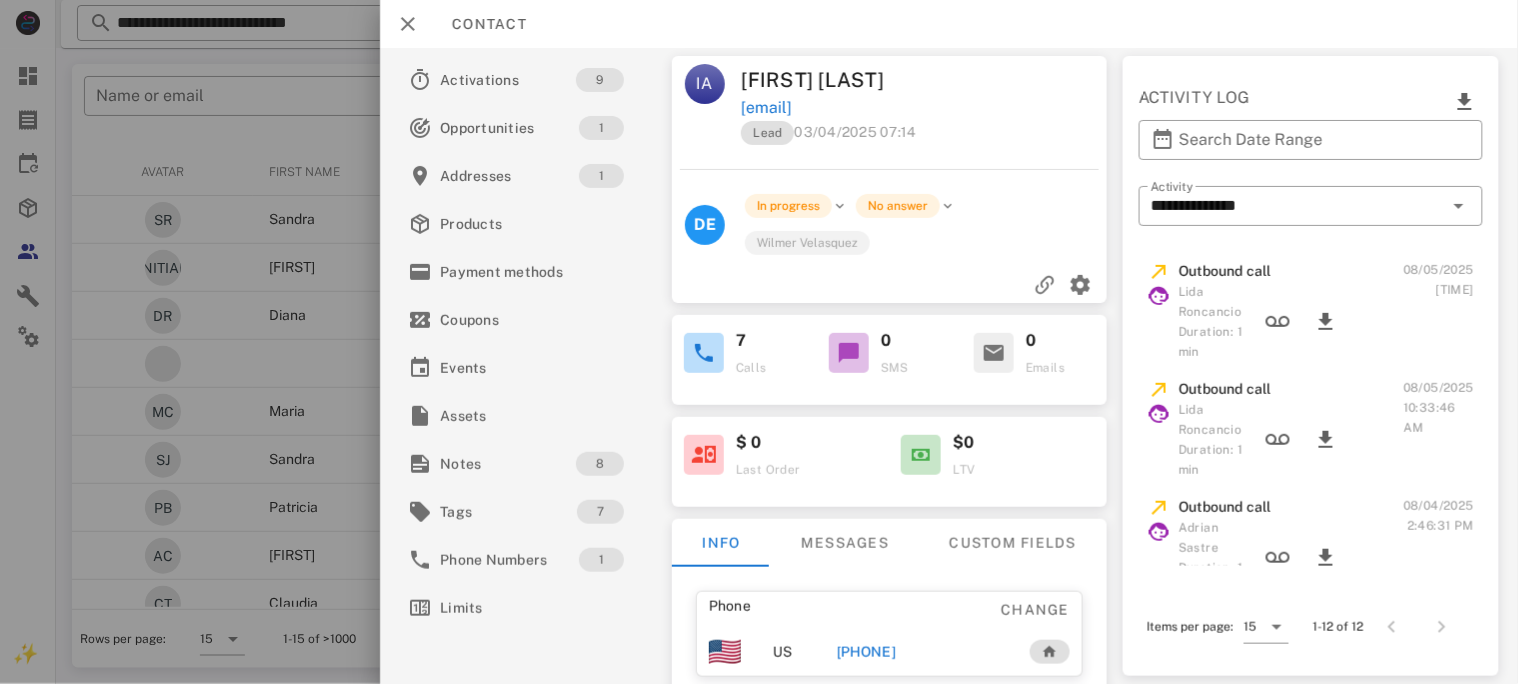 click on "+16783946694" at bounding box center [865, 652] 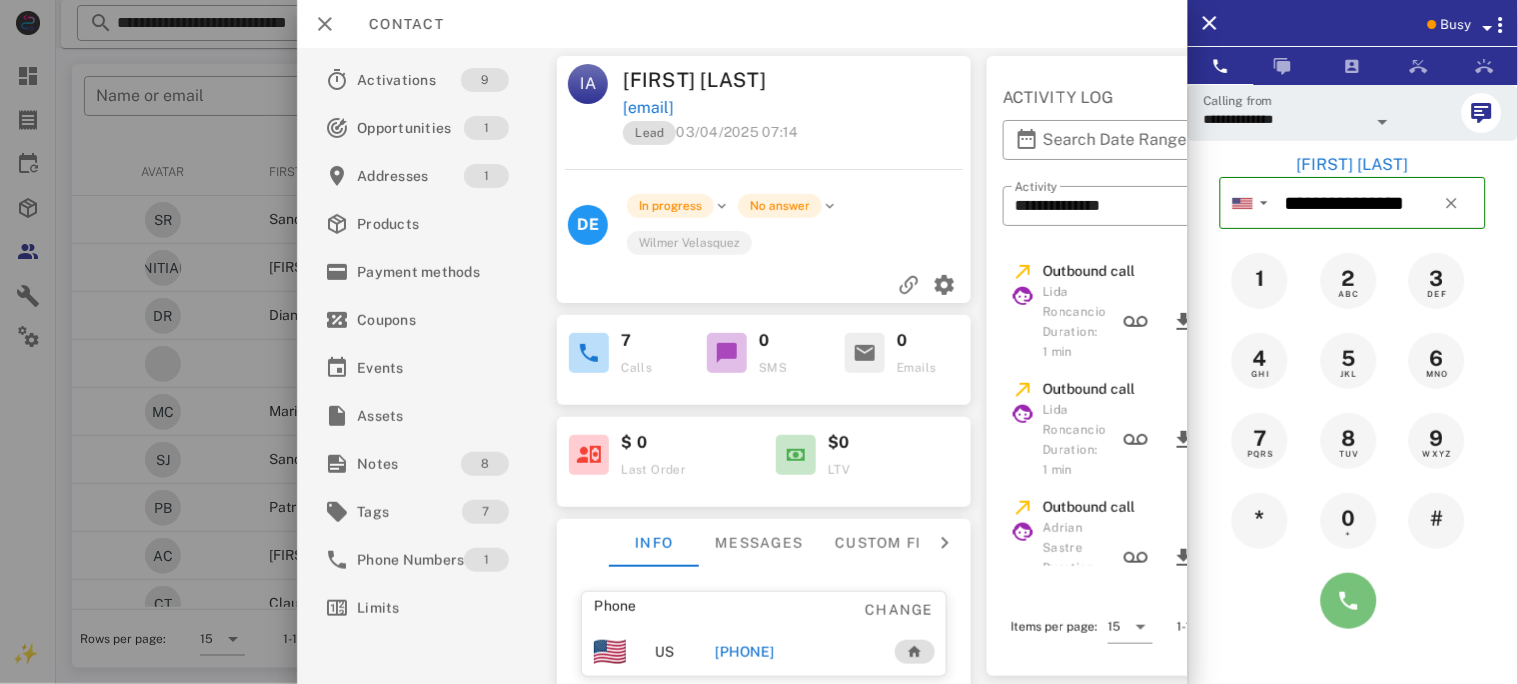 click at bounding box center (1349, 601) 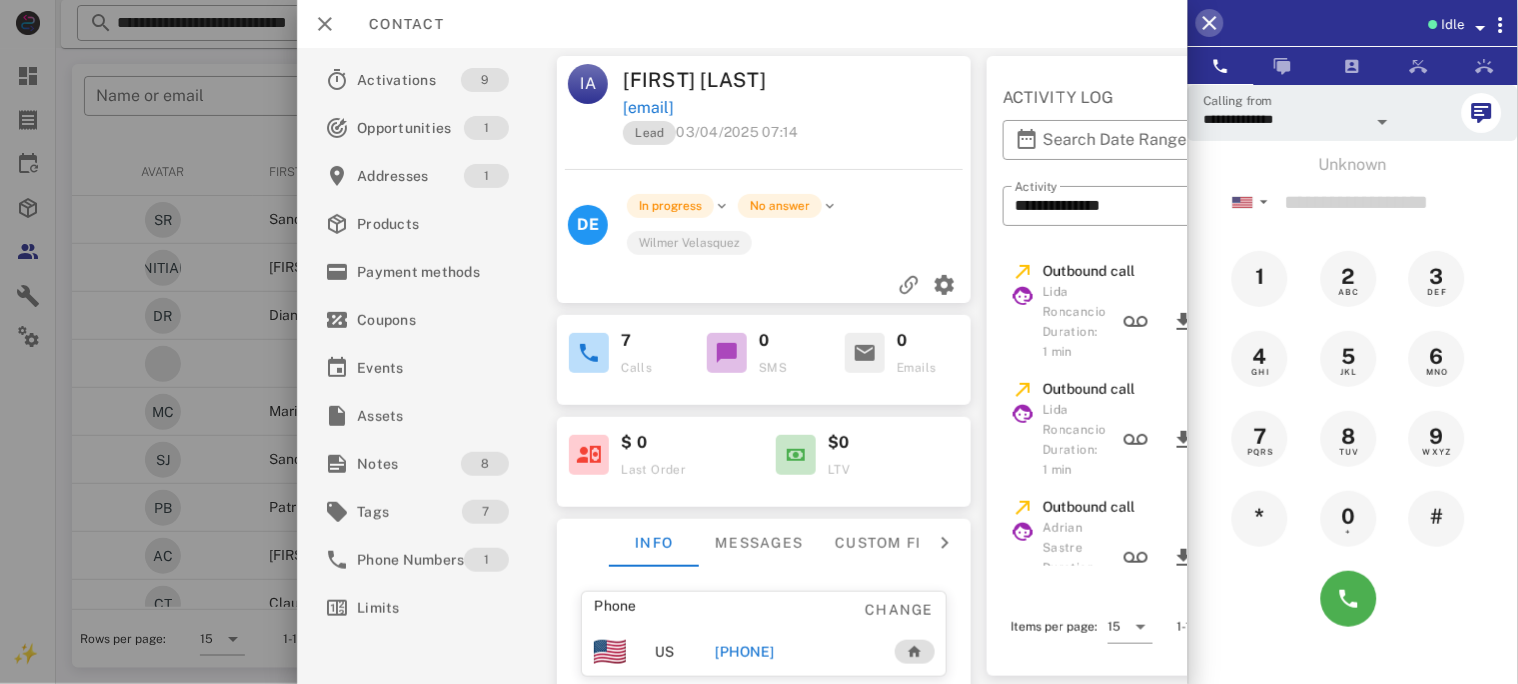 click at bounding box center [1210, 23] 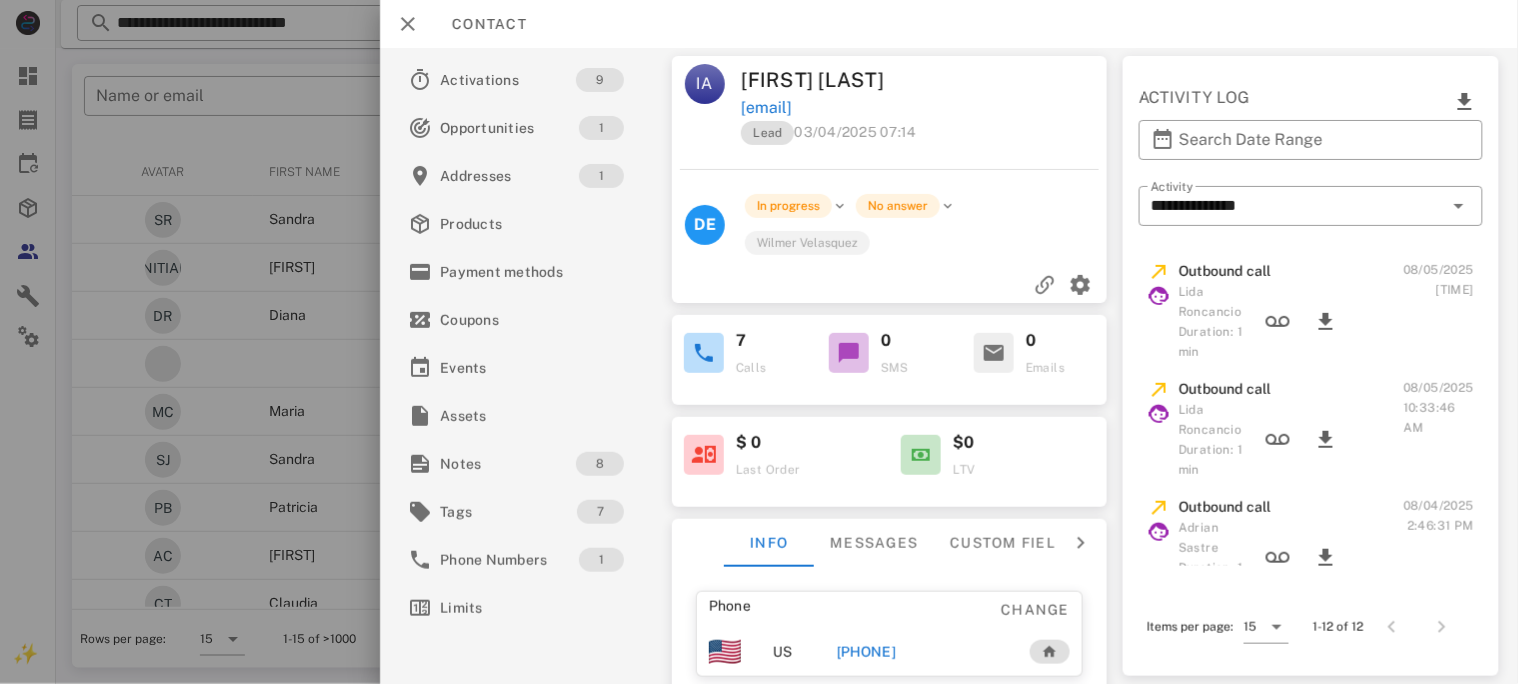 click on "+16783946694" at bounding box center [865, 652] 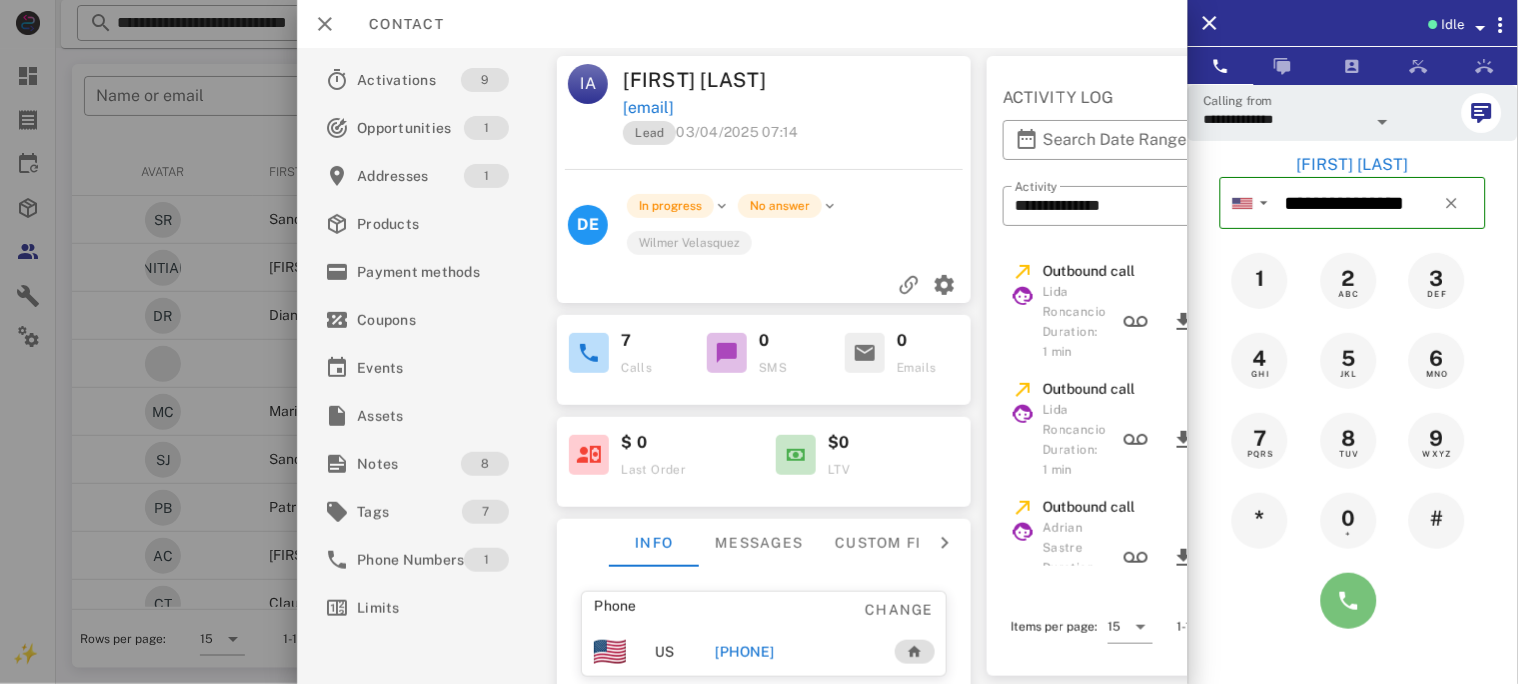 click at bounding box center (1349, 601) 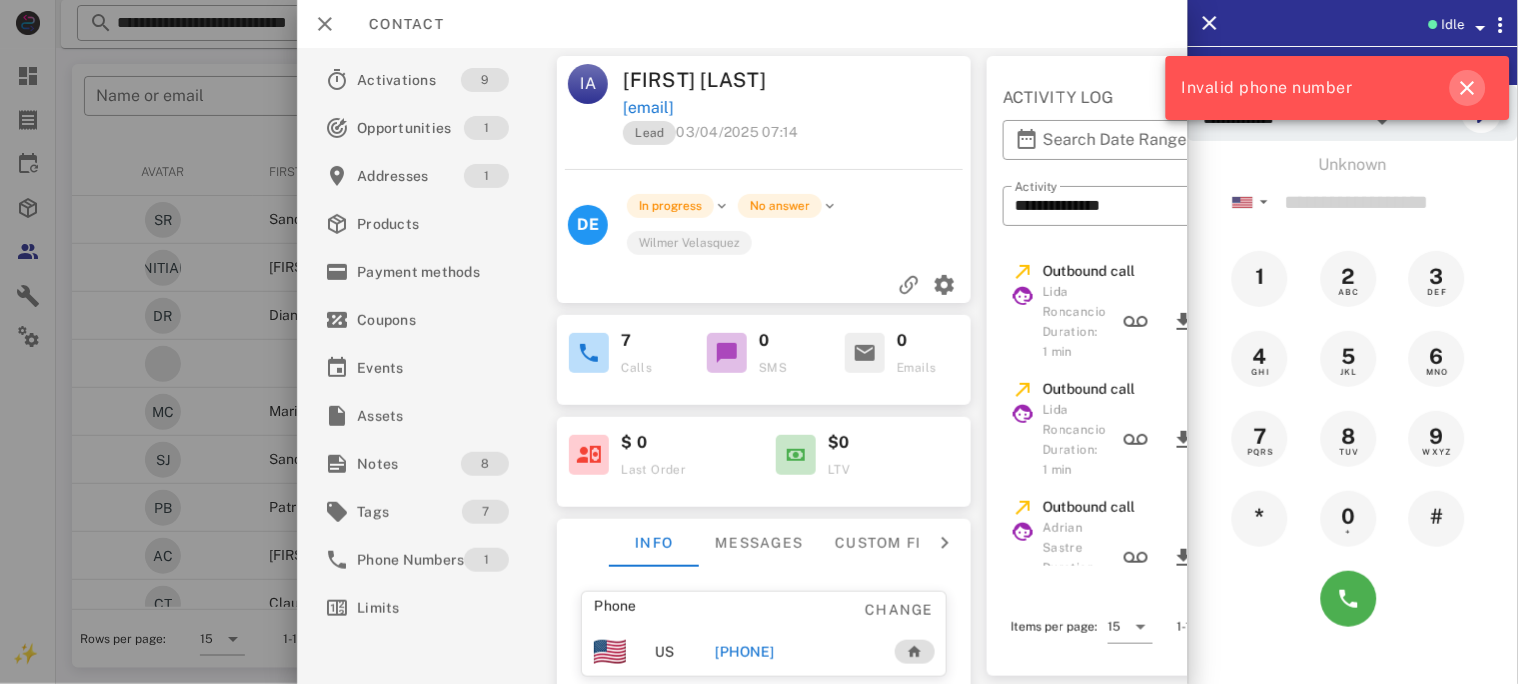 click at bounding box center [1468, 88] 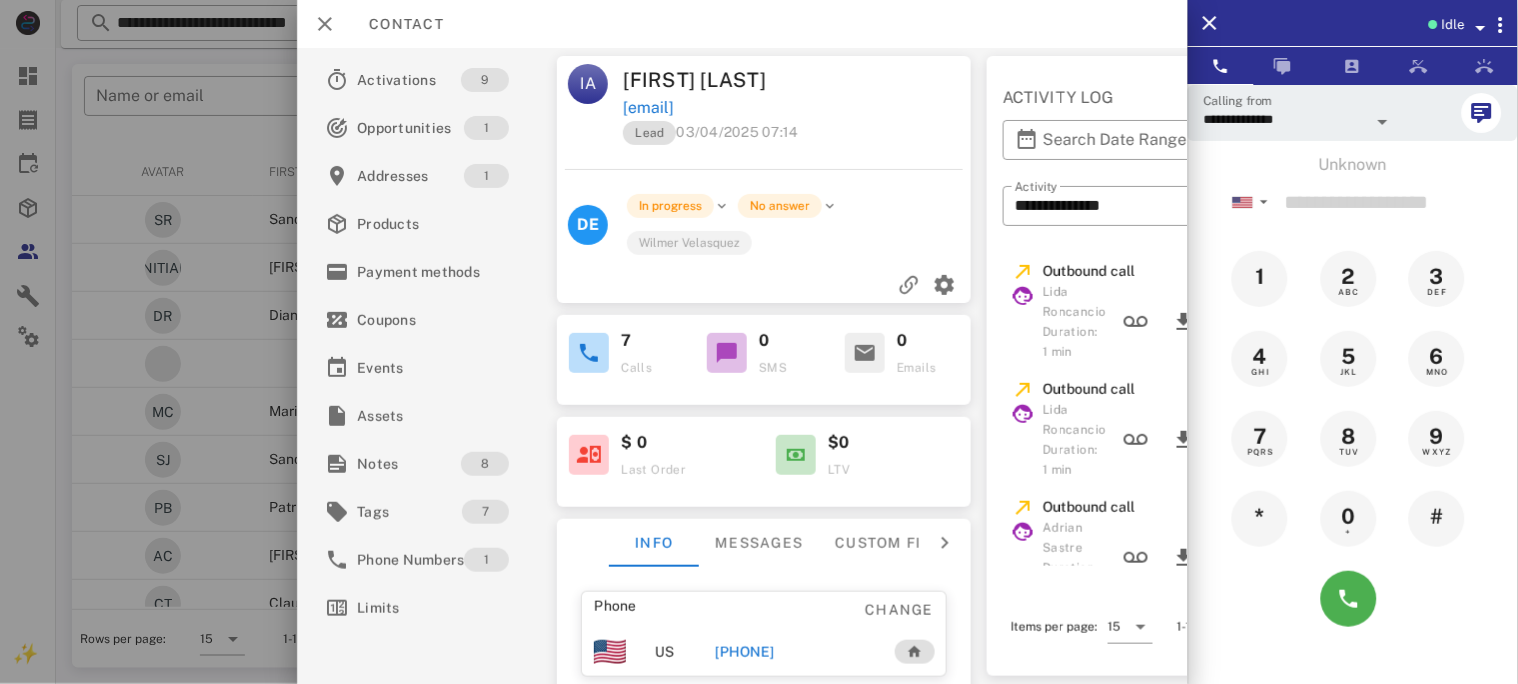 click on "+16783946694" at bounding box center (744, 652) 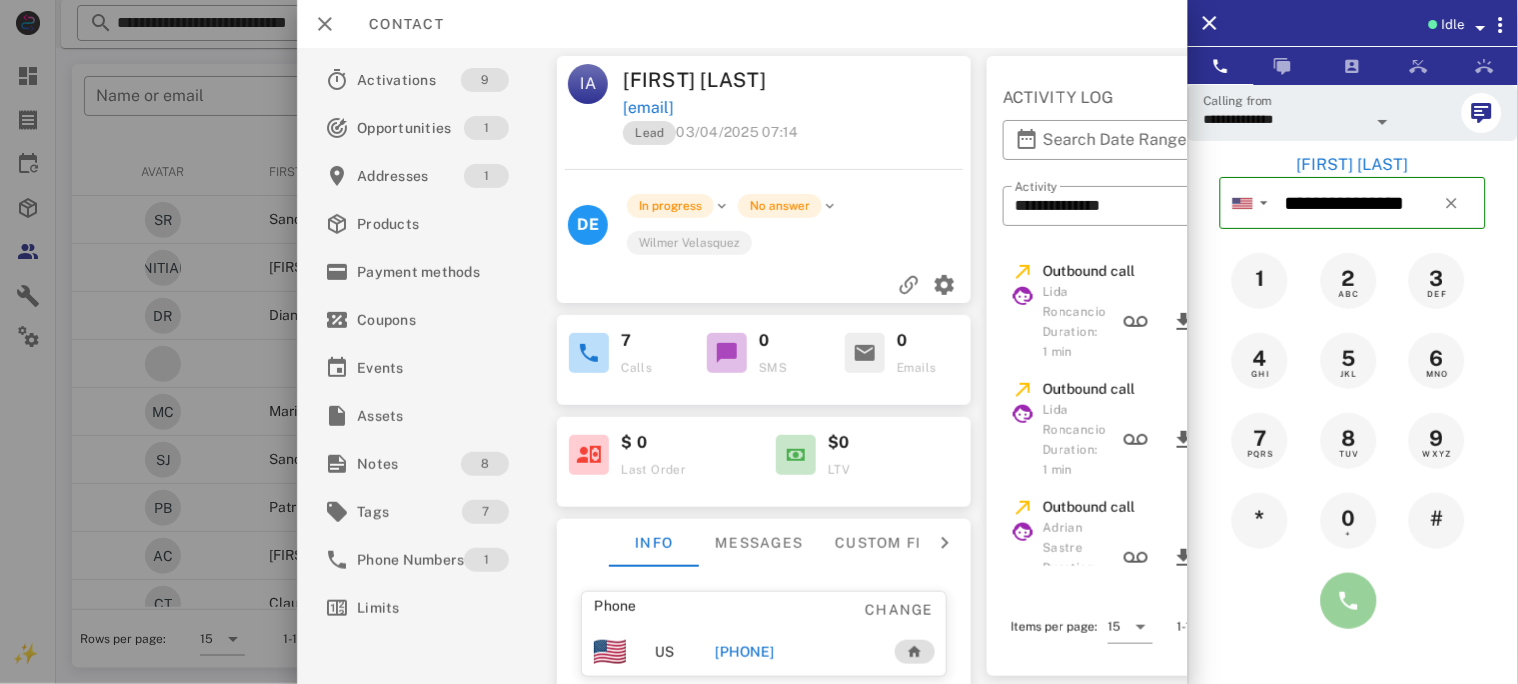 click at bounding box center (1349, 601) 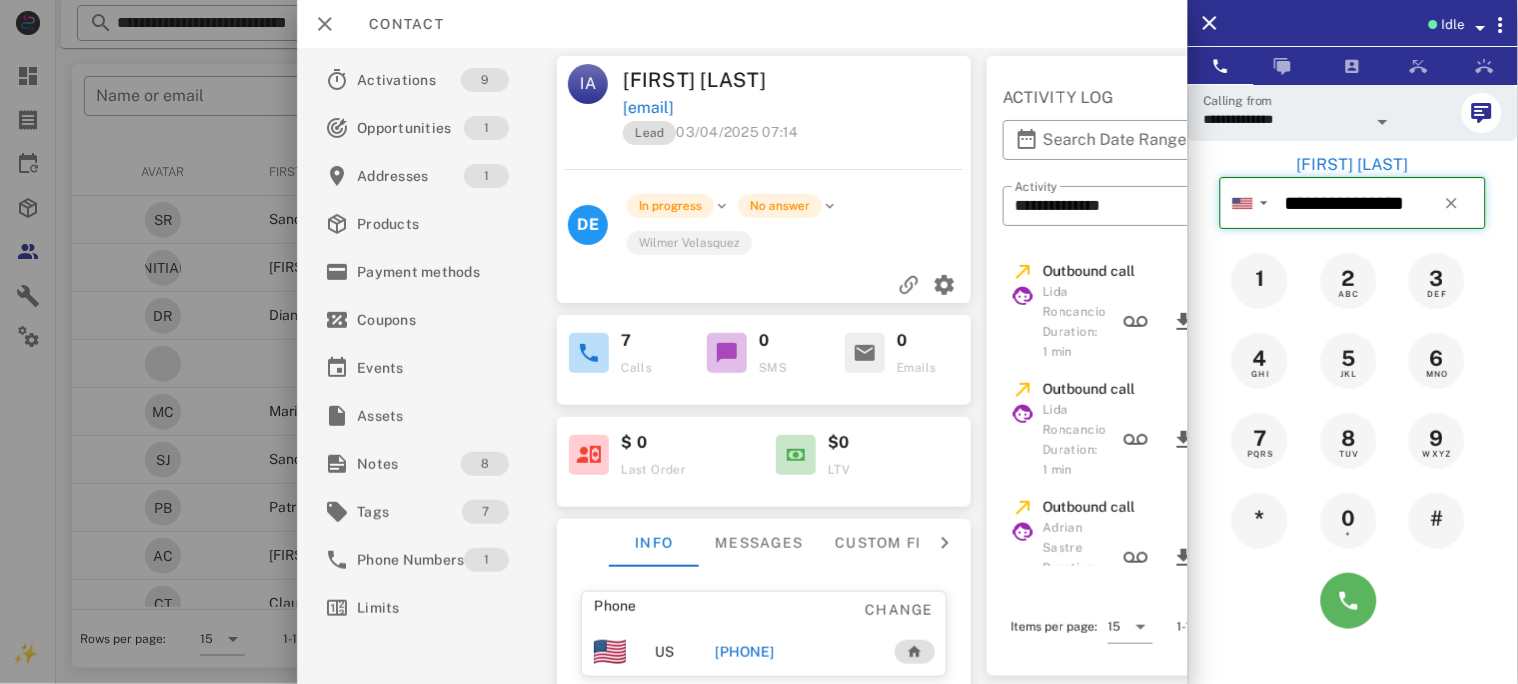type 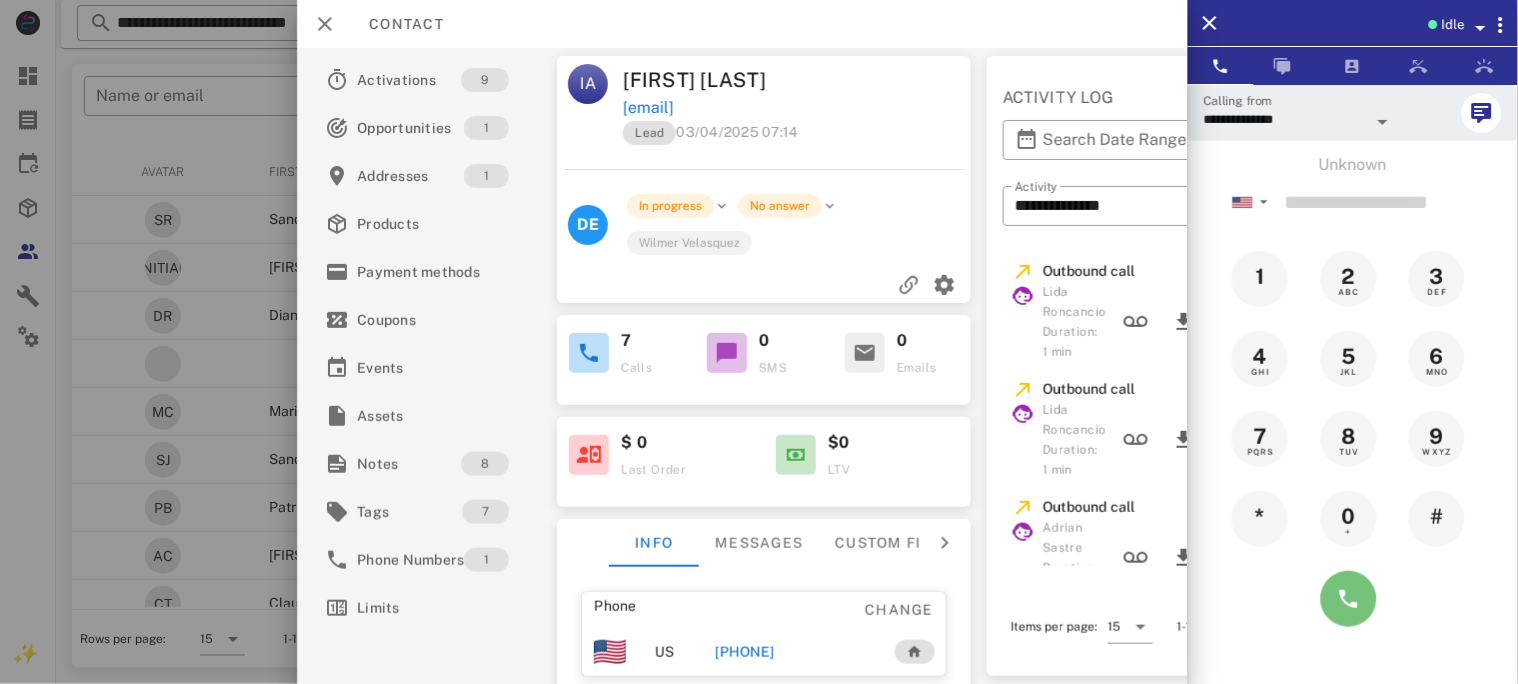 click at bounding box center (1349, 599) 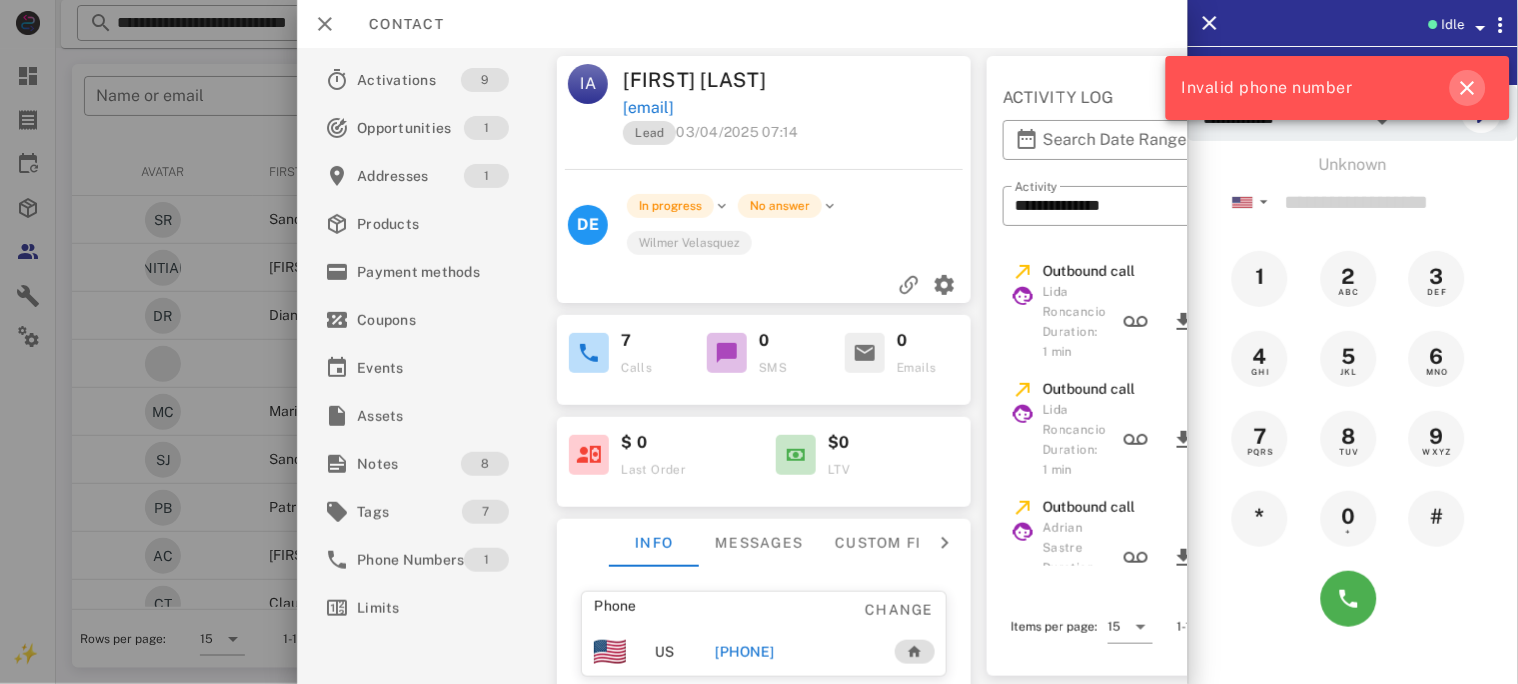 click at bounding box center [1468, 88] 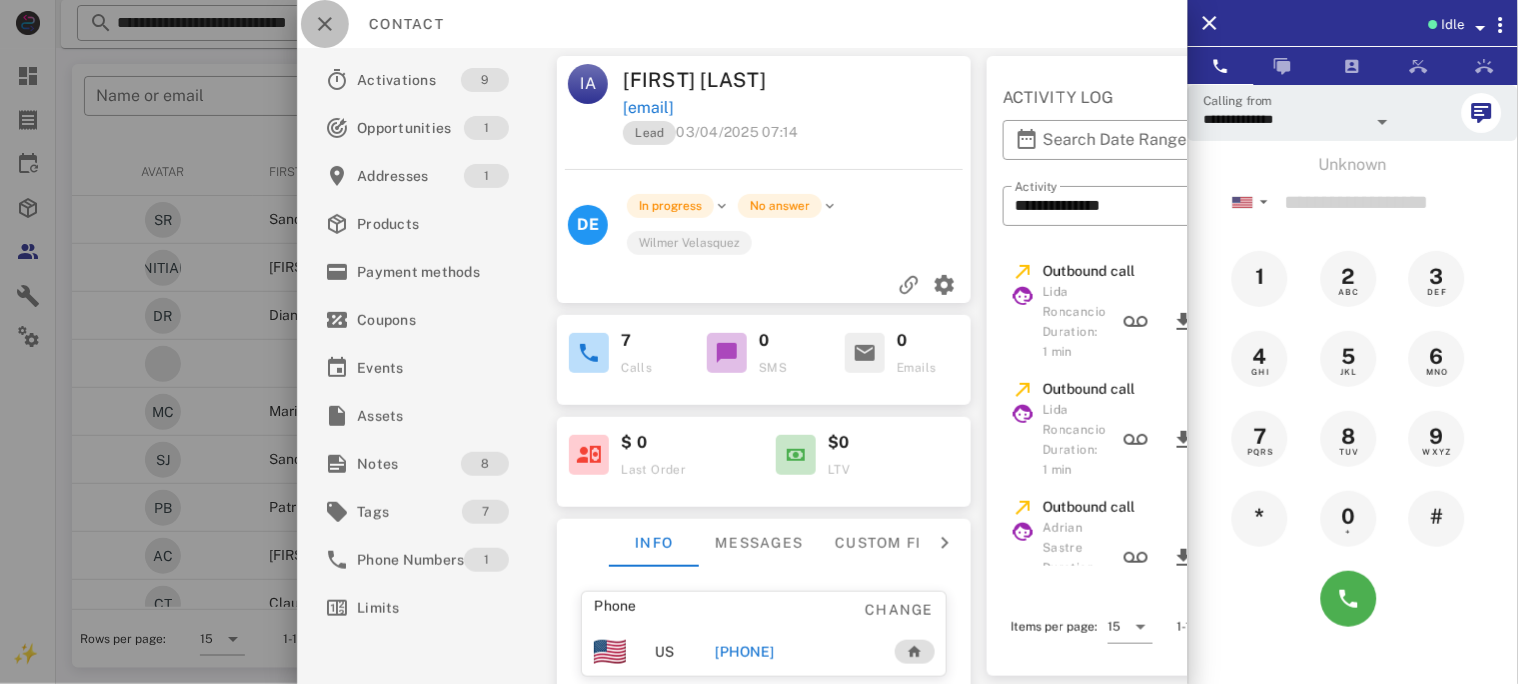 click at bounding box center (325, 24) 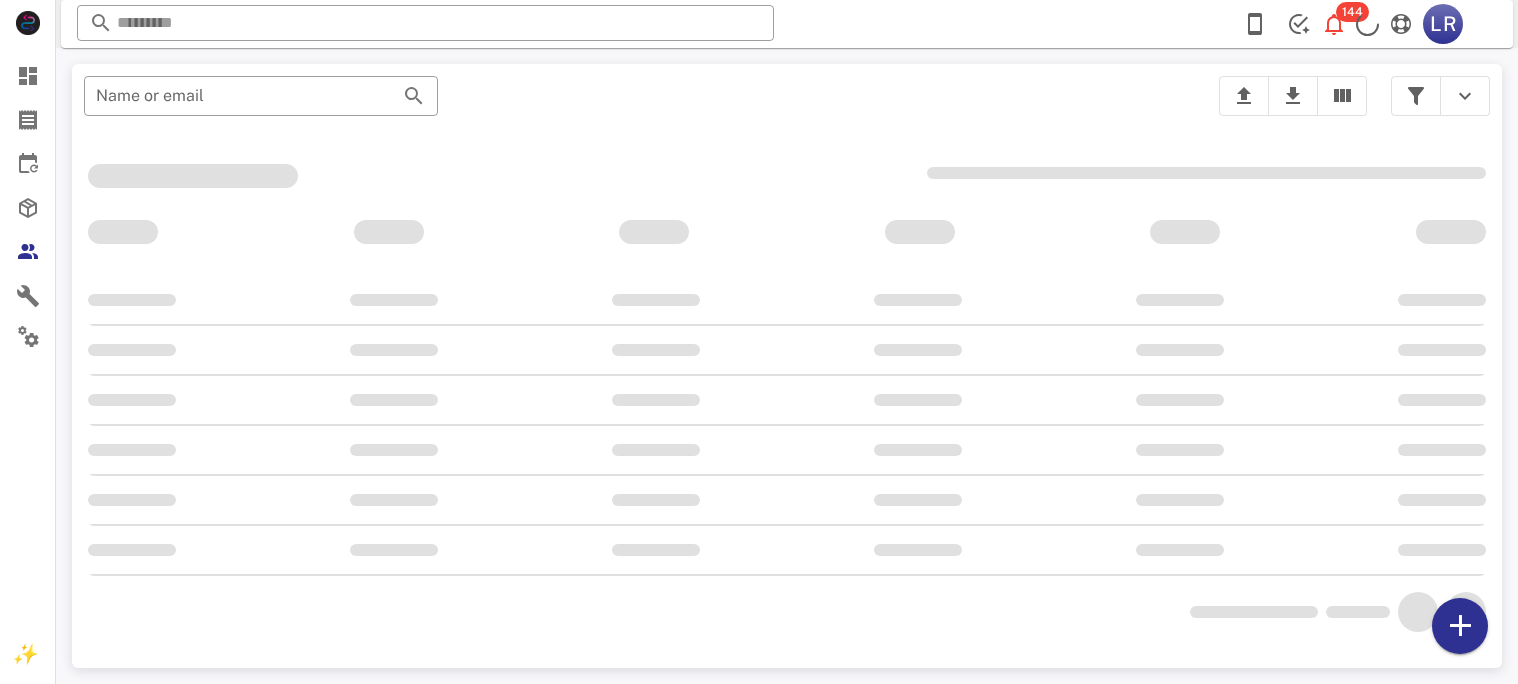 scroll, scrollTop: 0, scrollLeft: 0, axis: both 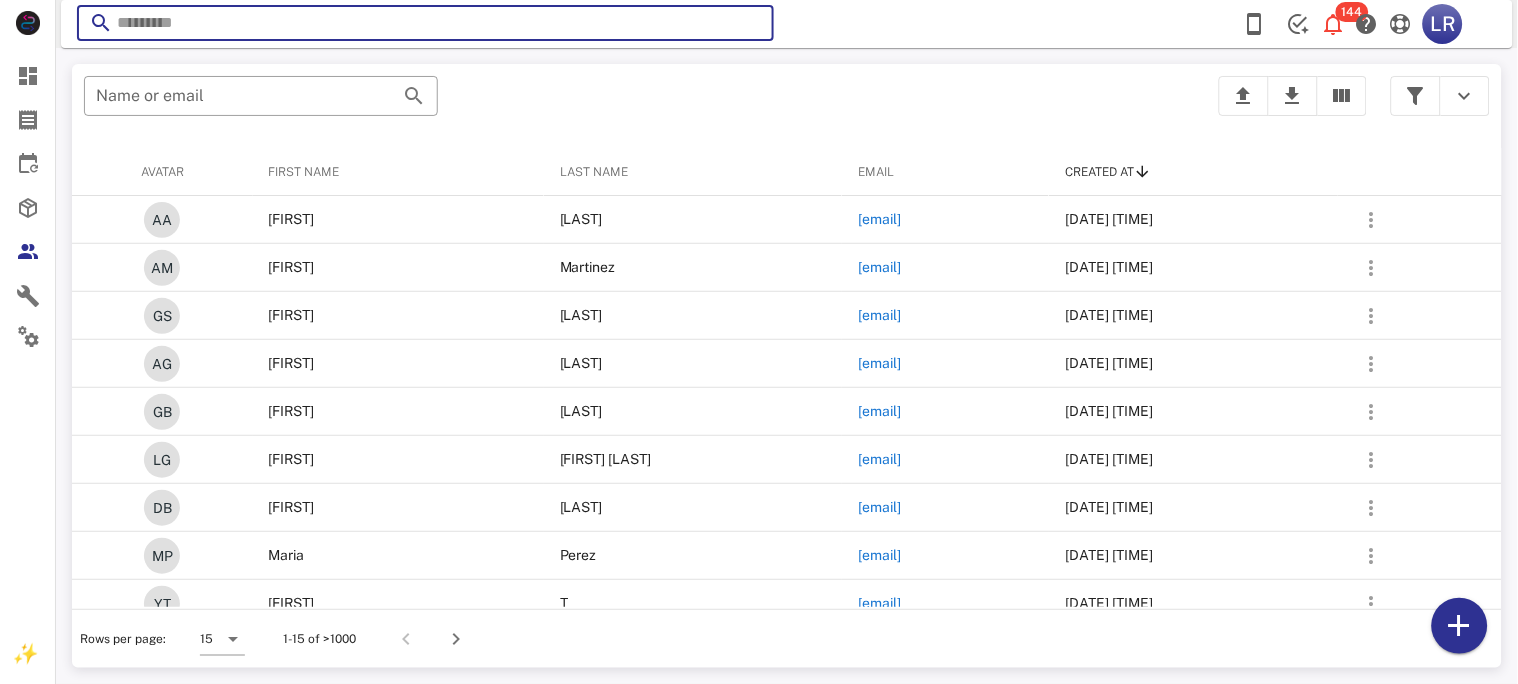 click at bounding box center [425, 23] 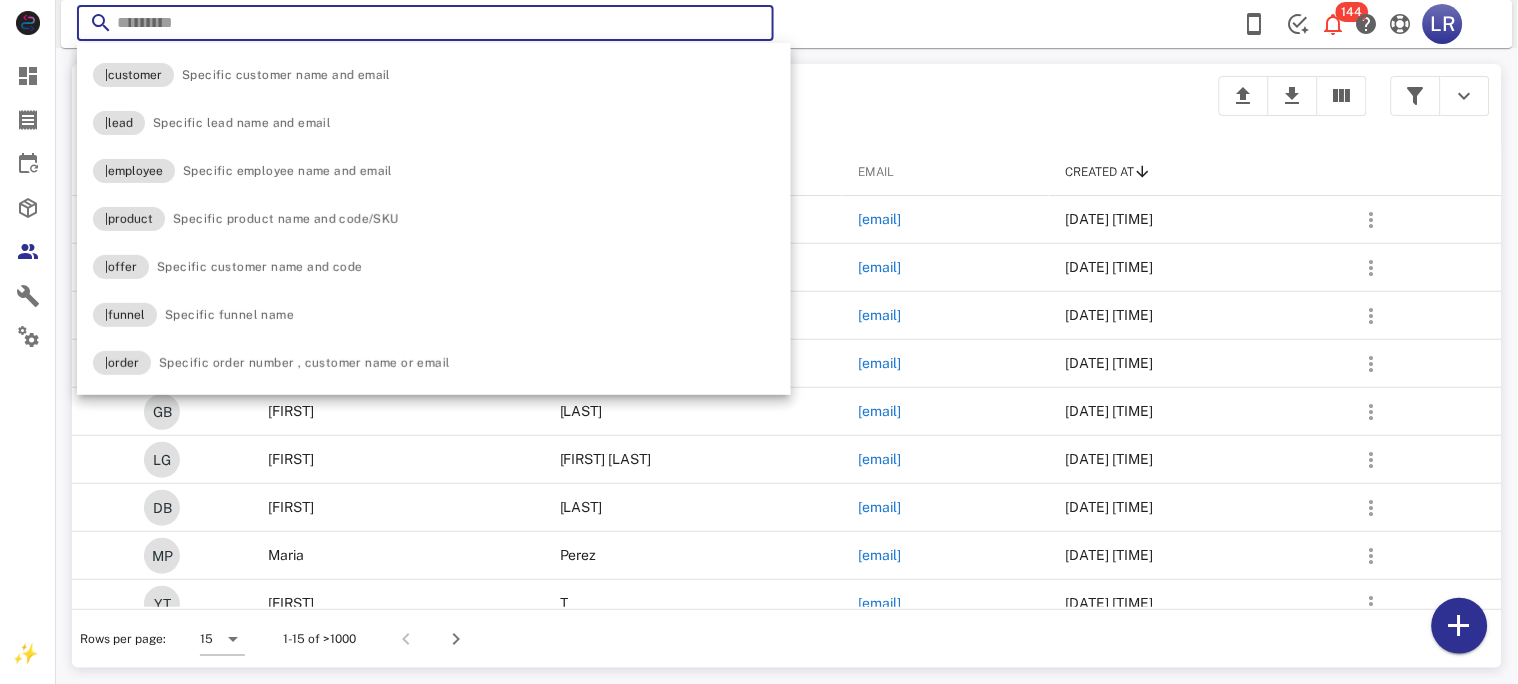 paste on "**********" 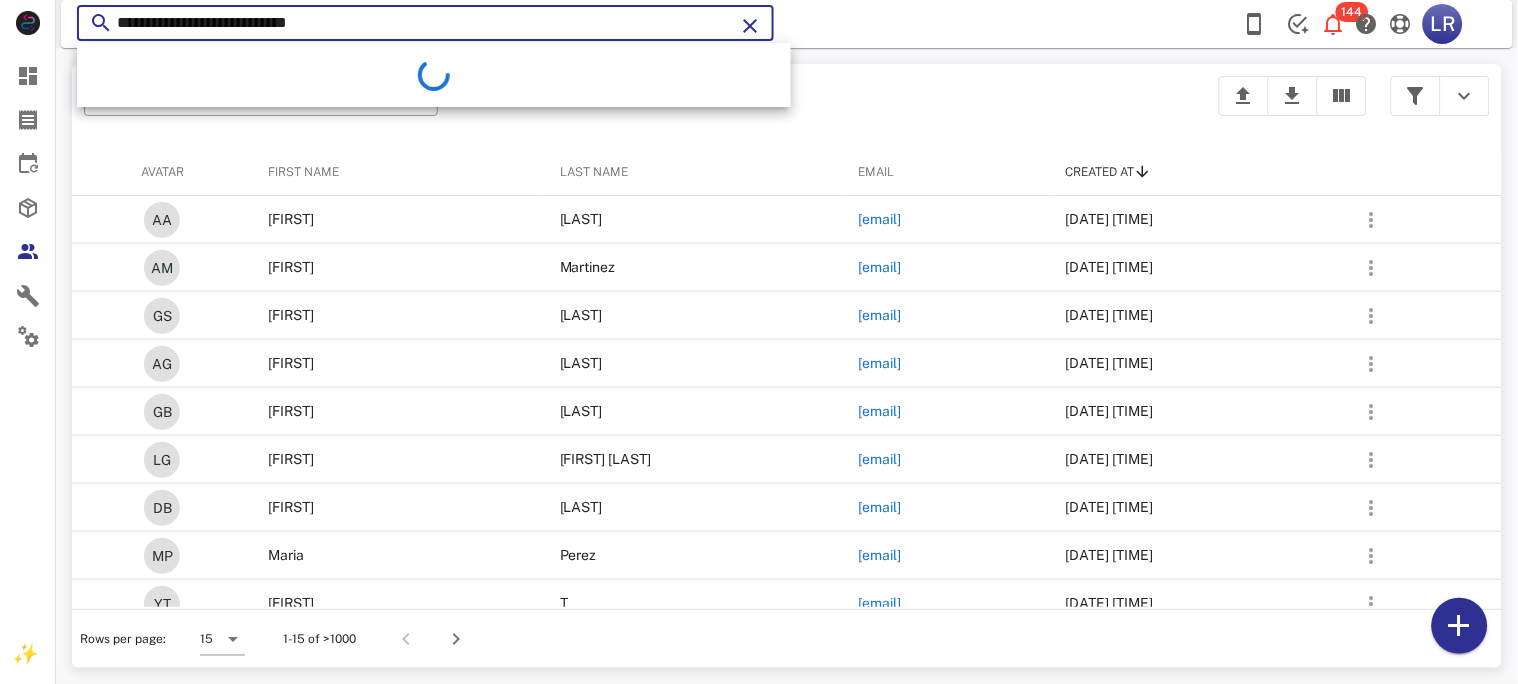 type on "**********" 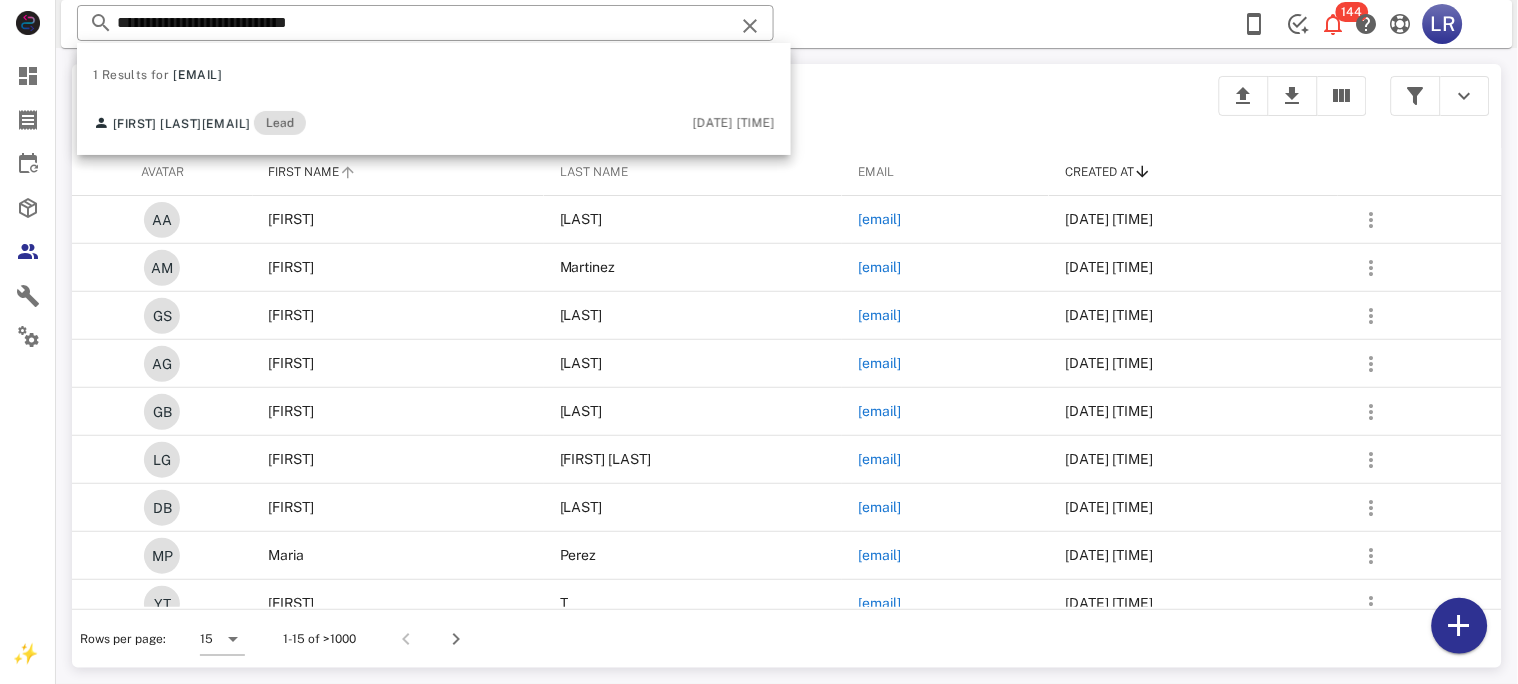 click at bounding box center (349, 172) 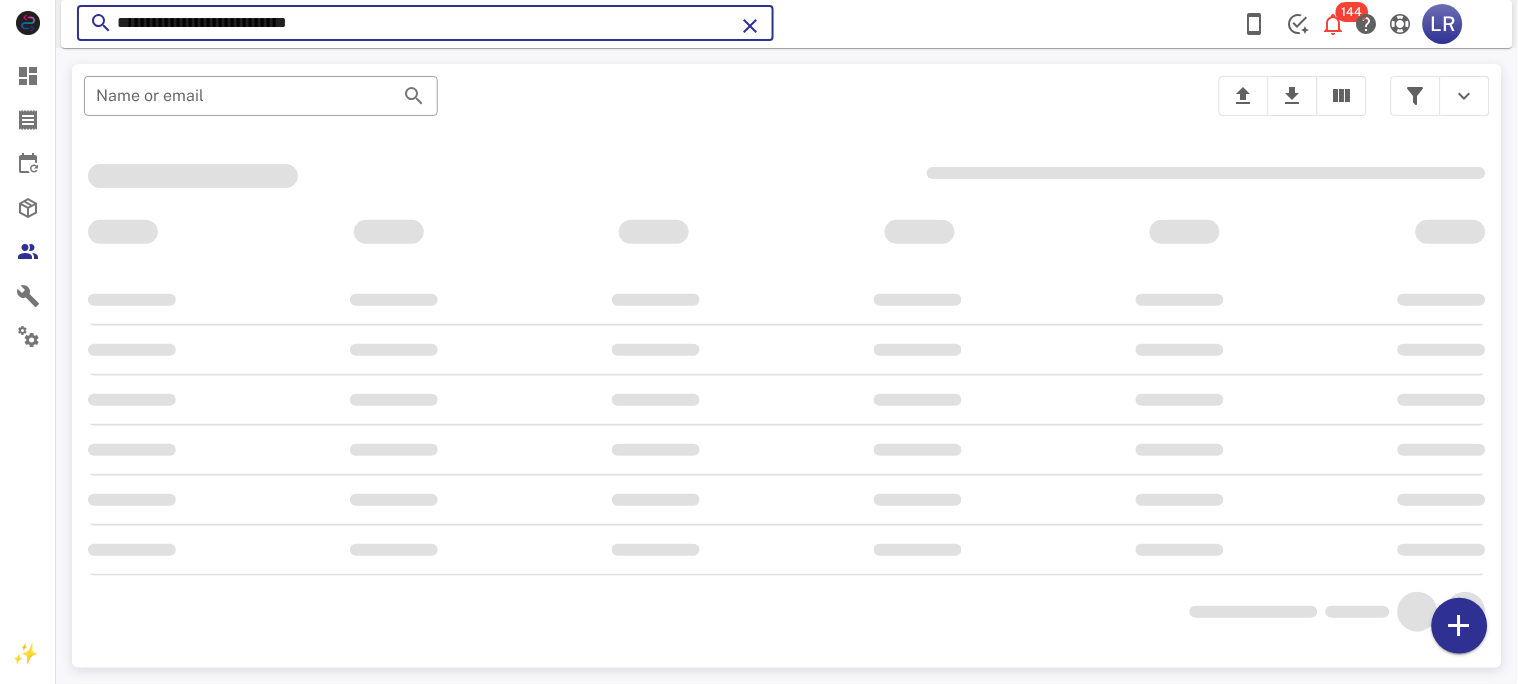 click on "**********" at bounding box center (425, 23) 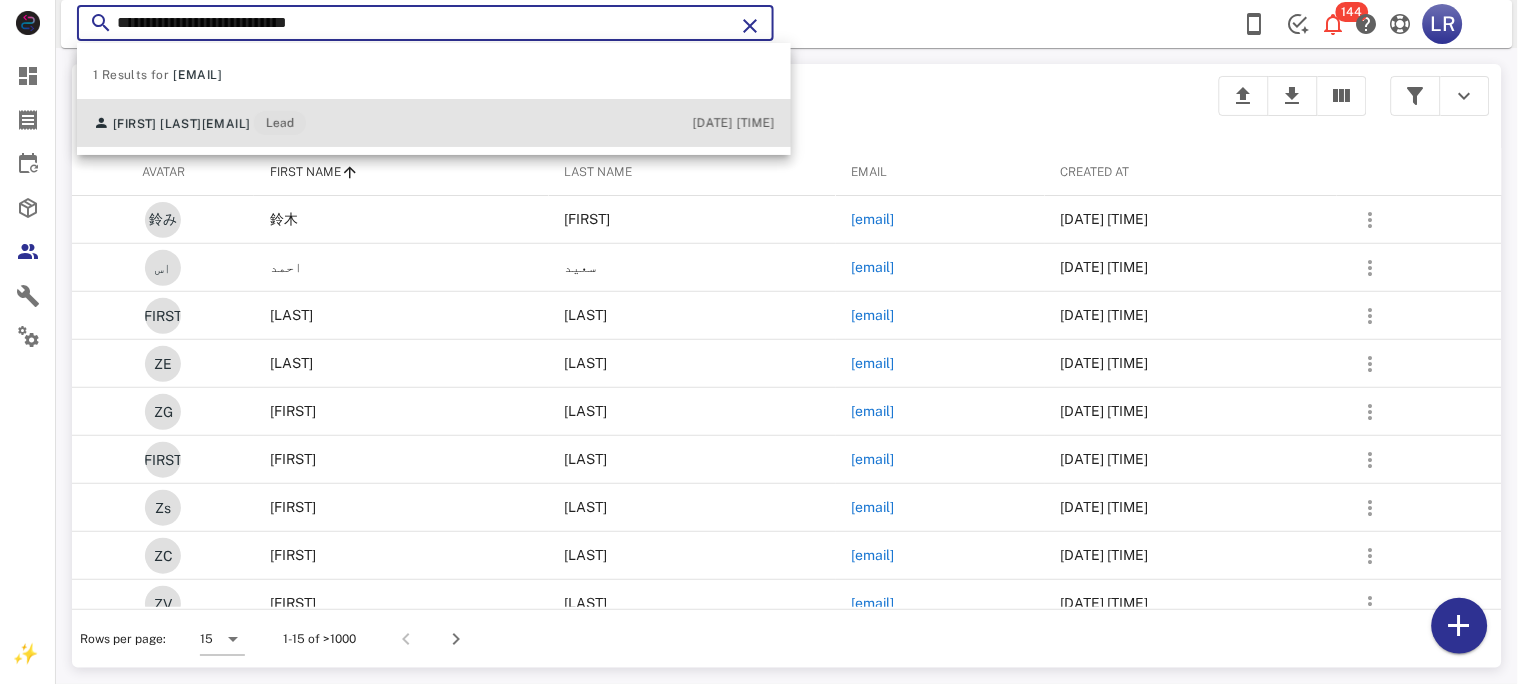 click on "Isabel Alcaraz   isabelalcaraz21339@gmail.com   Lead" at bounding box center (199, 123) 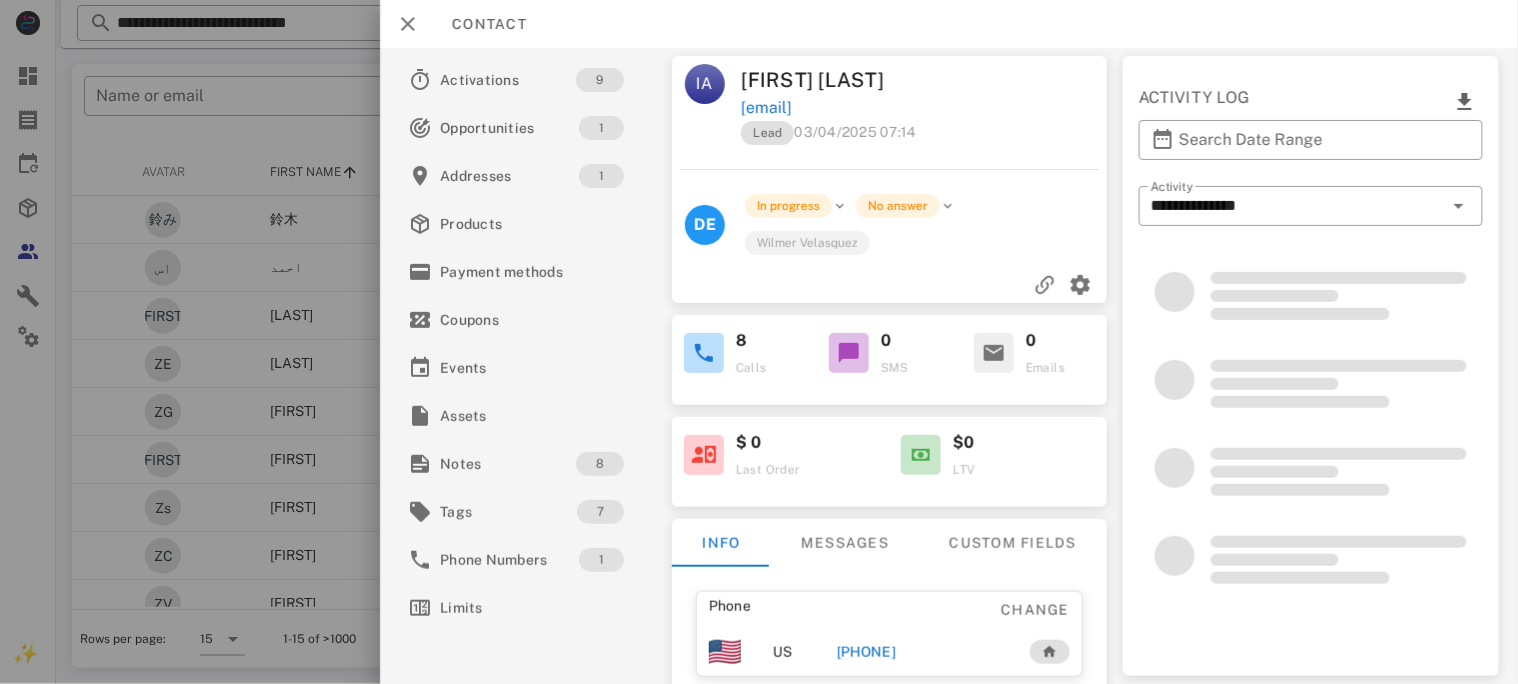 click on "+16783946694" at bounding box center (865, 652) 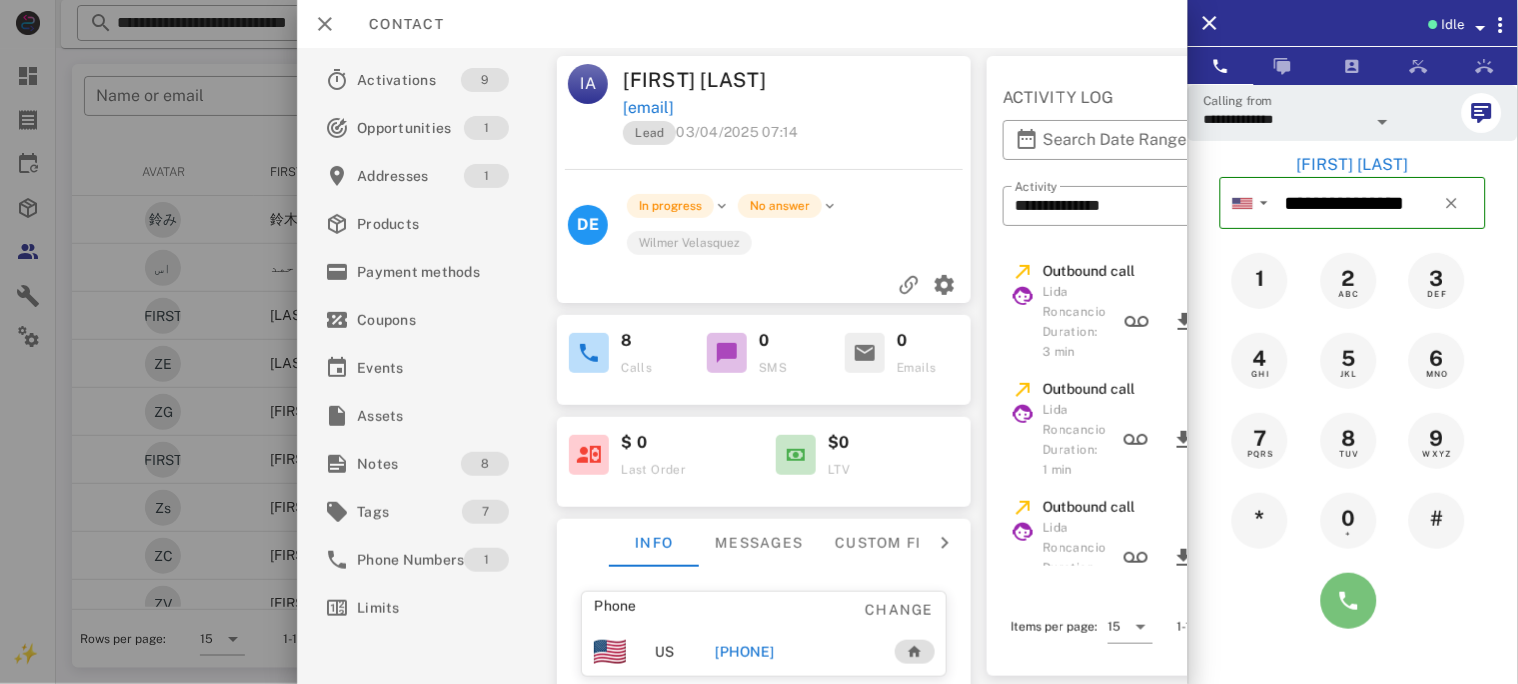 click at bounding box center (1349, 601) 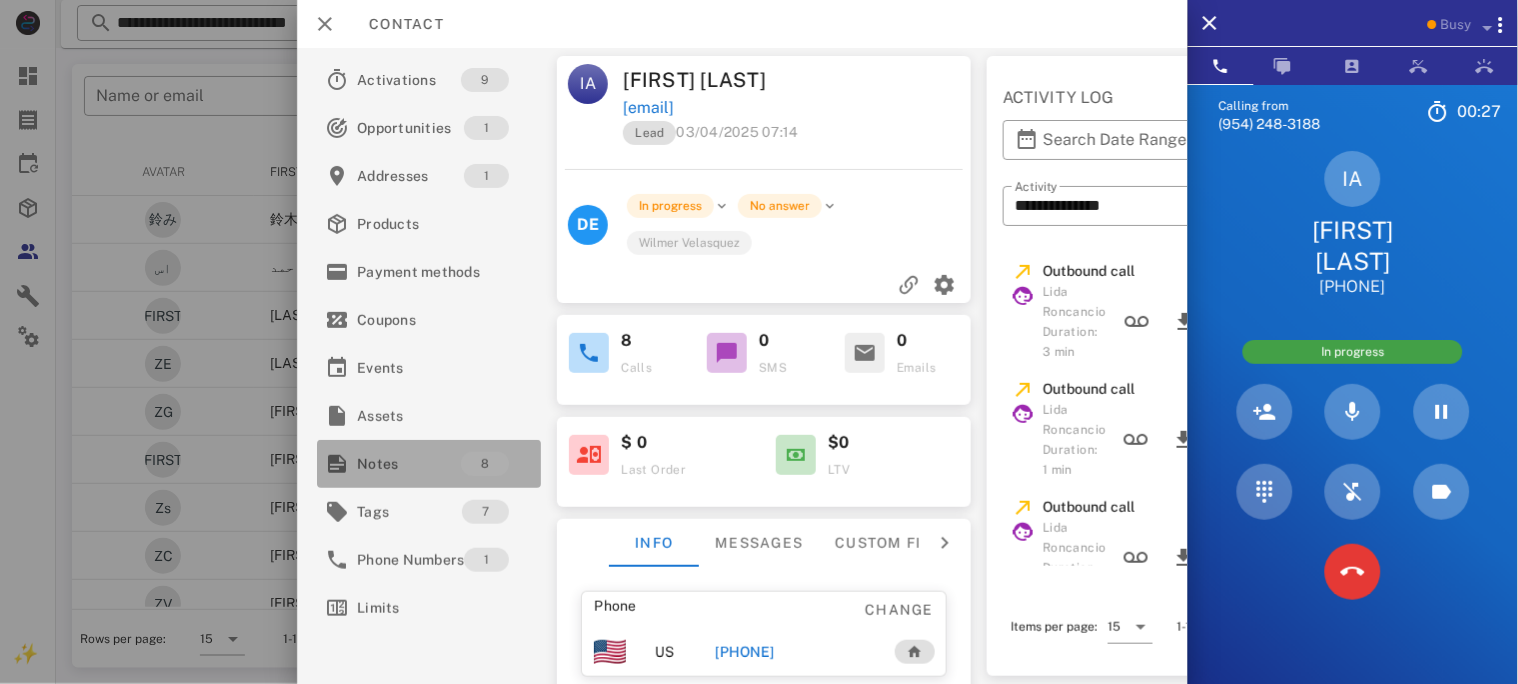 click on "Notes" at bounding box center (409, 464) 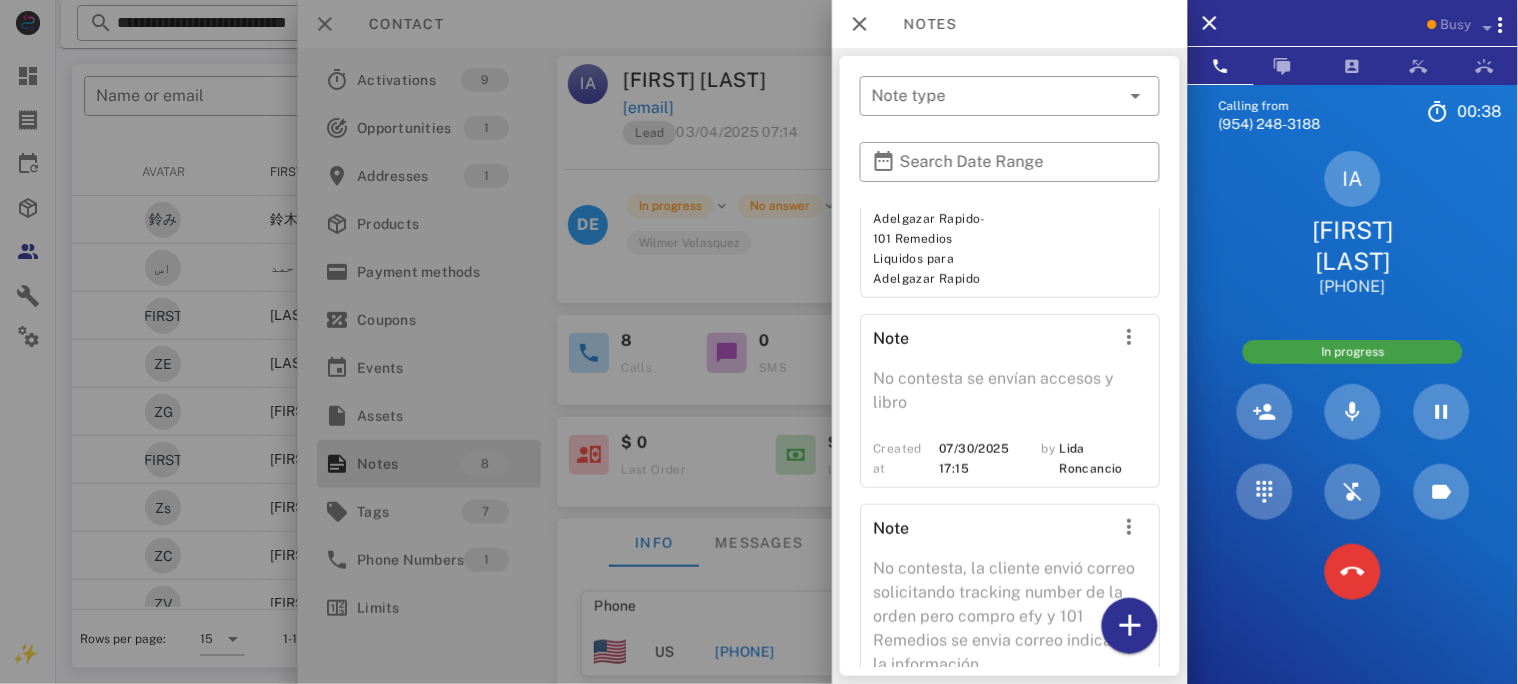 scroll, scrollTop: 2102, scrollLeft: 0, axis: vertical 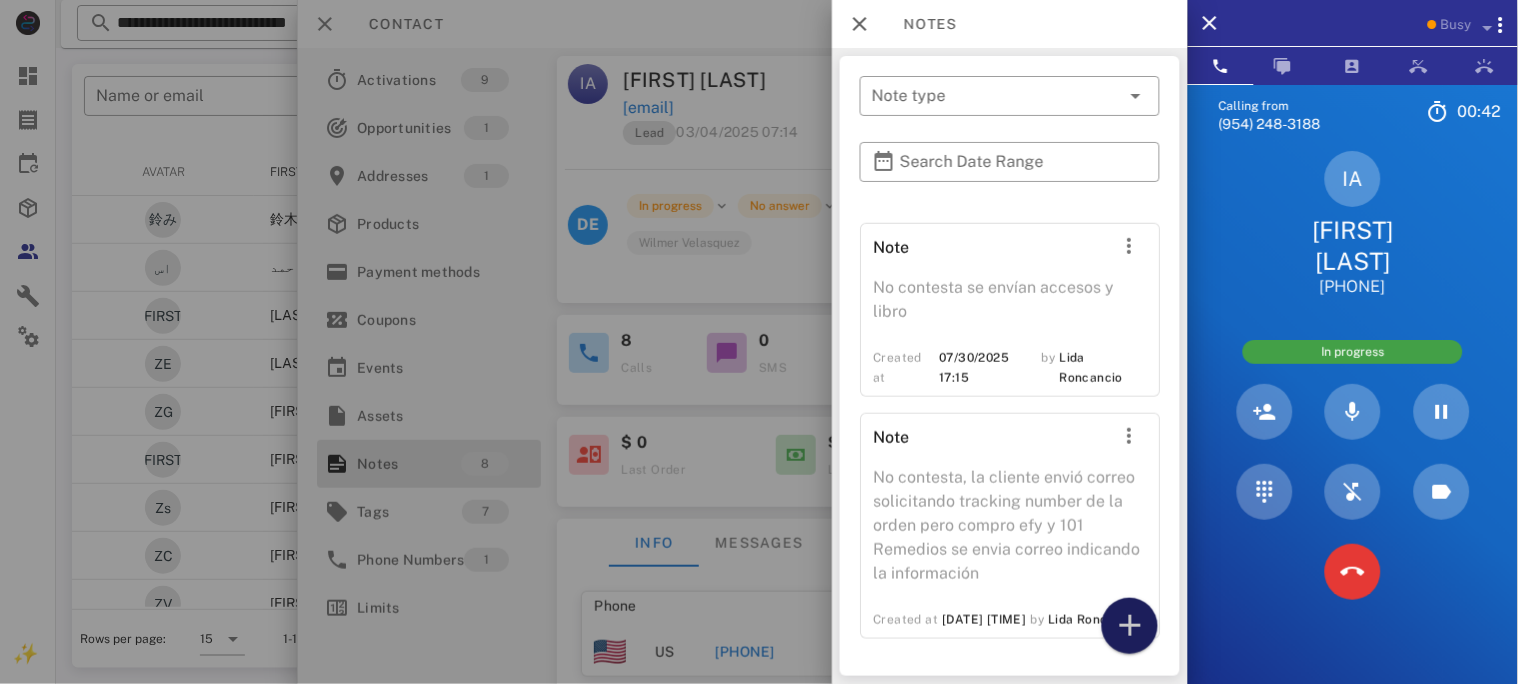 click at bounding box center [1130, 626] 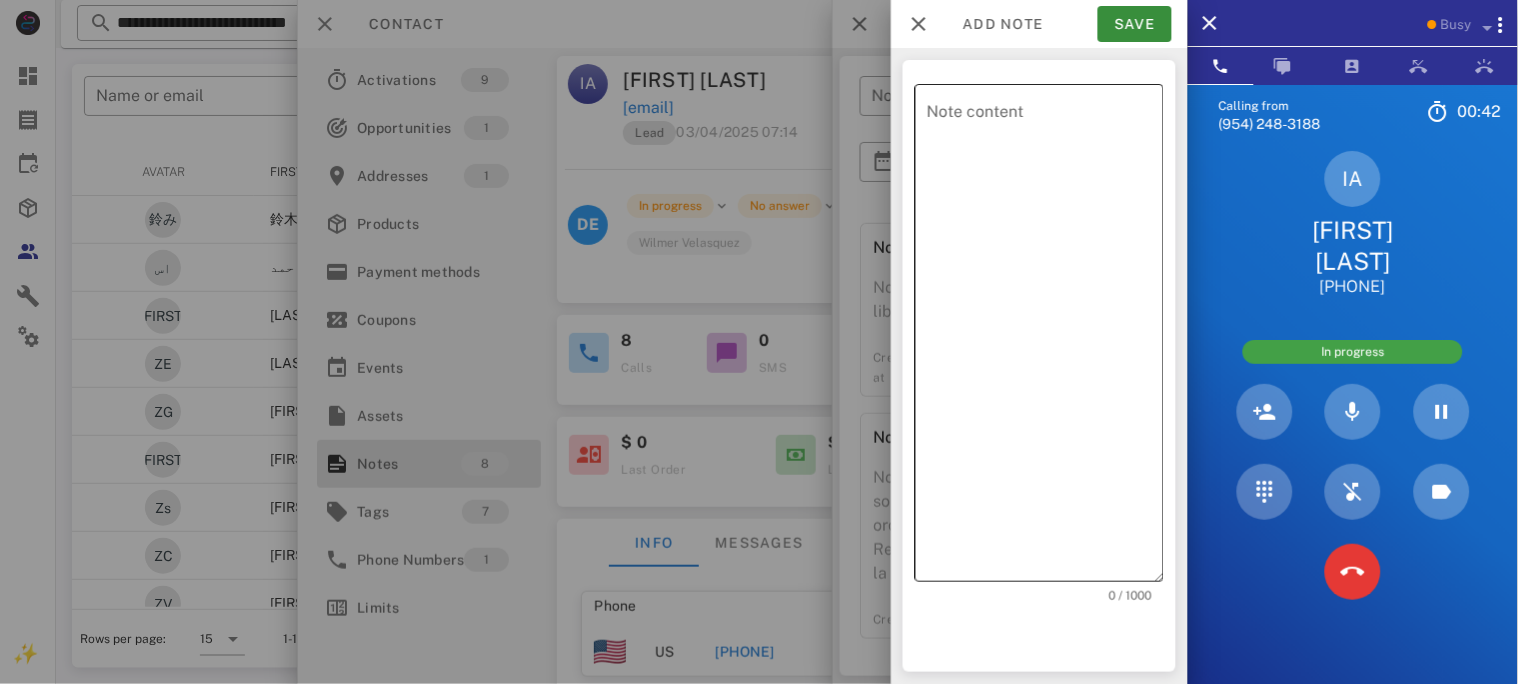 click on "Note content" at bounding box center (1045, 338) 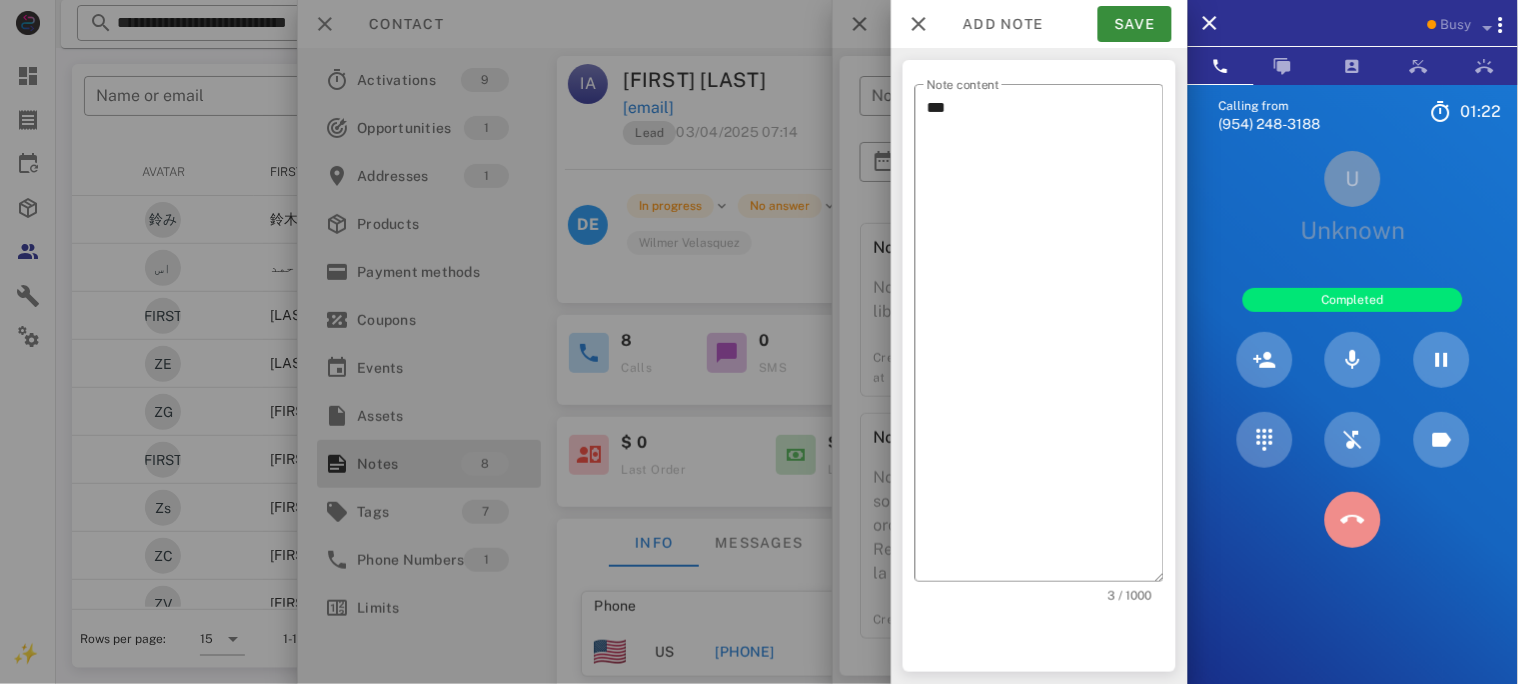 click at bounding box center [1353, 520] 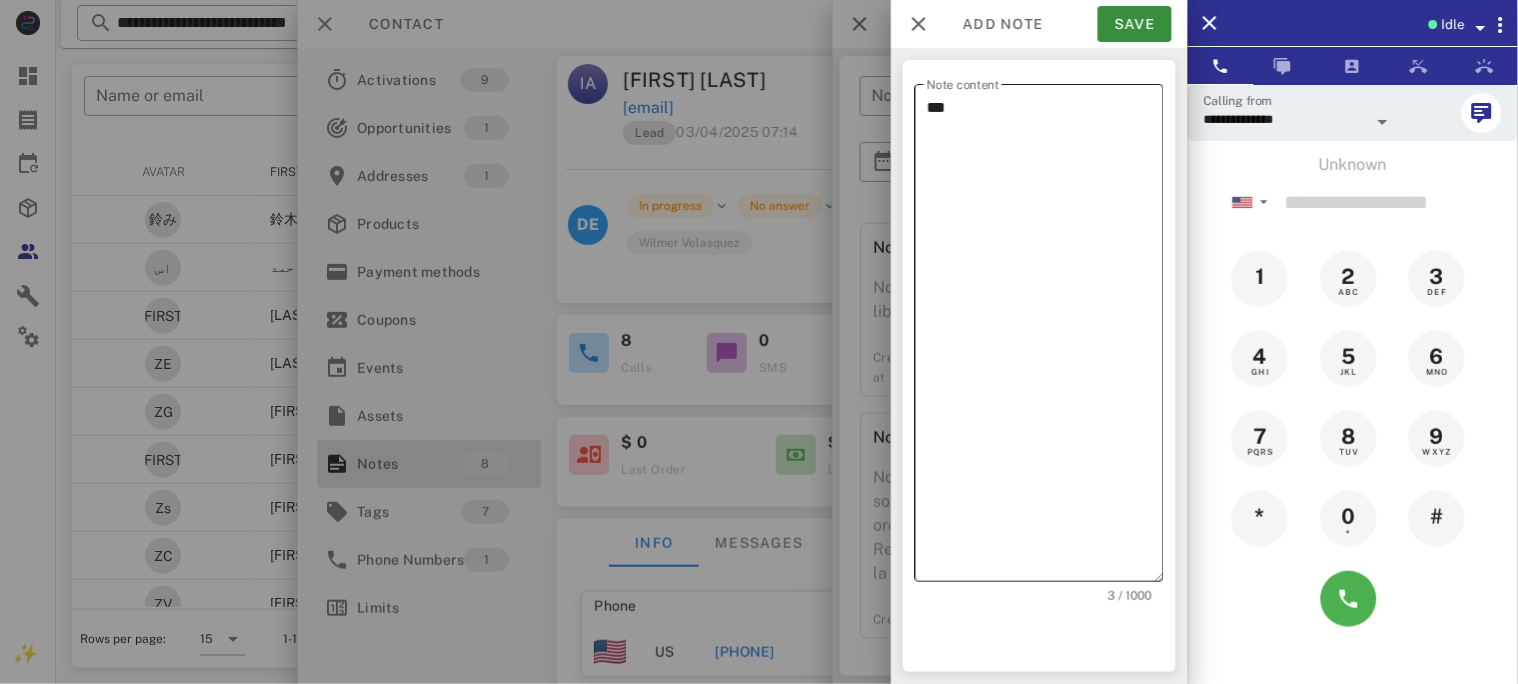 click on "**" at bounding box center [1045, 338] 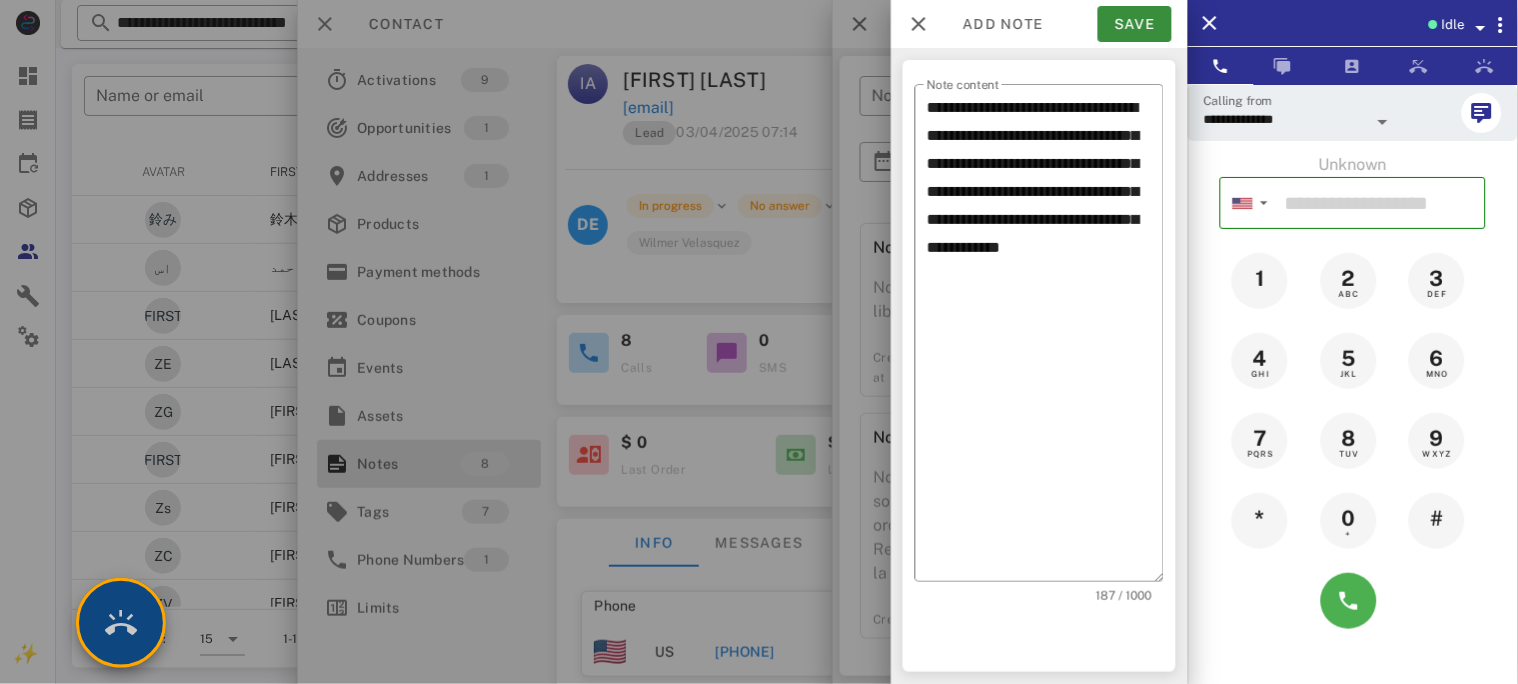 click at bounding box center (121, 623) 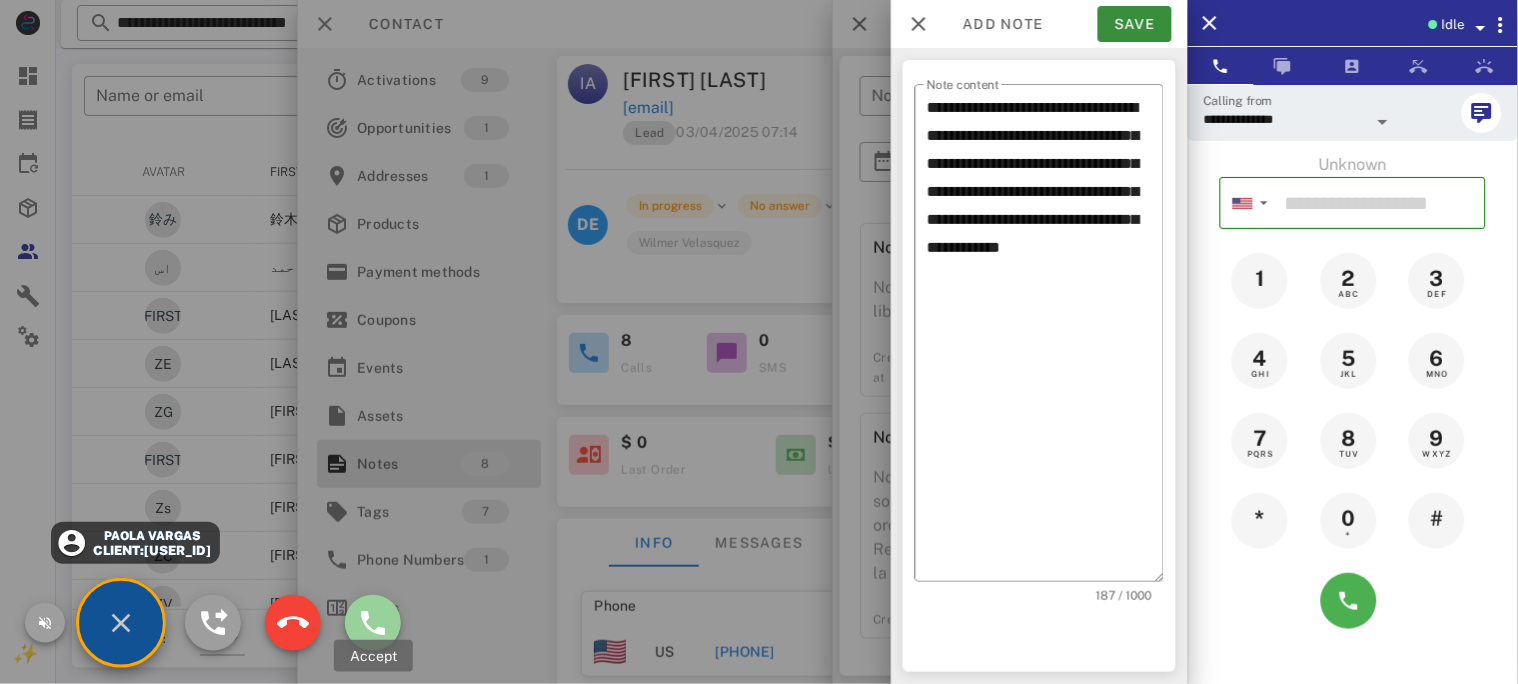 click at bounding box center (373, 623) 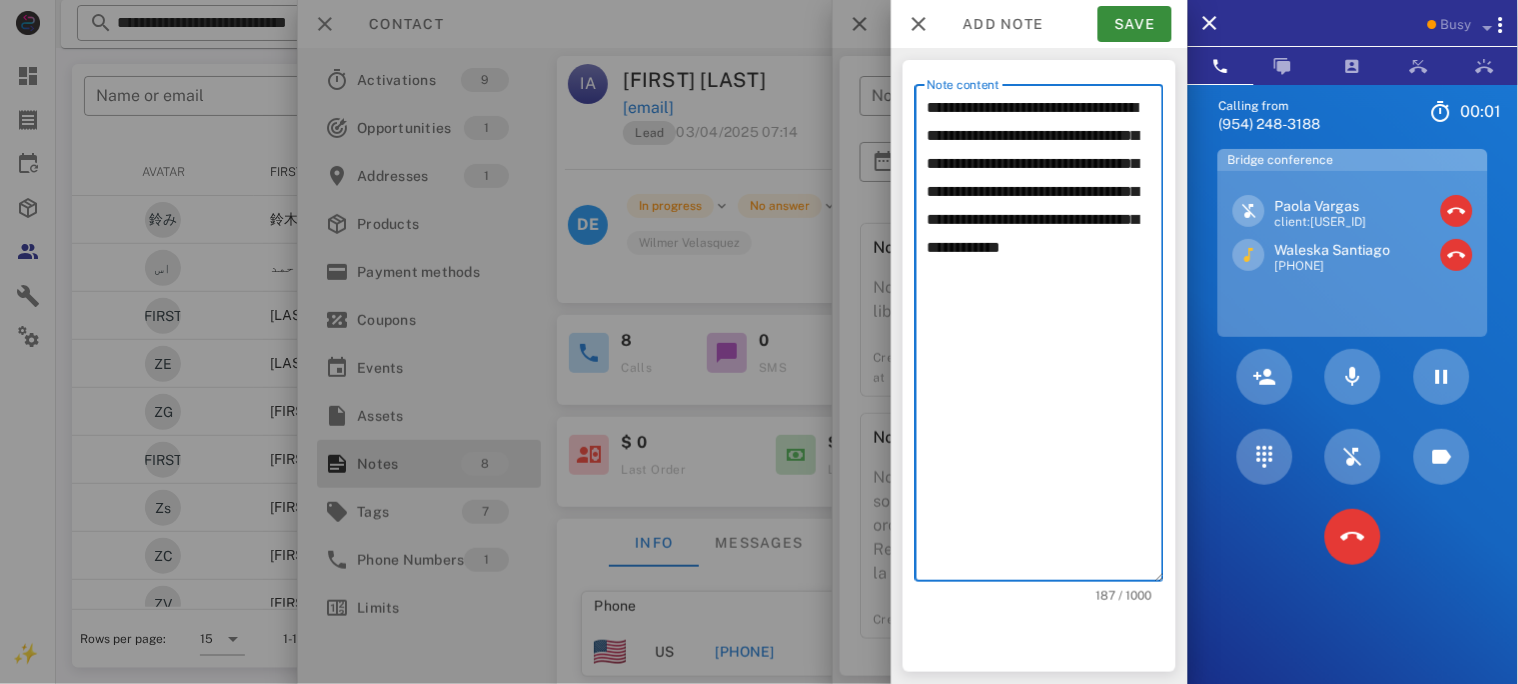 click on "**********" at bounding box center [1045, 338] 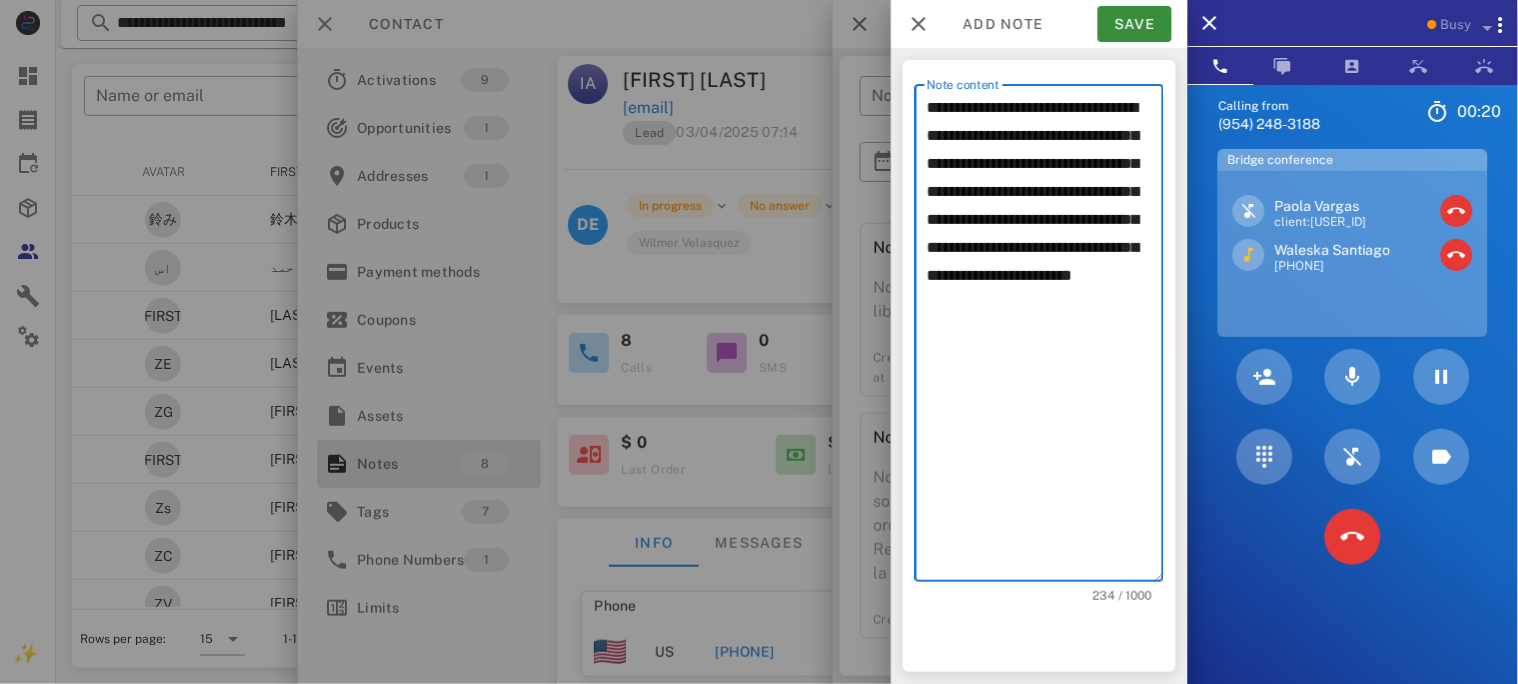 click on "**********" at bounding box center [1045, 338] 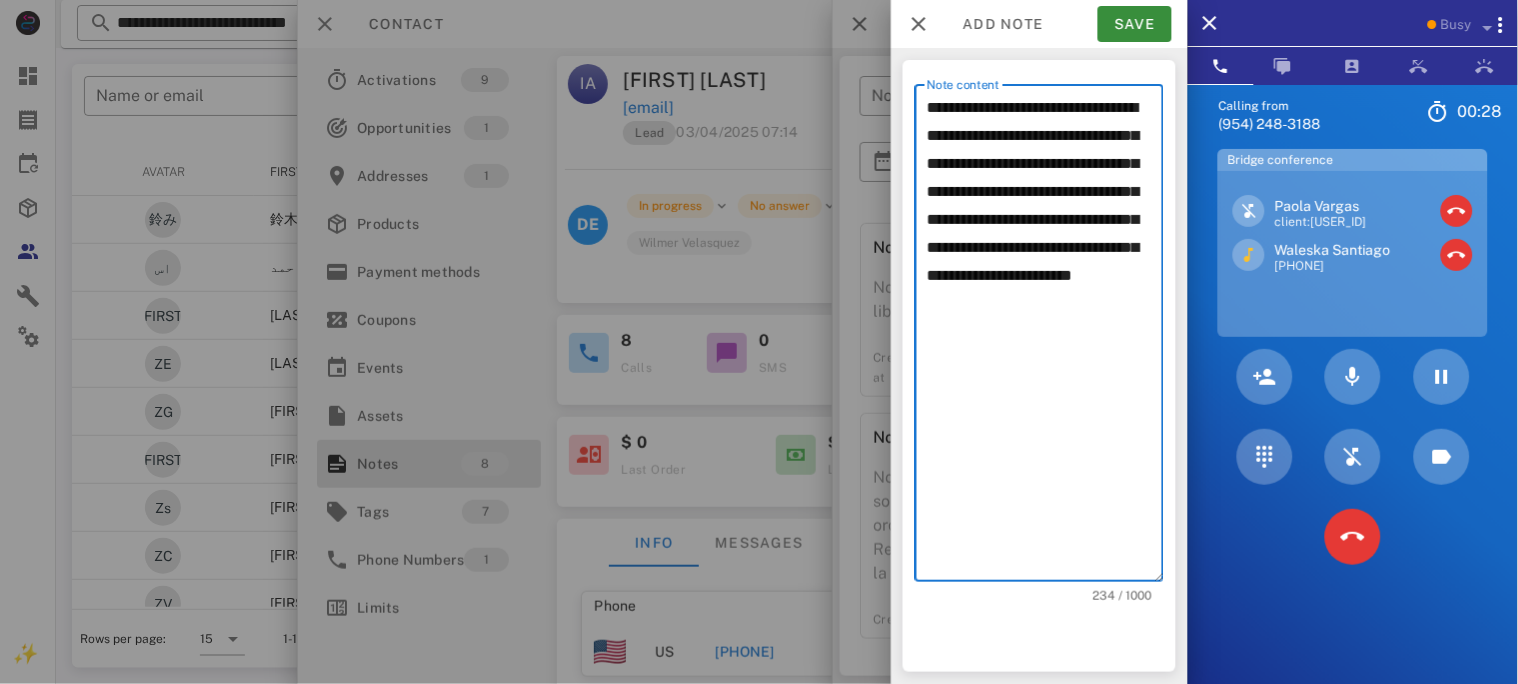 click on "**********" at bounding box center (1045, 338) 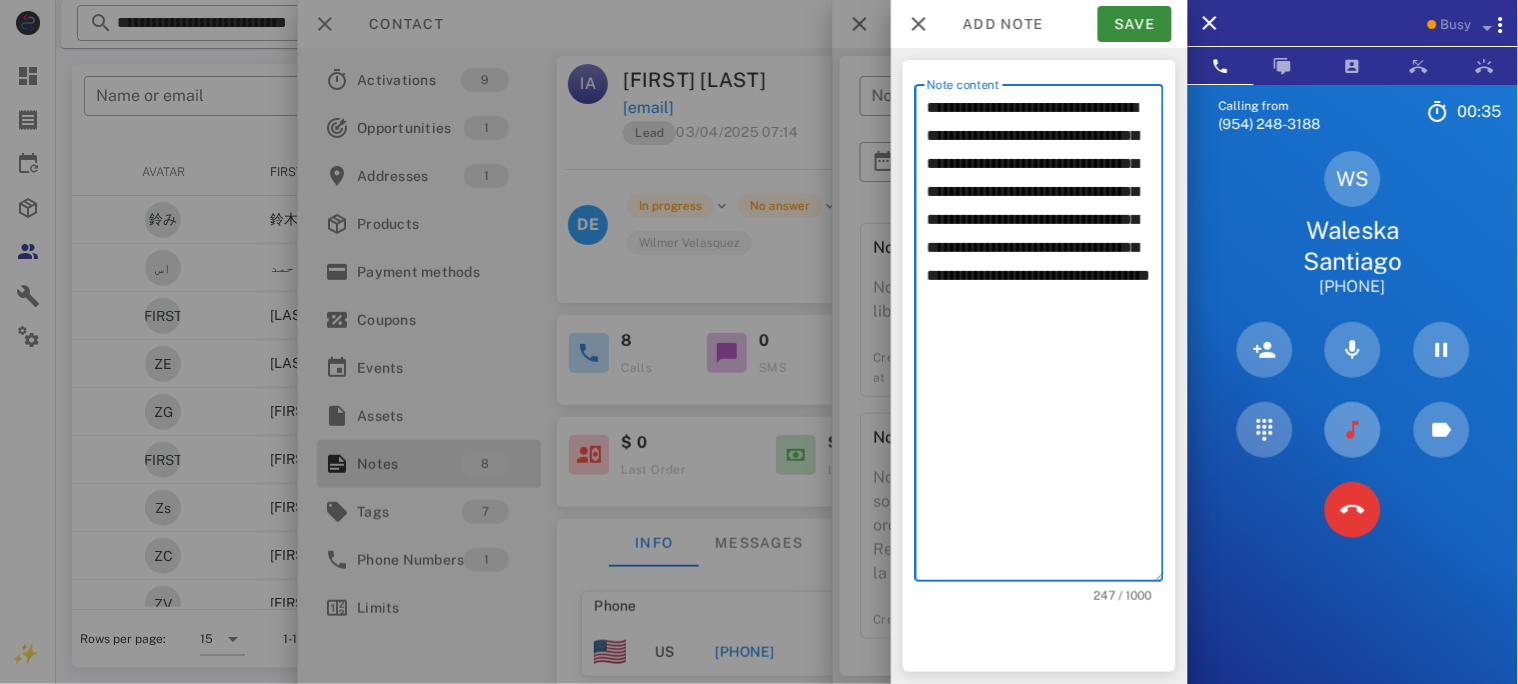 type on "**********" 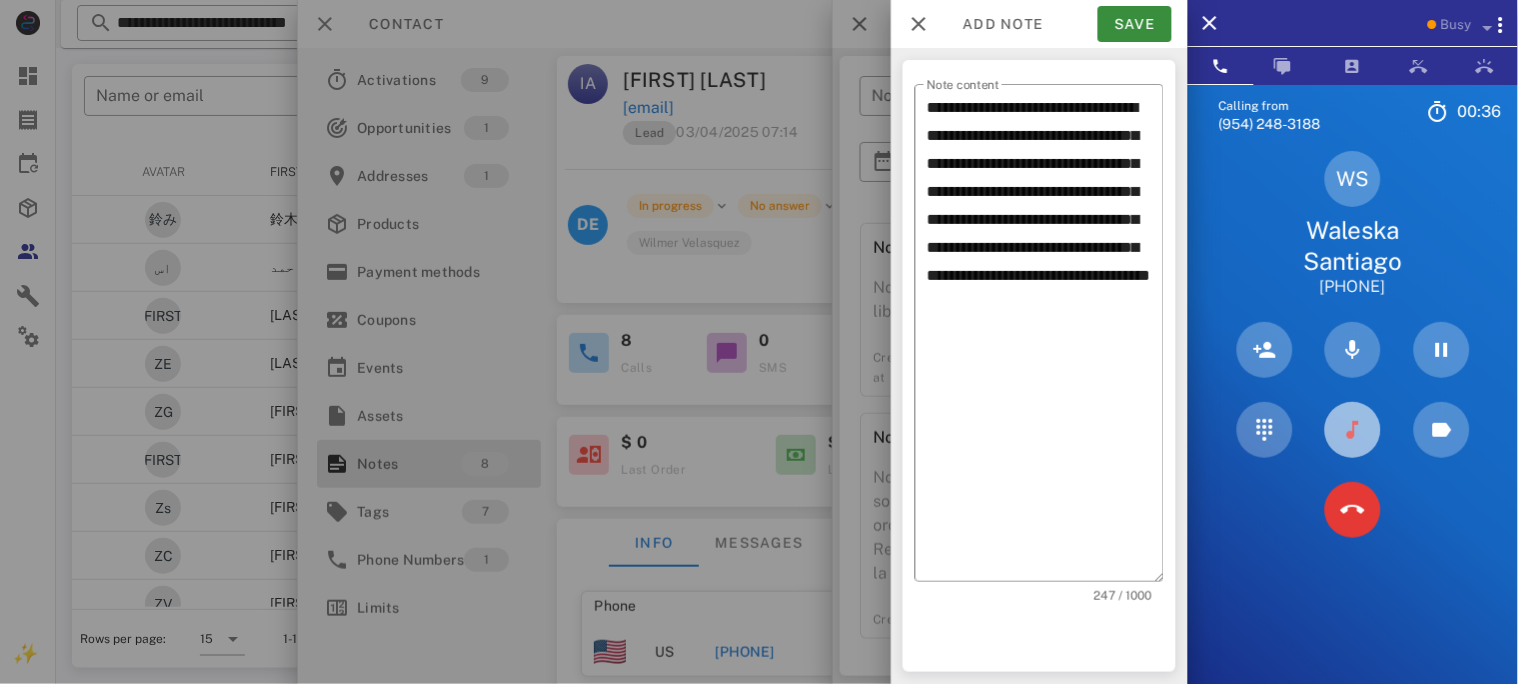 click at bounding box center [1353, 430] 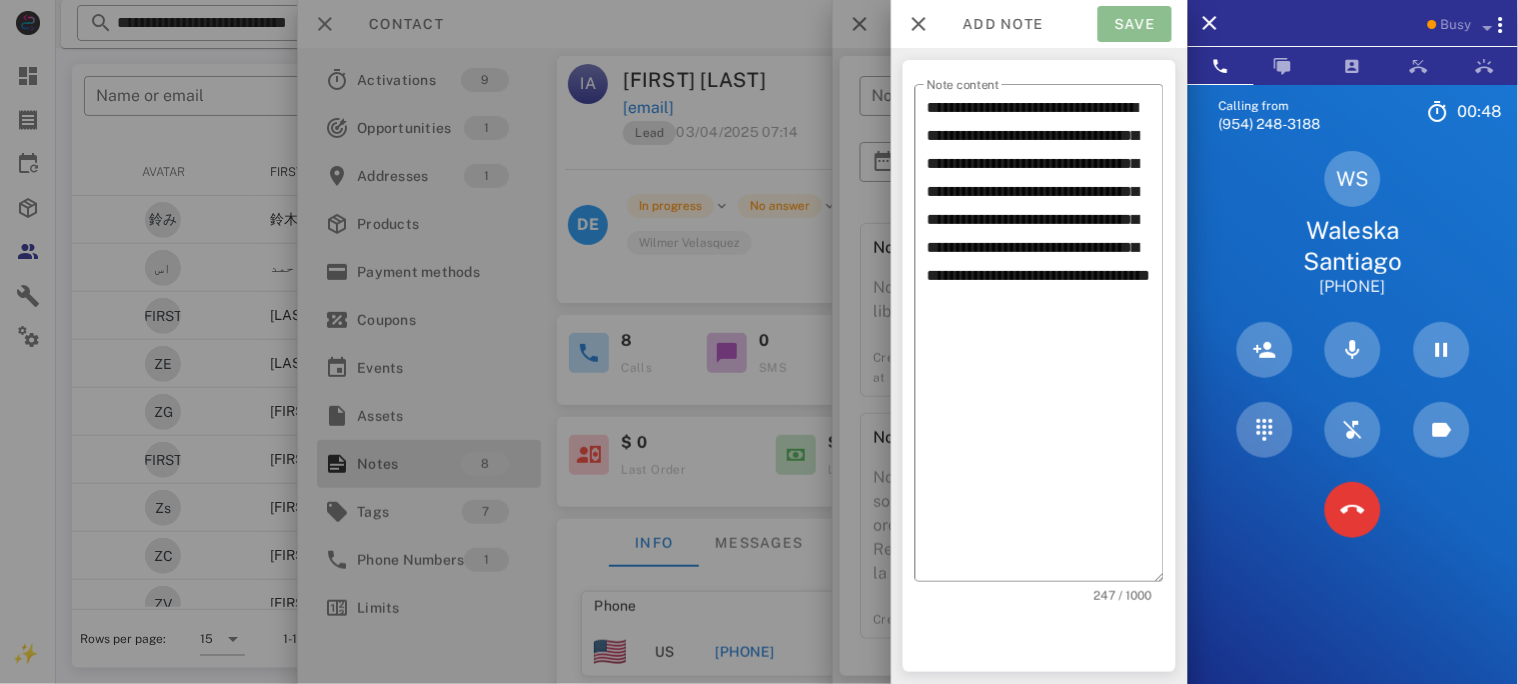 click on "Save" at bounding box center [1135, 24] 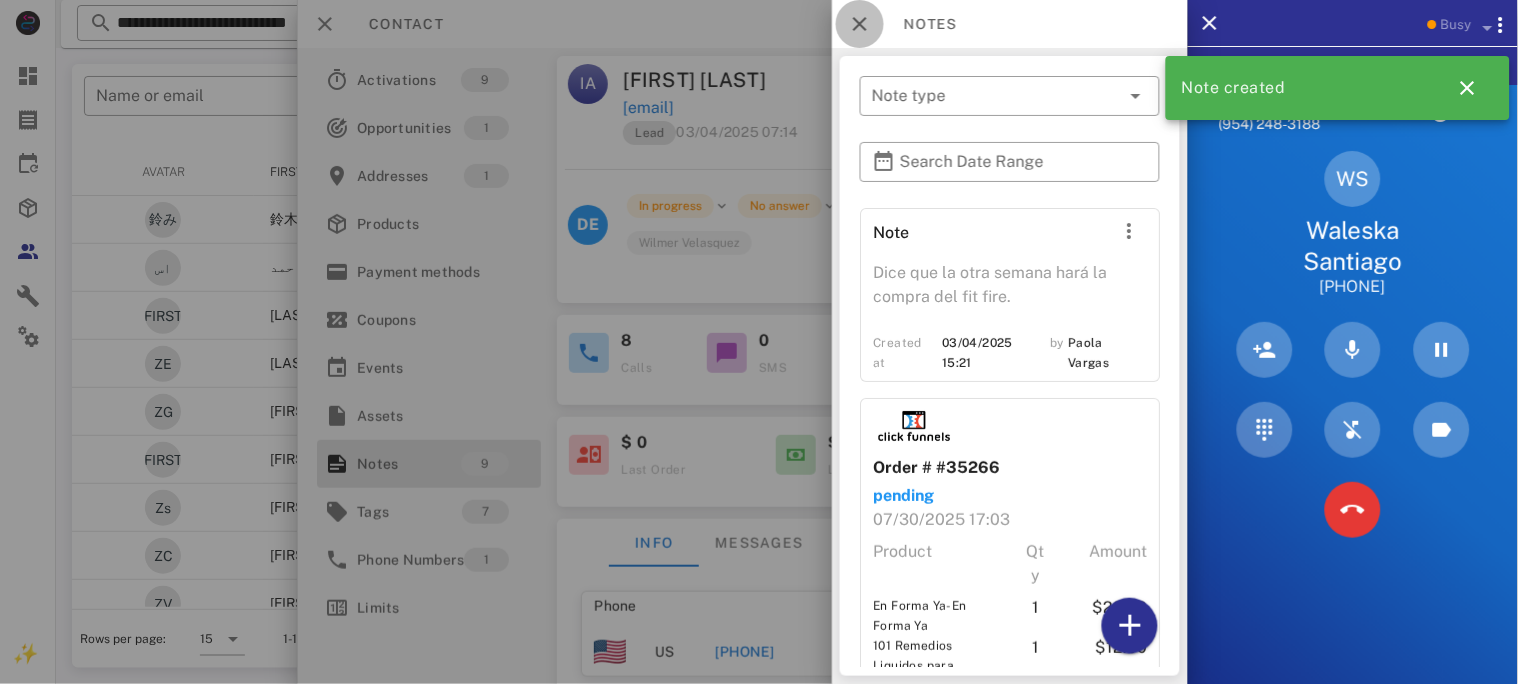click at bounding box center (860, 24) 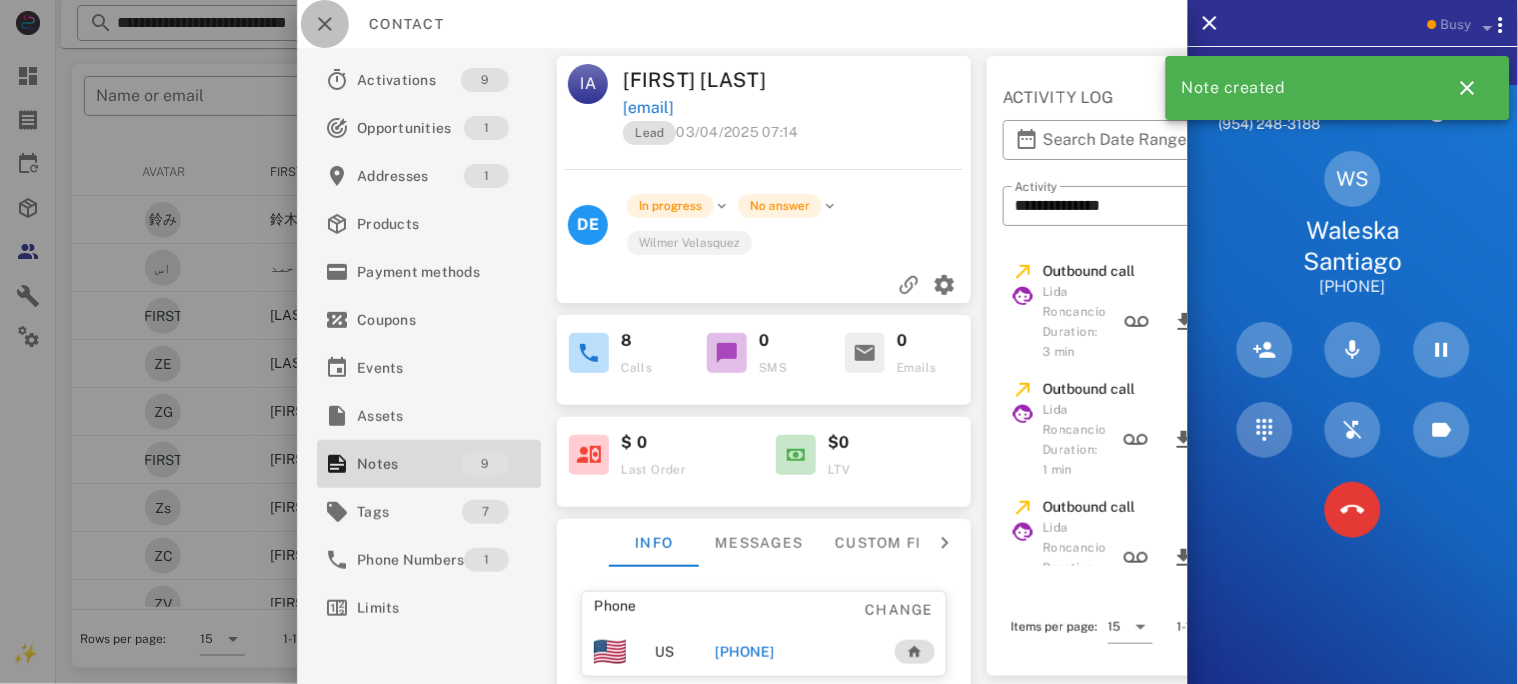 click at bounding box center (325, 24) 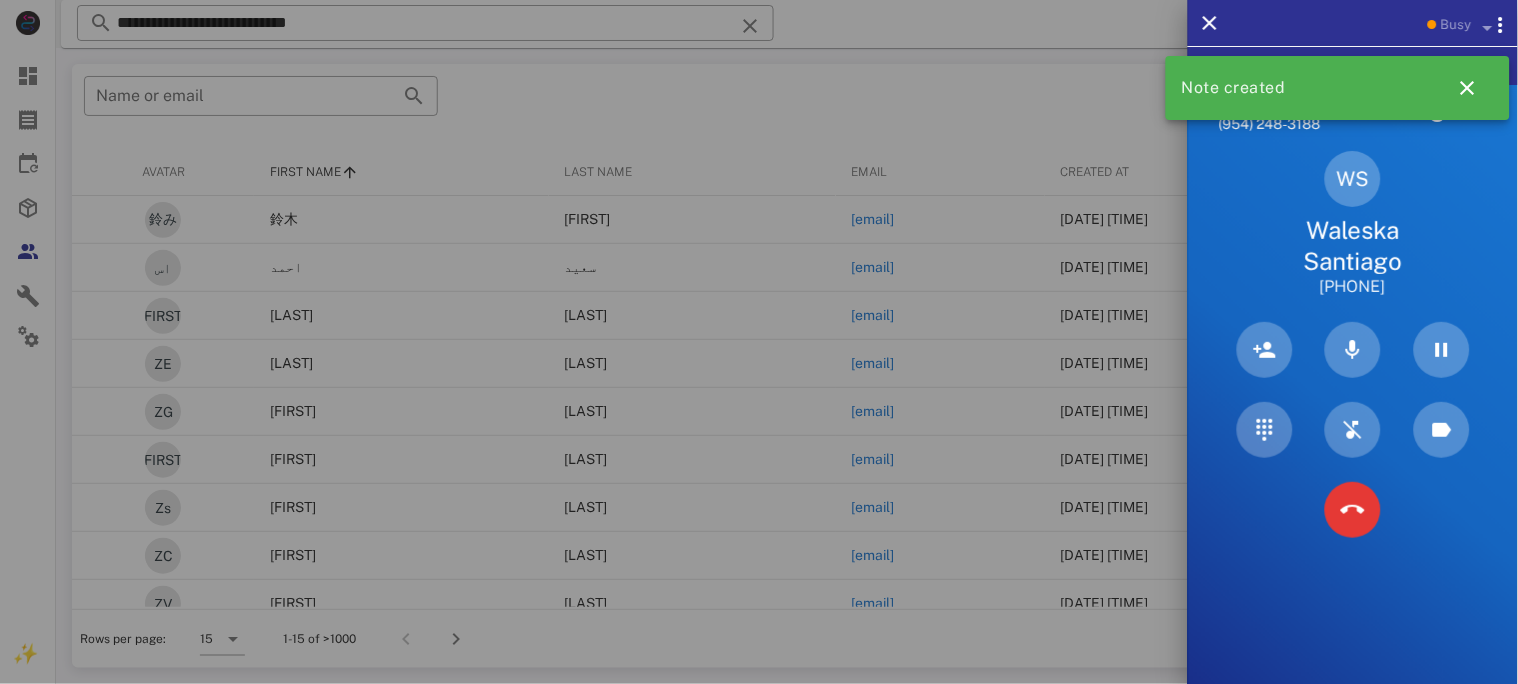click on "Waleska Santiago" at bounding box center (1353, 246) 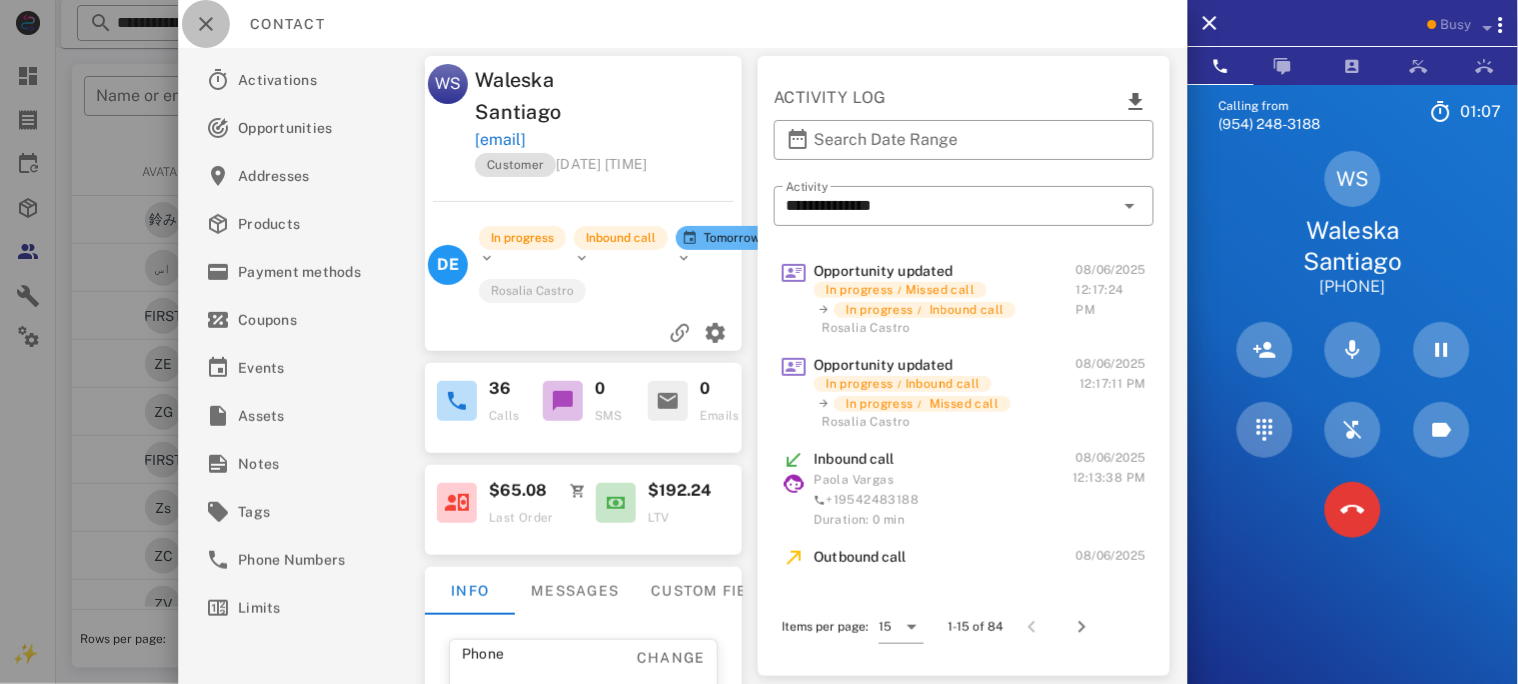 click at bounding box center [206, 24] 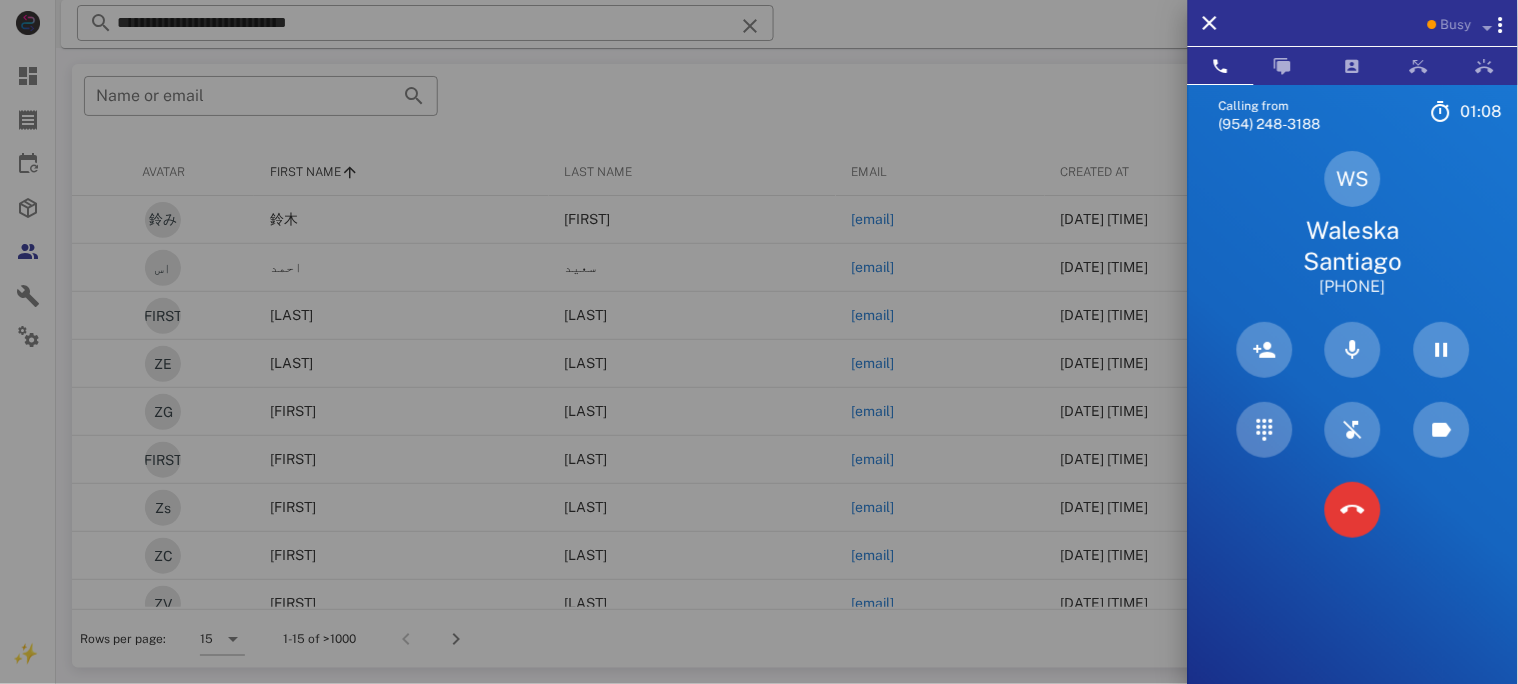 click on "Waleska Santiago" at bounding box center (1353, 246) 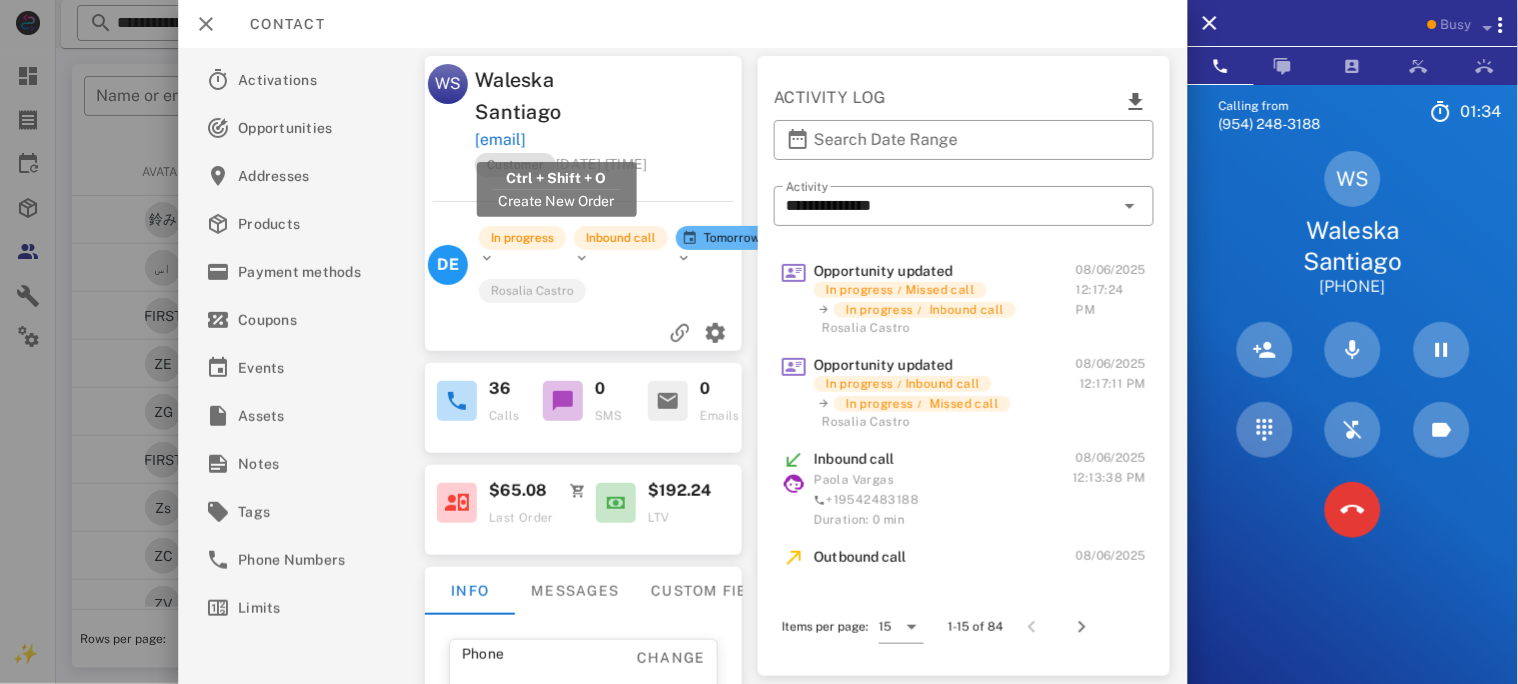 drag, startPoint x: 659, startPoint y: 137, endPoint x: 477, endPoint y: 138, distance: 182.00275 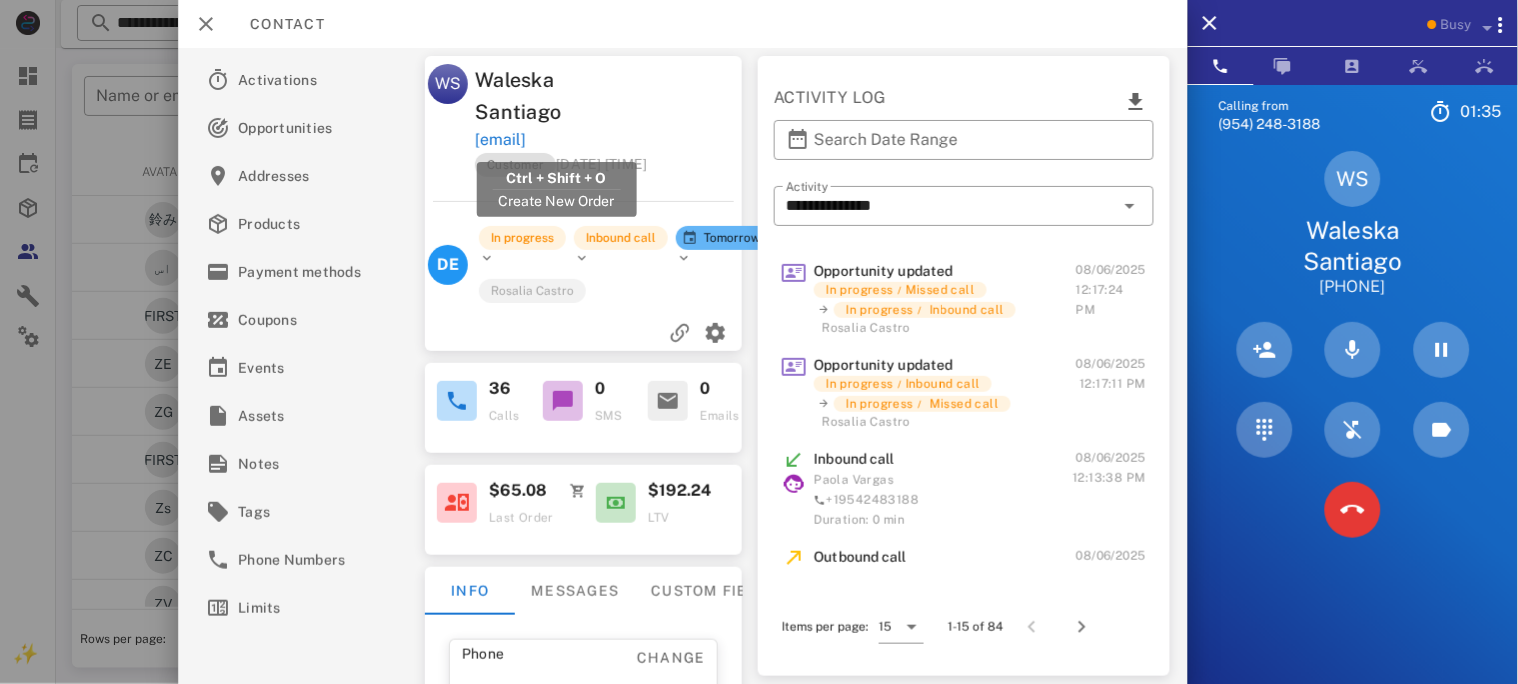 copy on "costales7@yahoo.com" 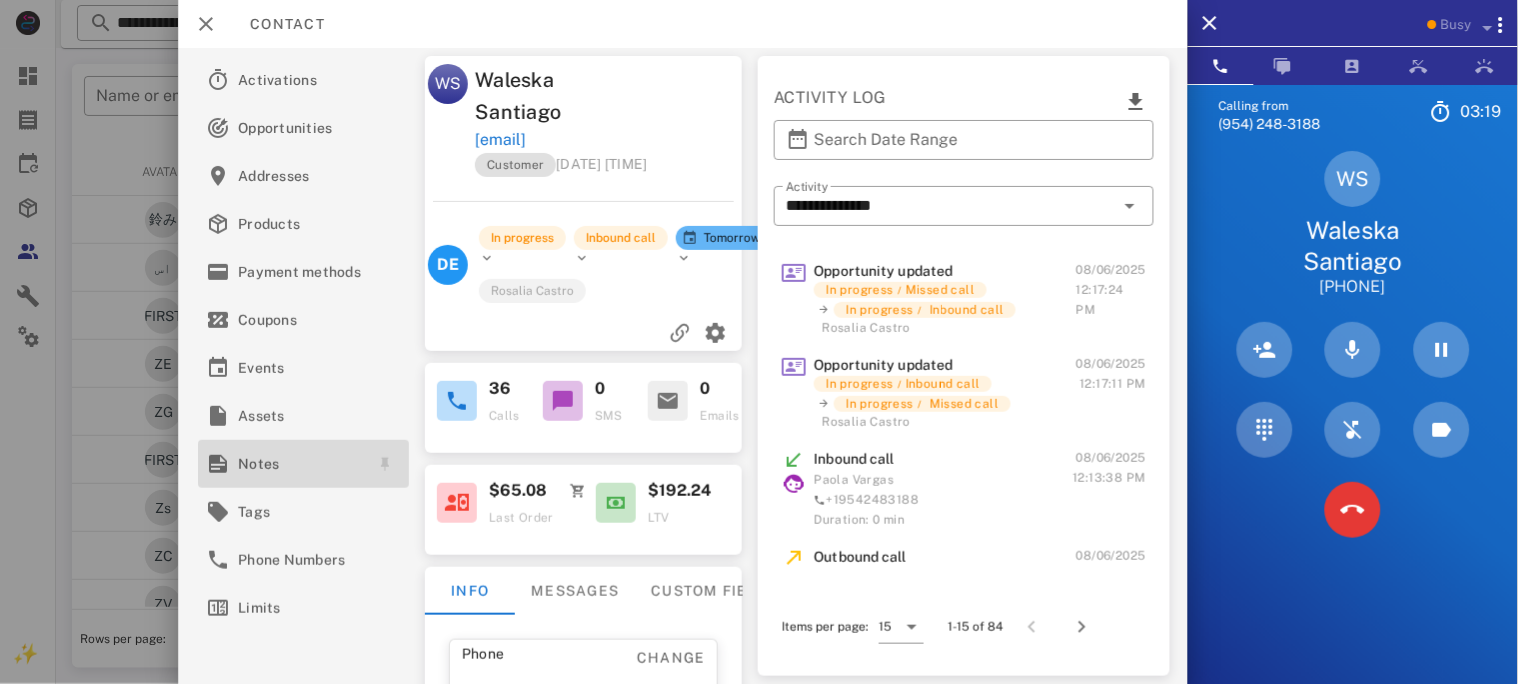 click on "Notes" at bounding box center (299, 464) 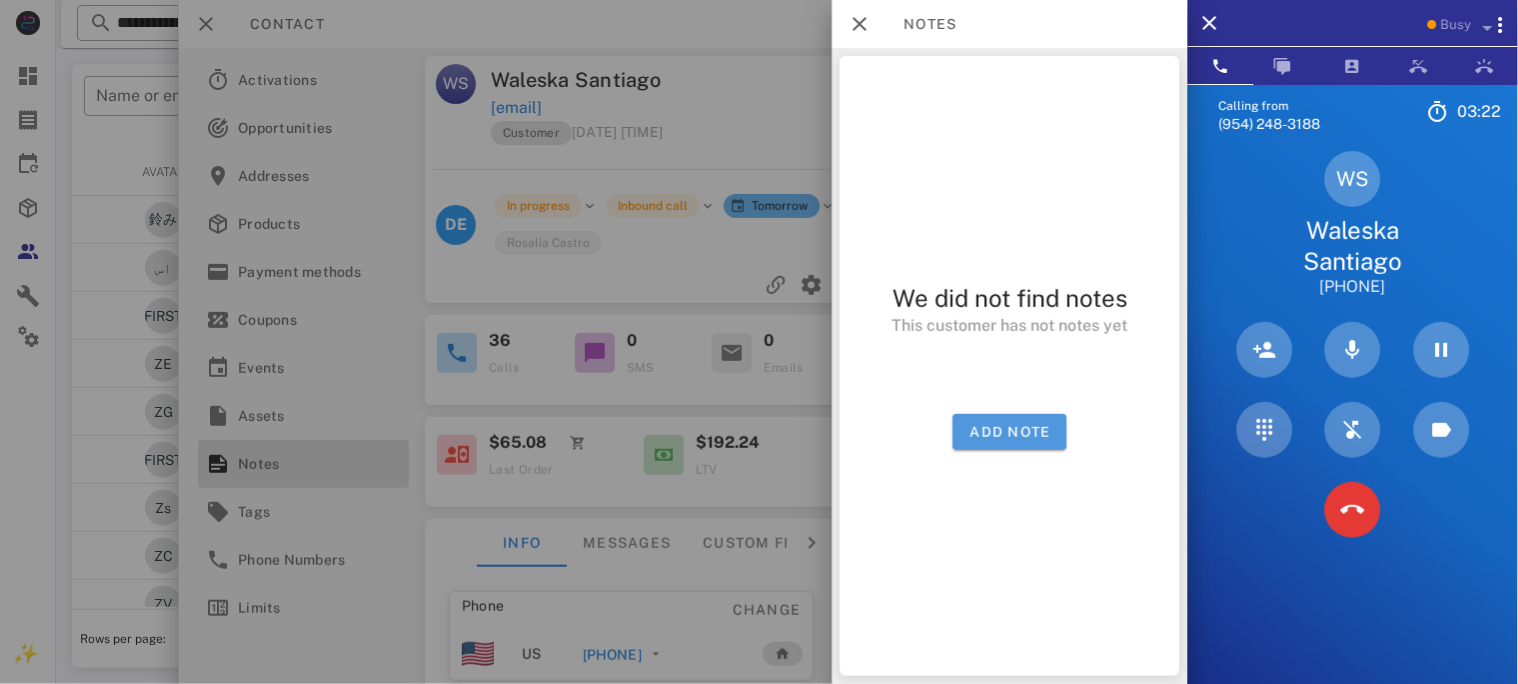 click on "Add note" at bounding box center (1010, 432) 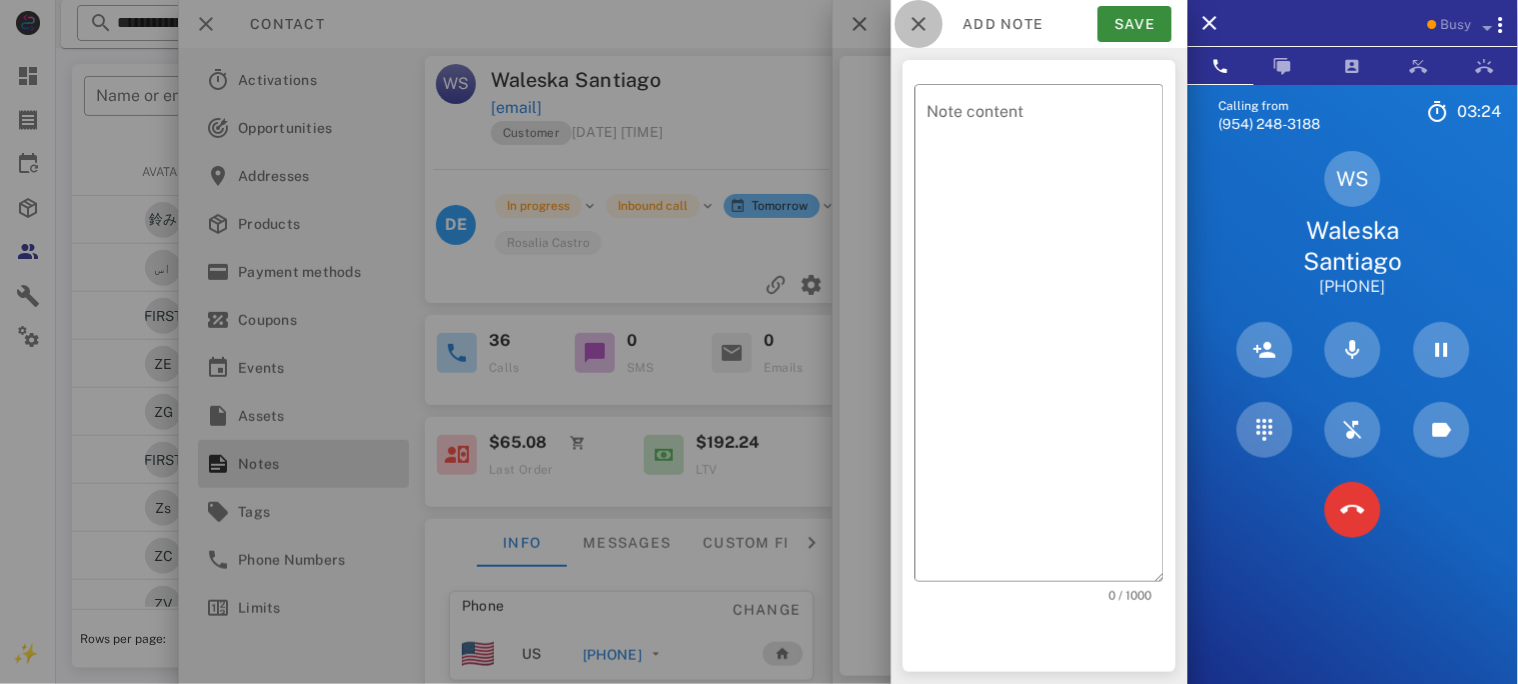 click at bounding box center [919, 24] 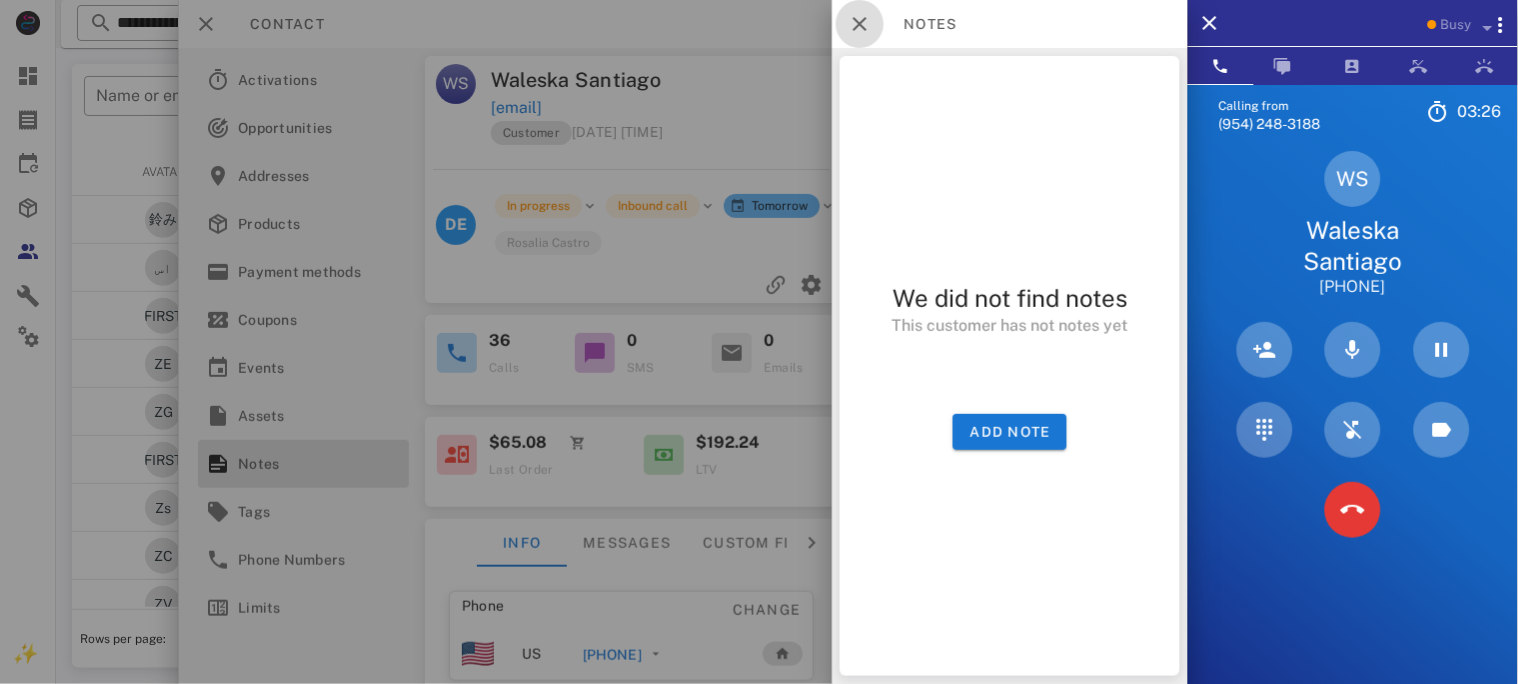 click at bounding box center (860, 24) 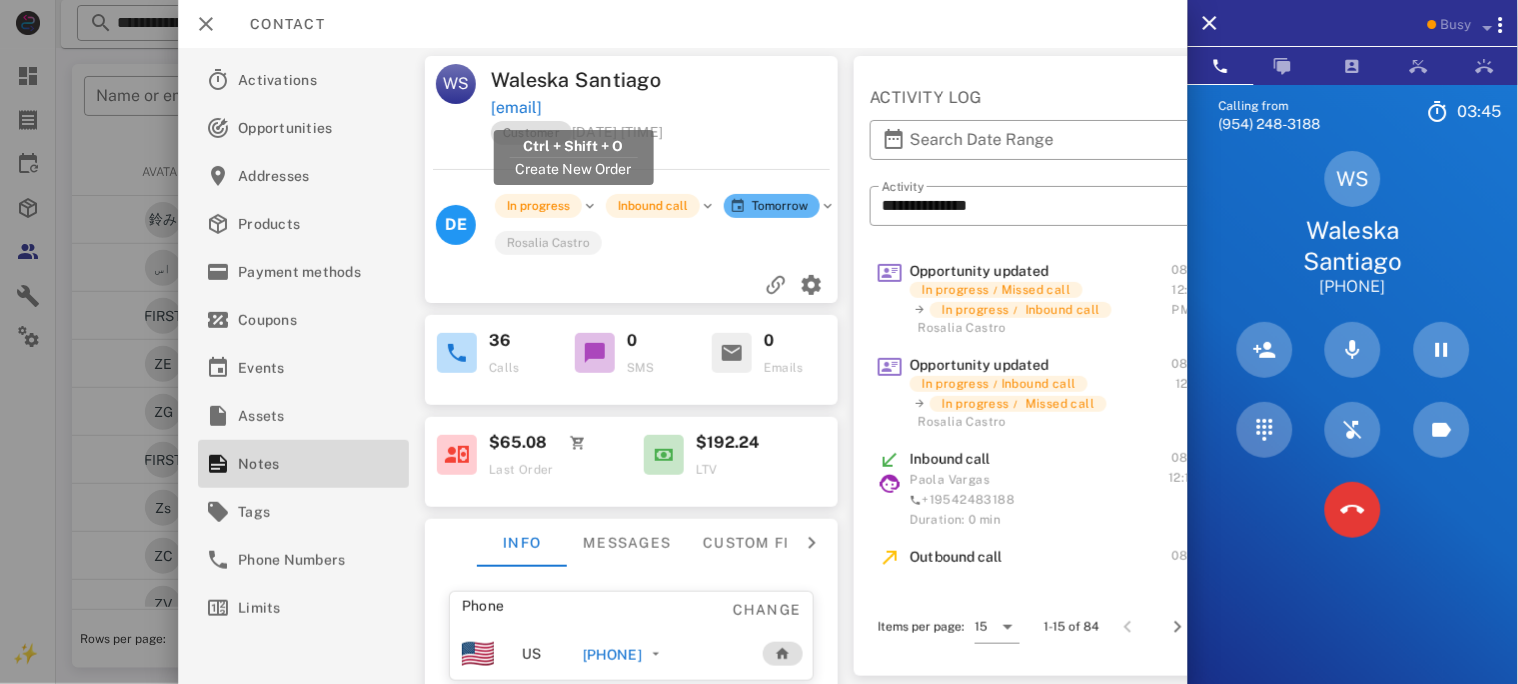 drag, startPoint x: 686, startPoint y: 104, endPoint x: 490, endPoint y: 106, distance: 196.01021 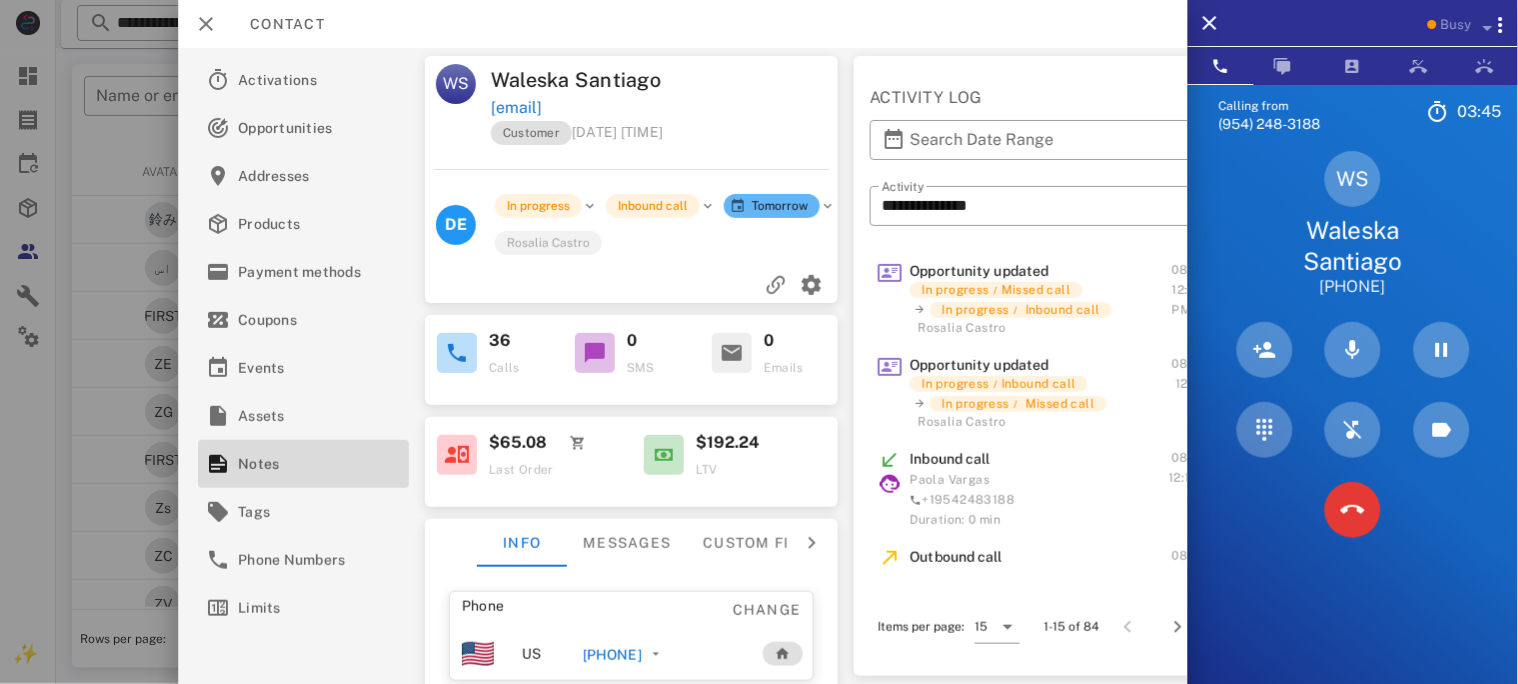 copy on "costales7@yahoo.com" 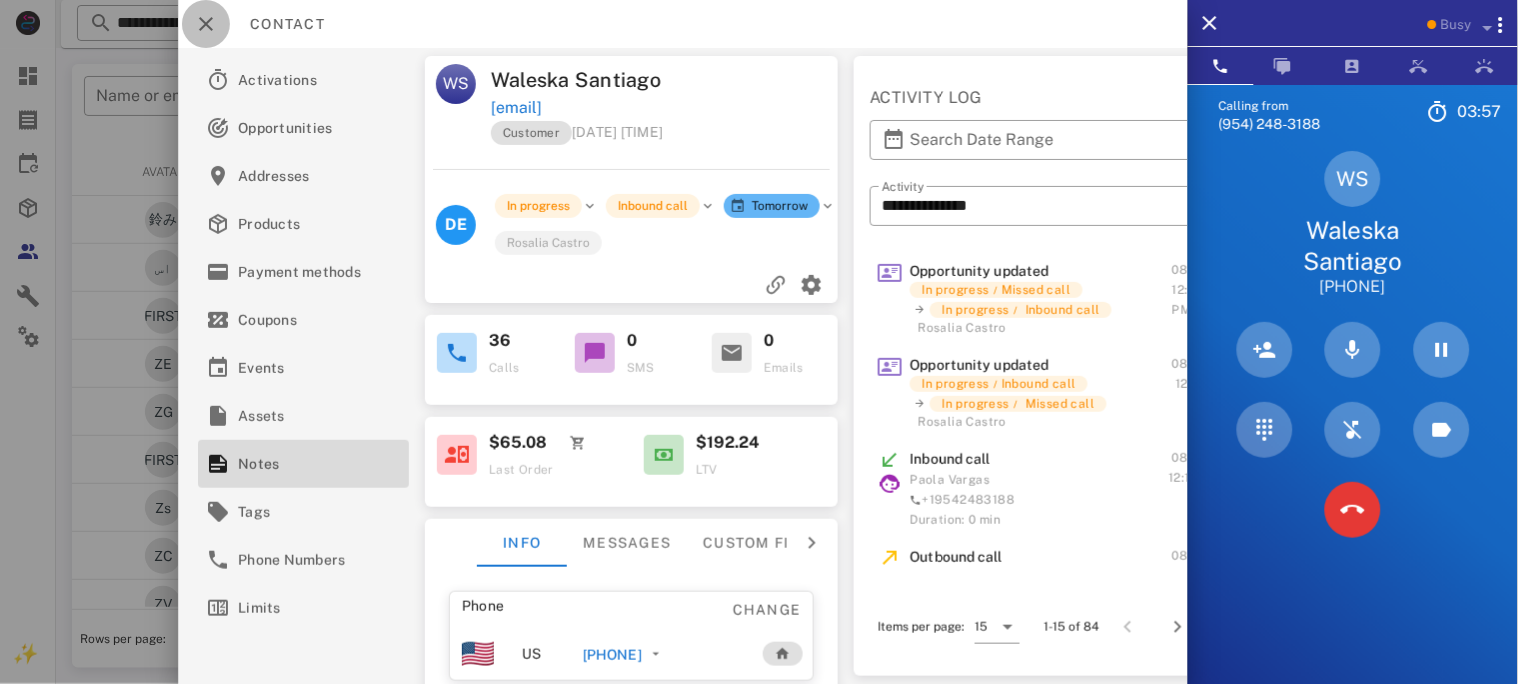click at bounding box center [206, 24] 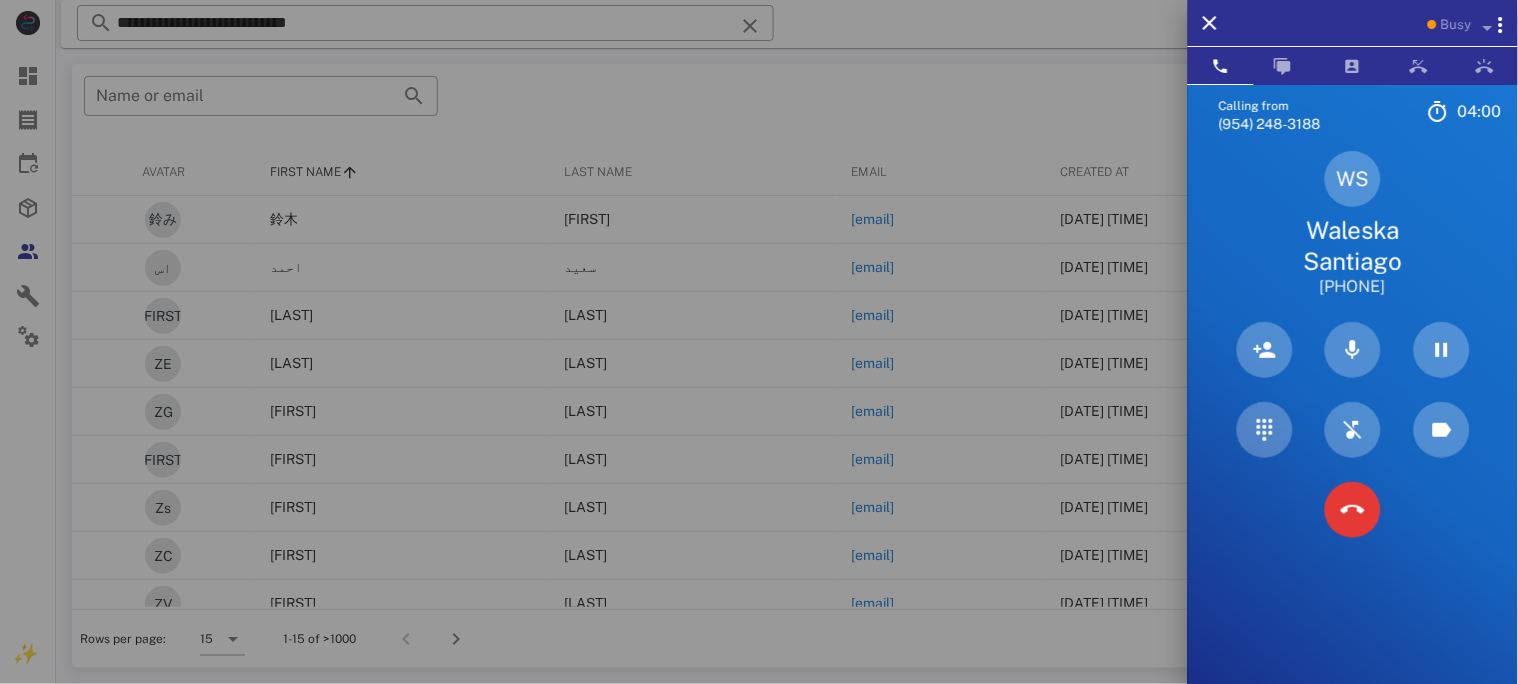 click at bounding box center (759, 342) 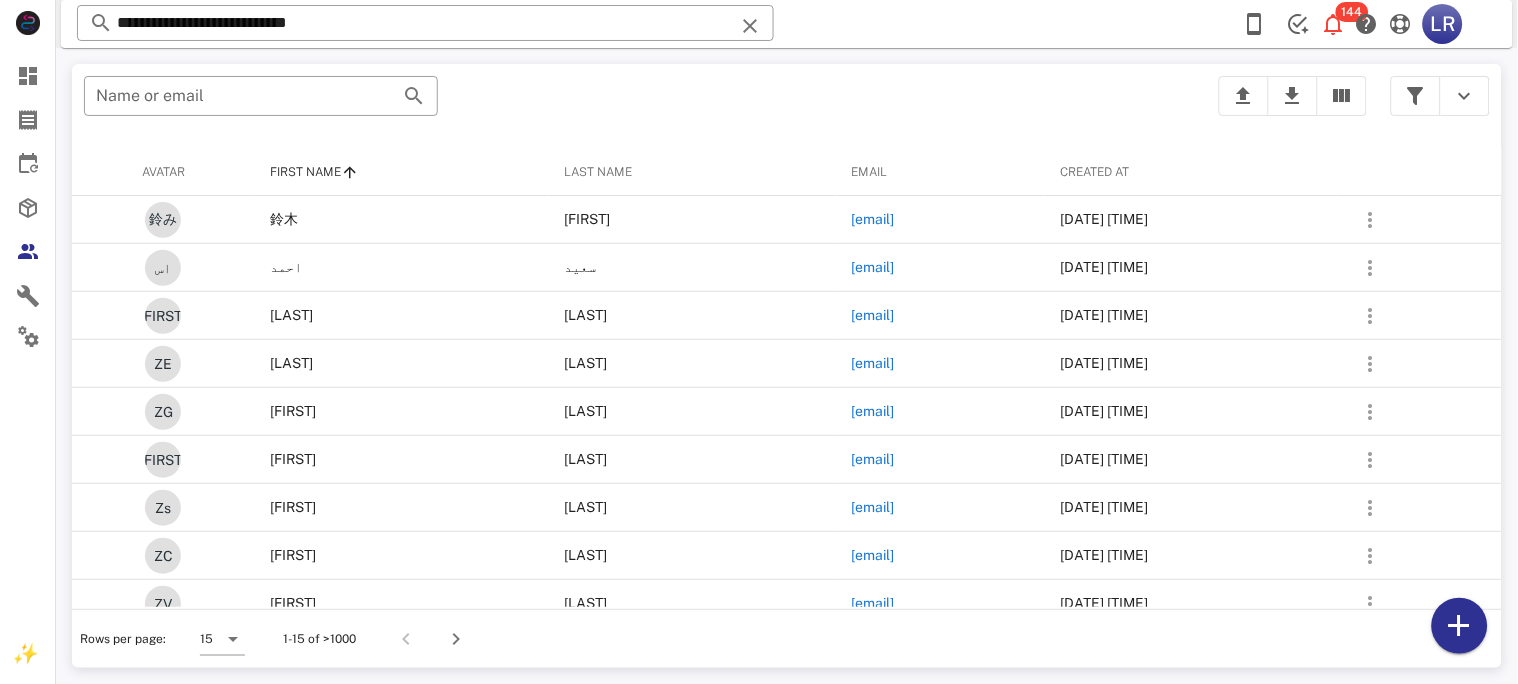 click at bounding box center [750, 26] 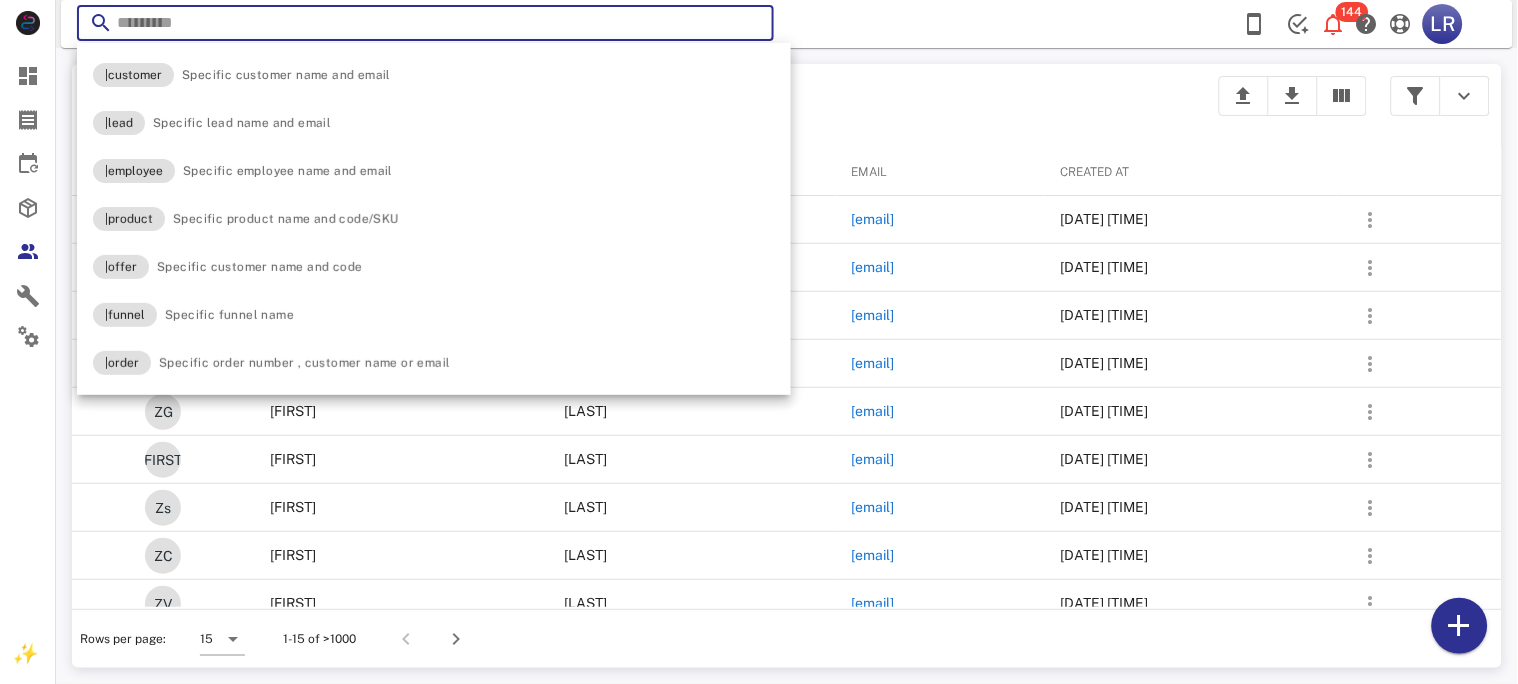 paste on "**********" 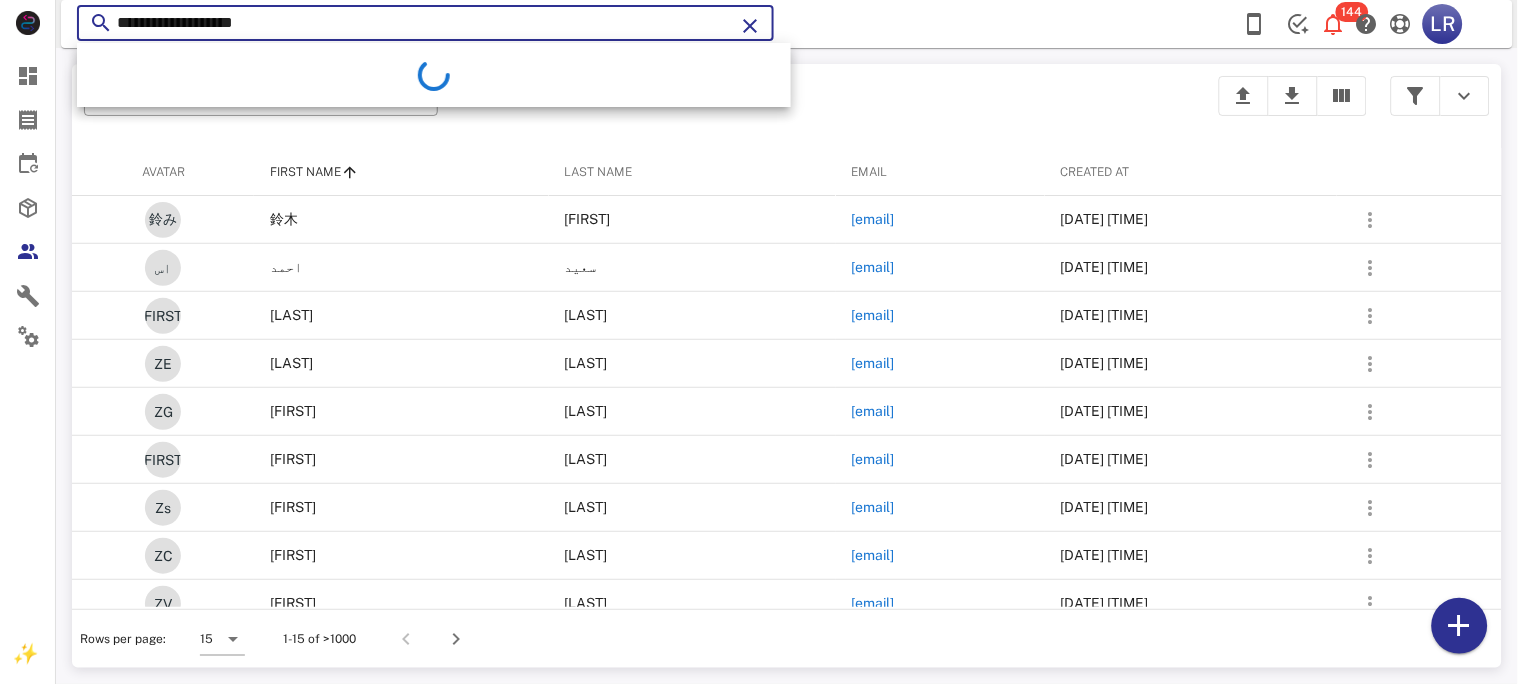 type on "**********" 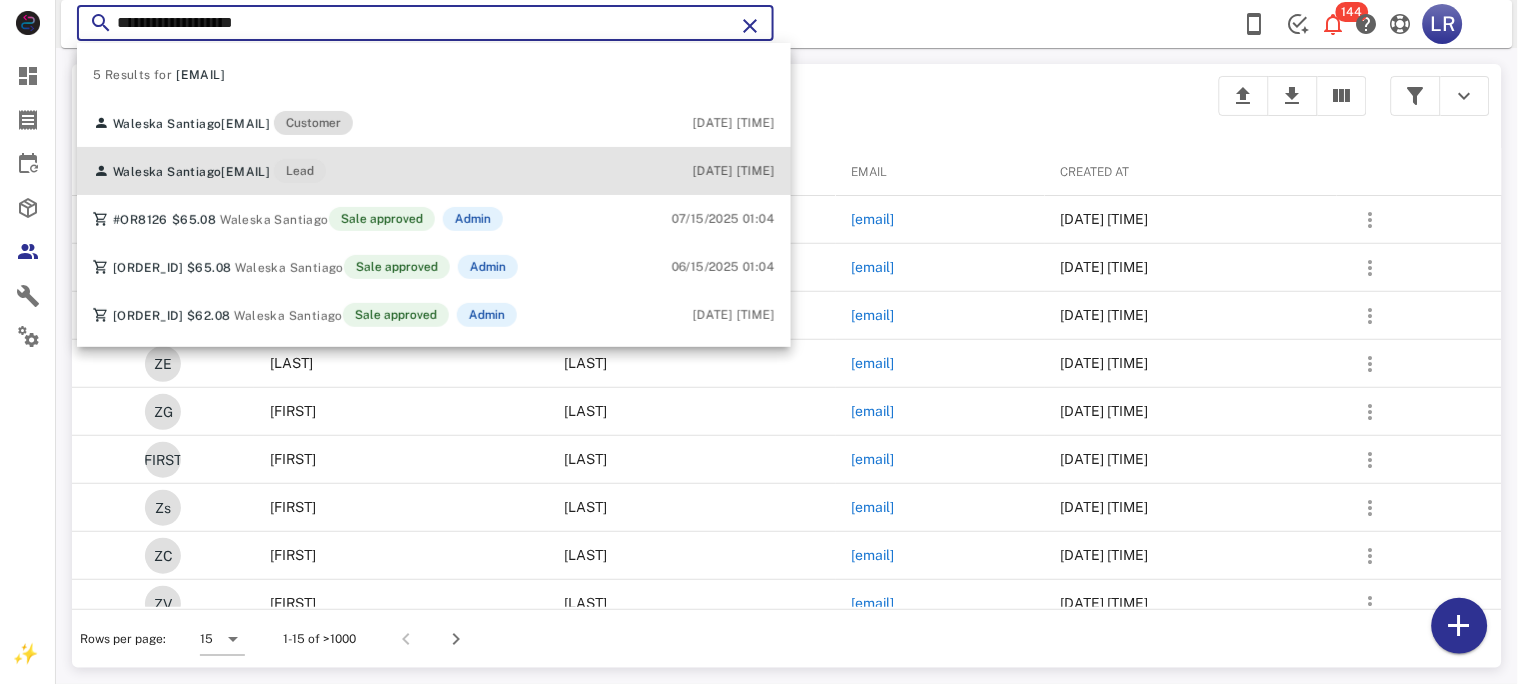 click on "costales7@yahoo.com" at bounding box center [245, 172] 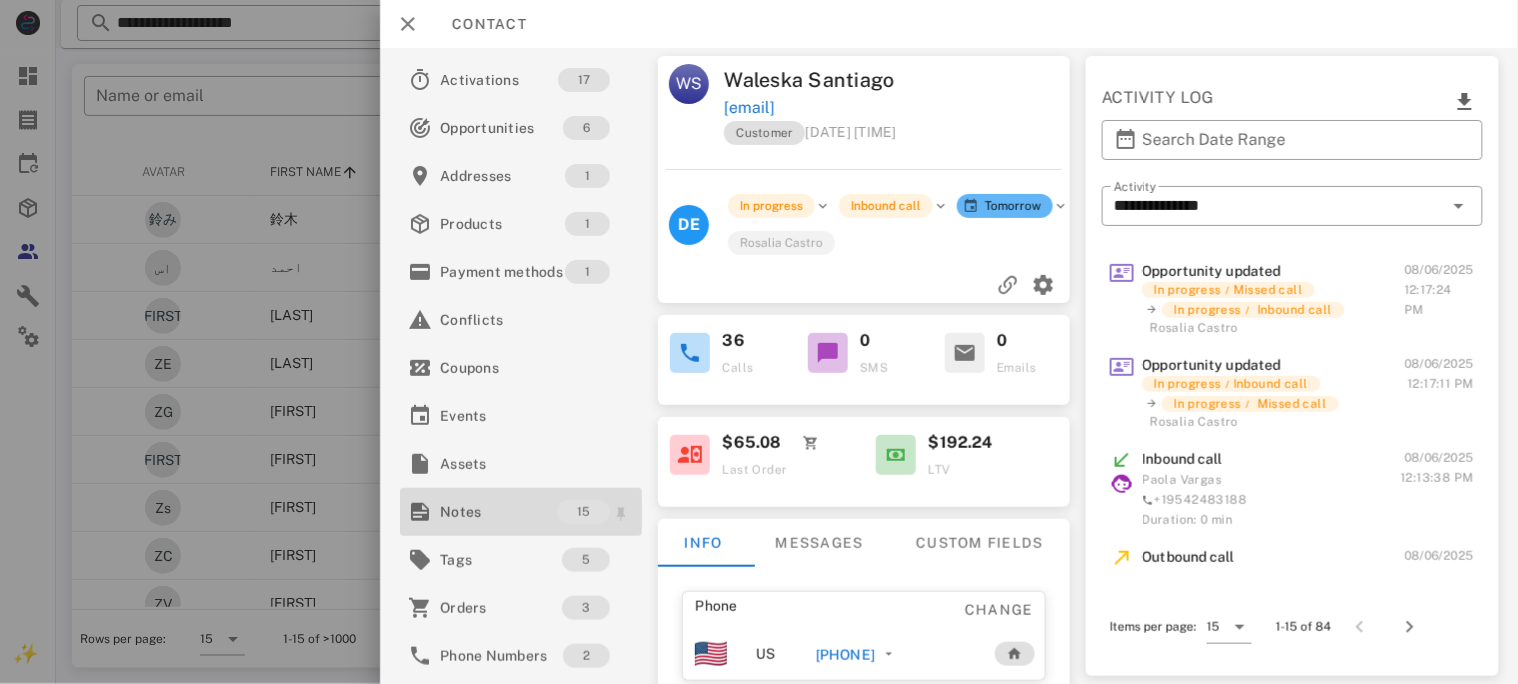 click on "Notes" at bounding box center (498, 512) 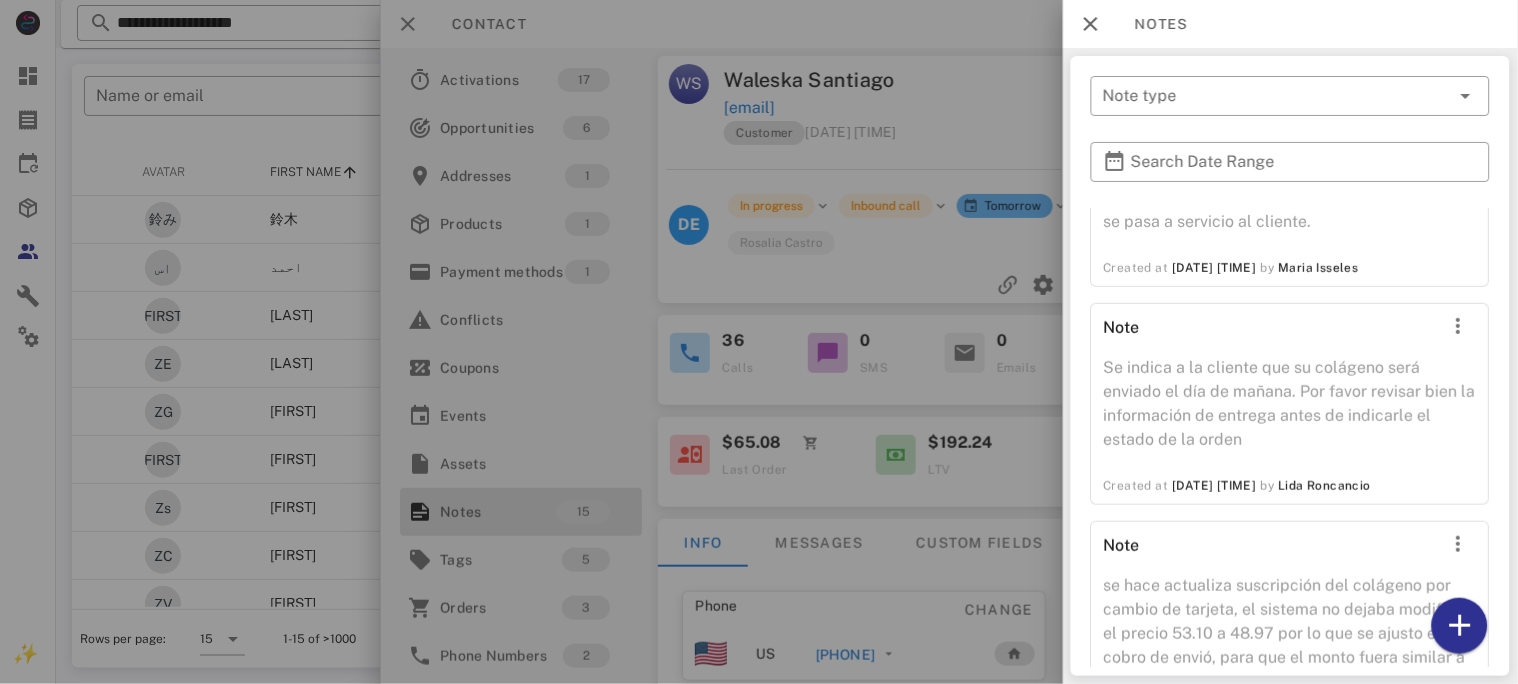 scroll, scrollTop: 2128, scrollLeft: 0, axis: vertical 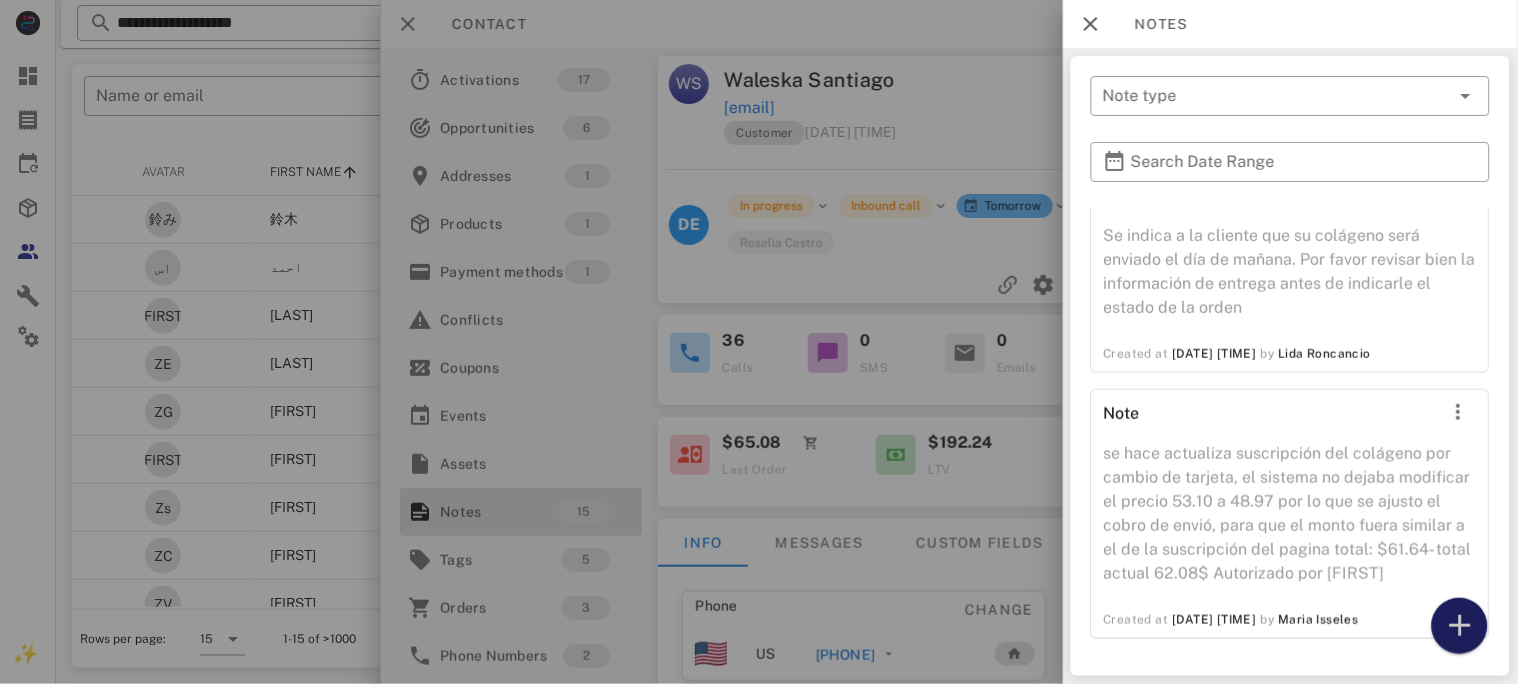 click at bounding box center (1460, 626) 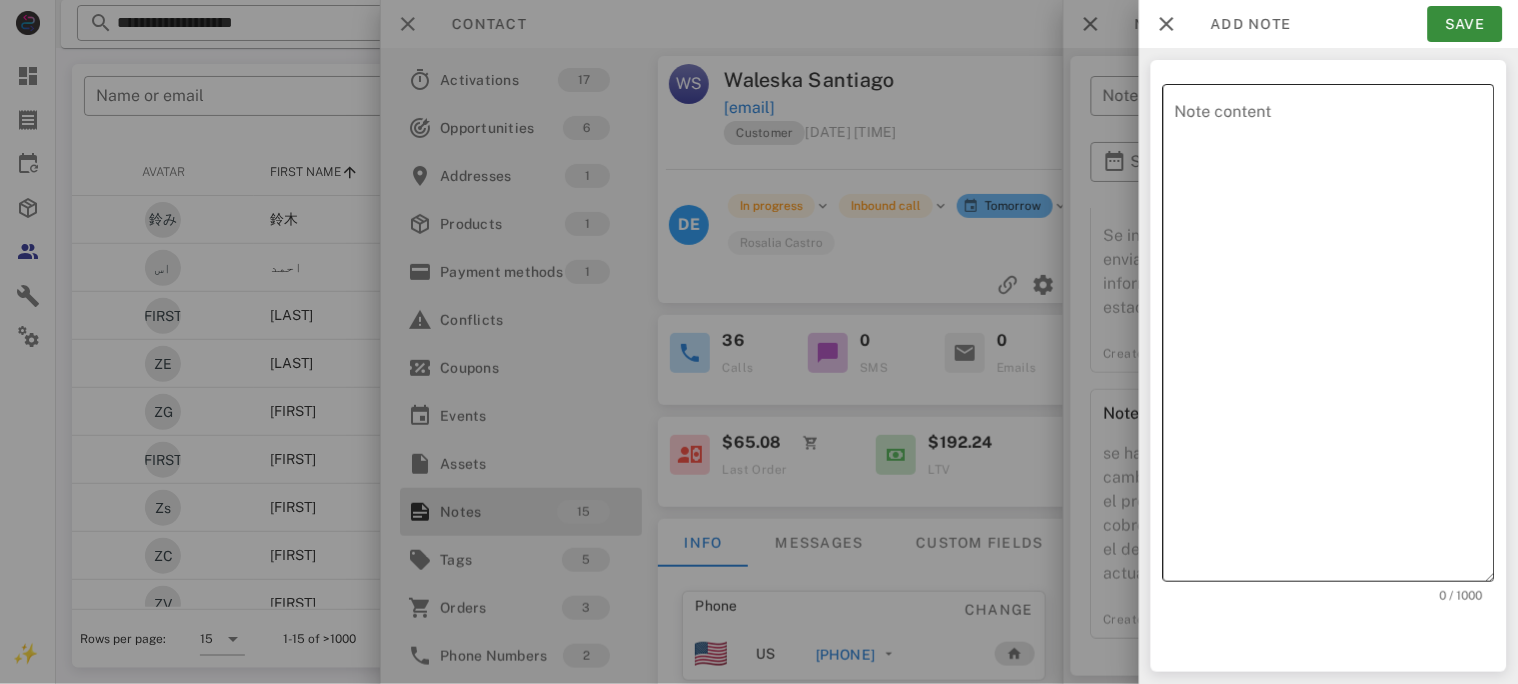 click on "Note content" at bounding box center (1335, 338) 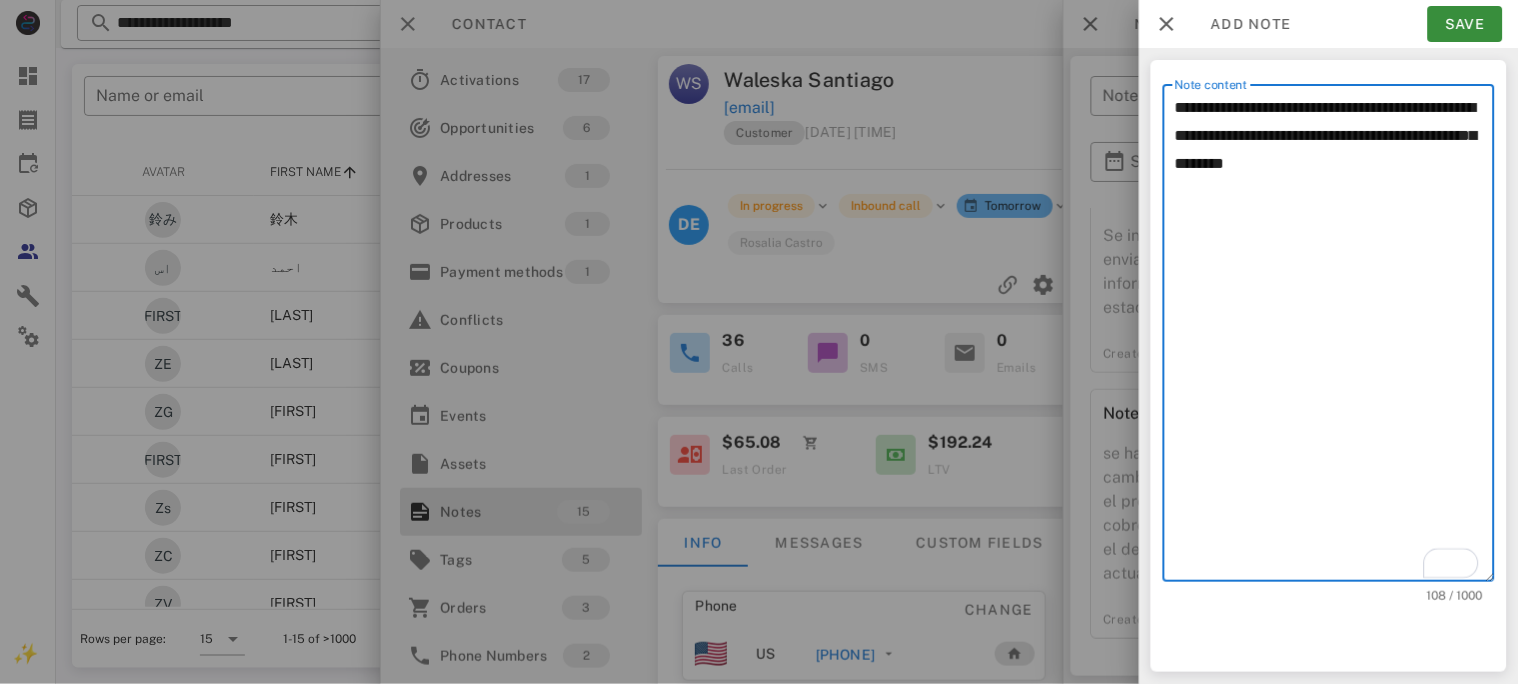 click on "**********" at bounding box center (1335, 338) 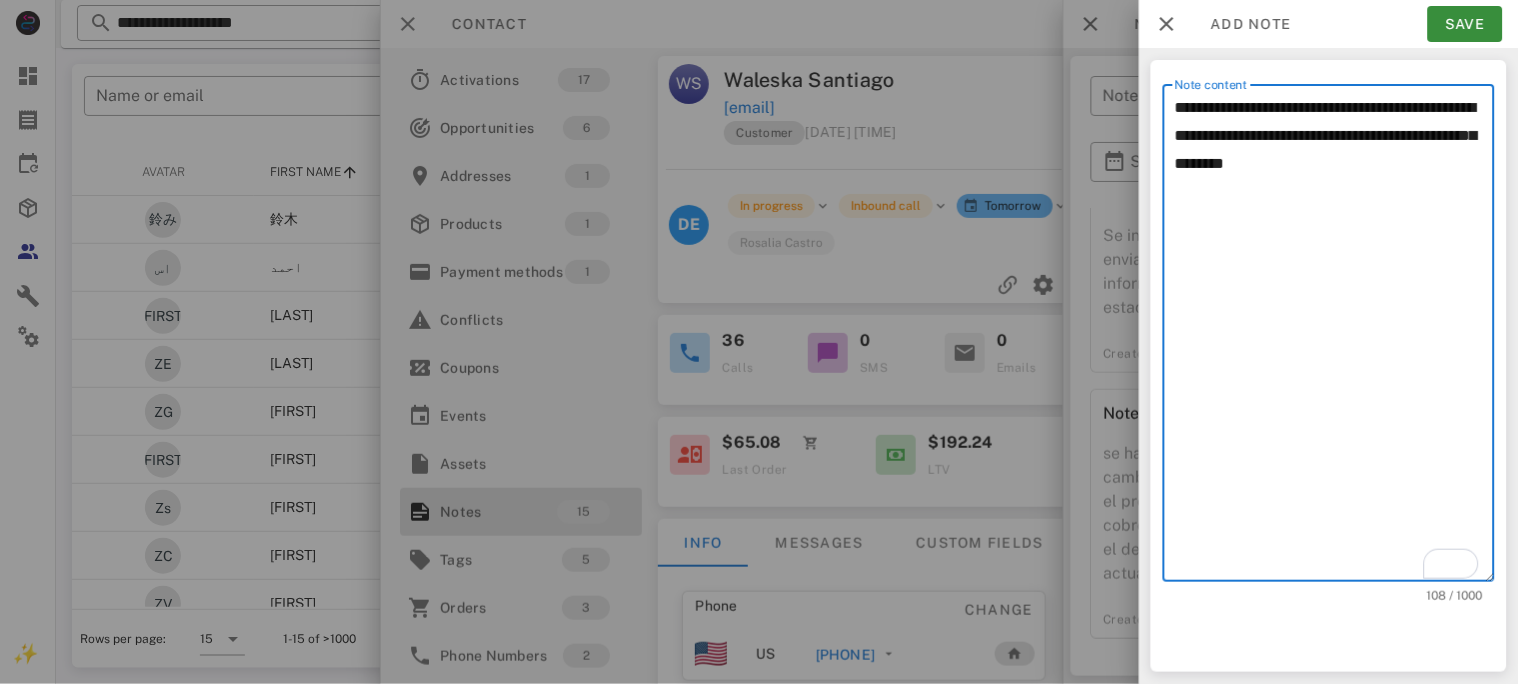click on "**********" at bounding box center [1335, 338] 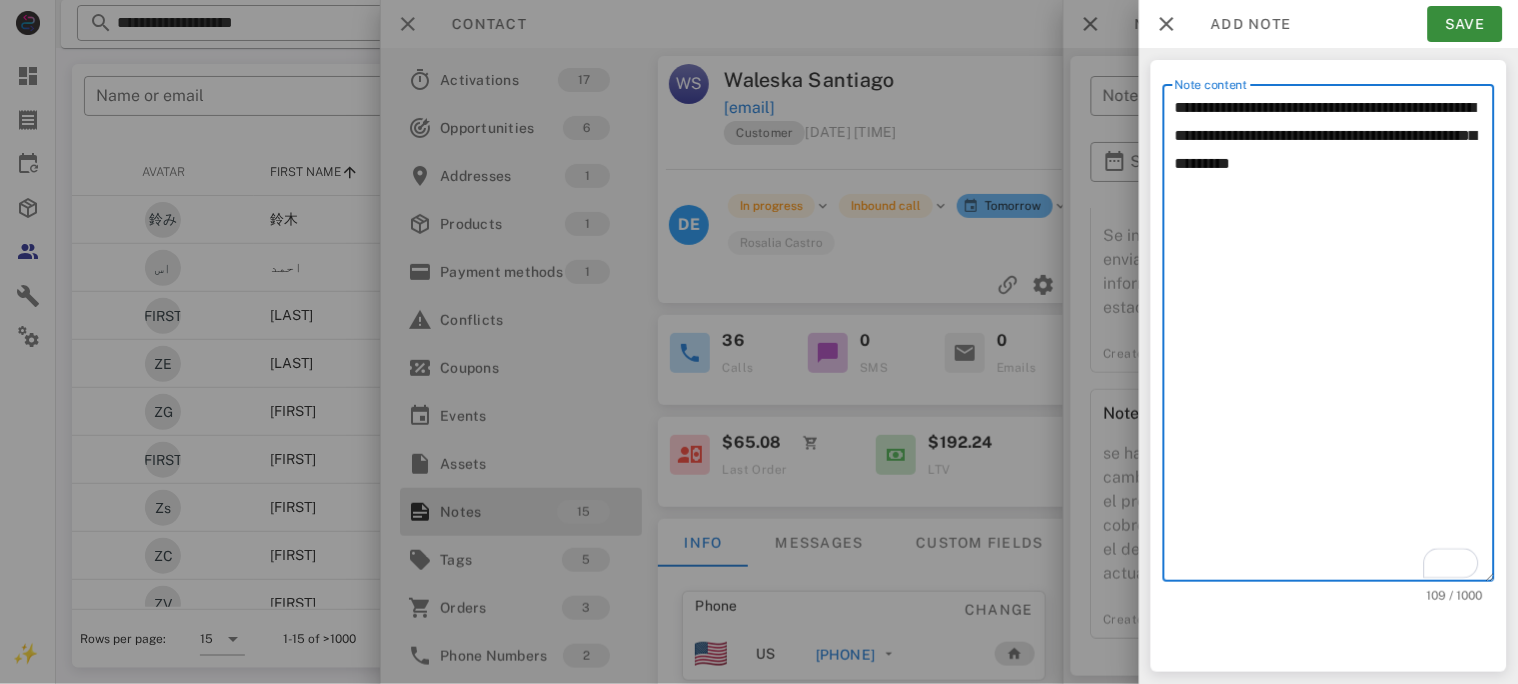 click on "**********" at bounding box center [1335, 338] 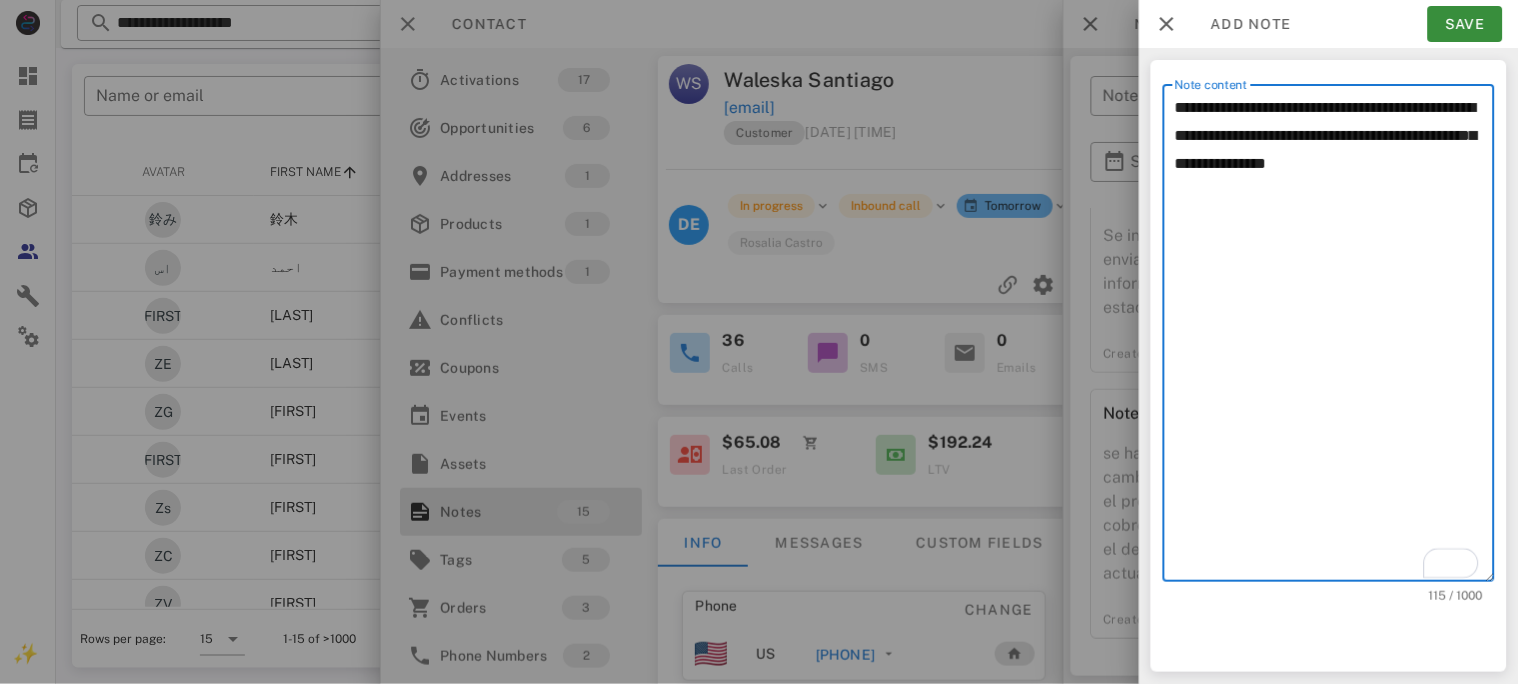 click on "**********" at bounding box center (1335, 338) 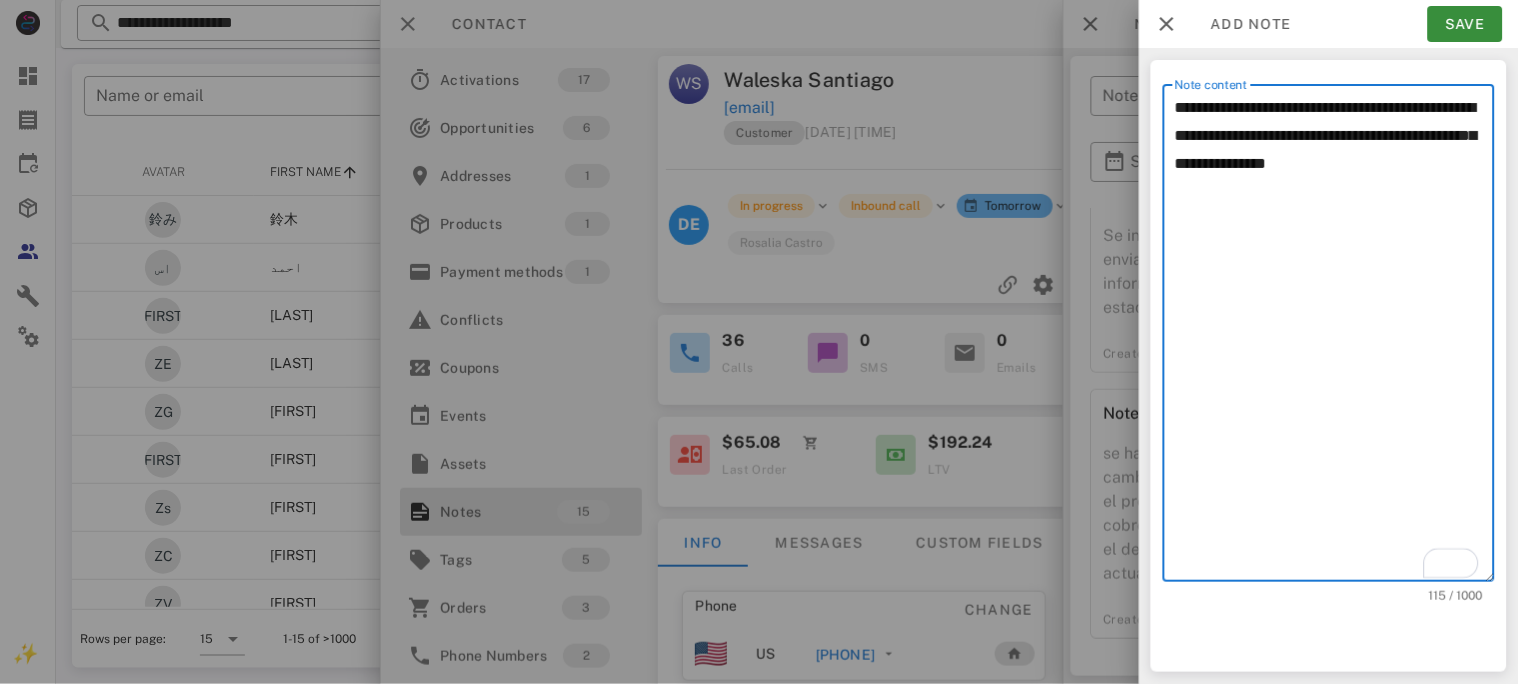 click on "**********" at bounding box center [1335, 338] 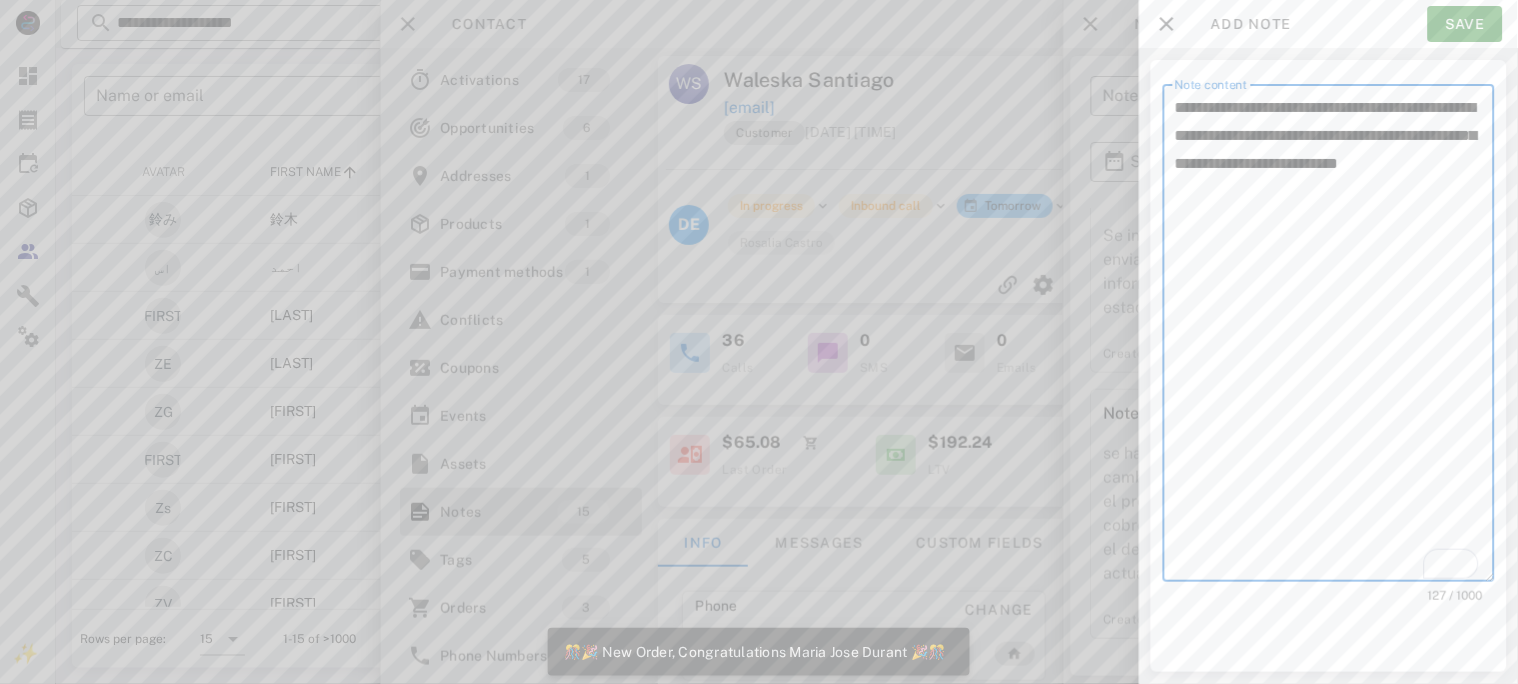 click on "**********" at bounding box center [1335, 338] 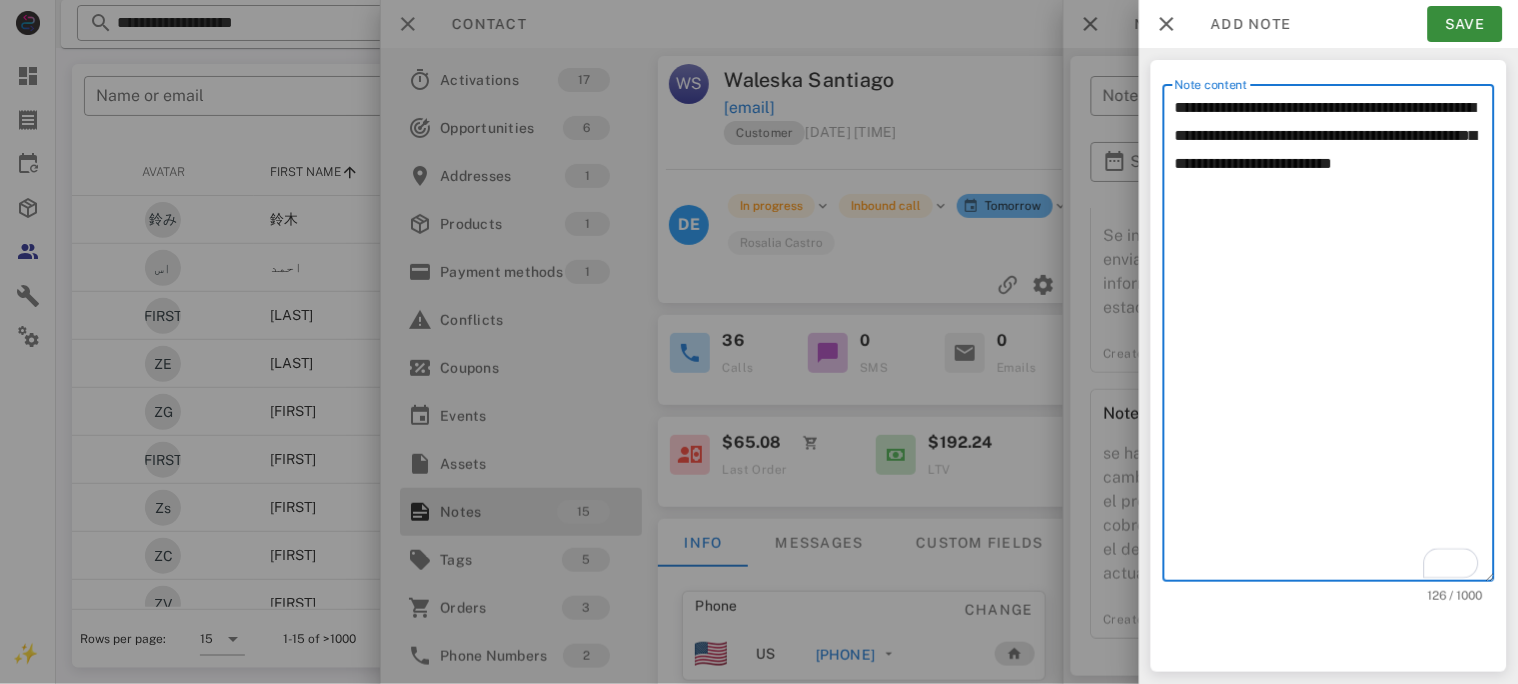 click on "**********" at bounding box center [1335, 338] 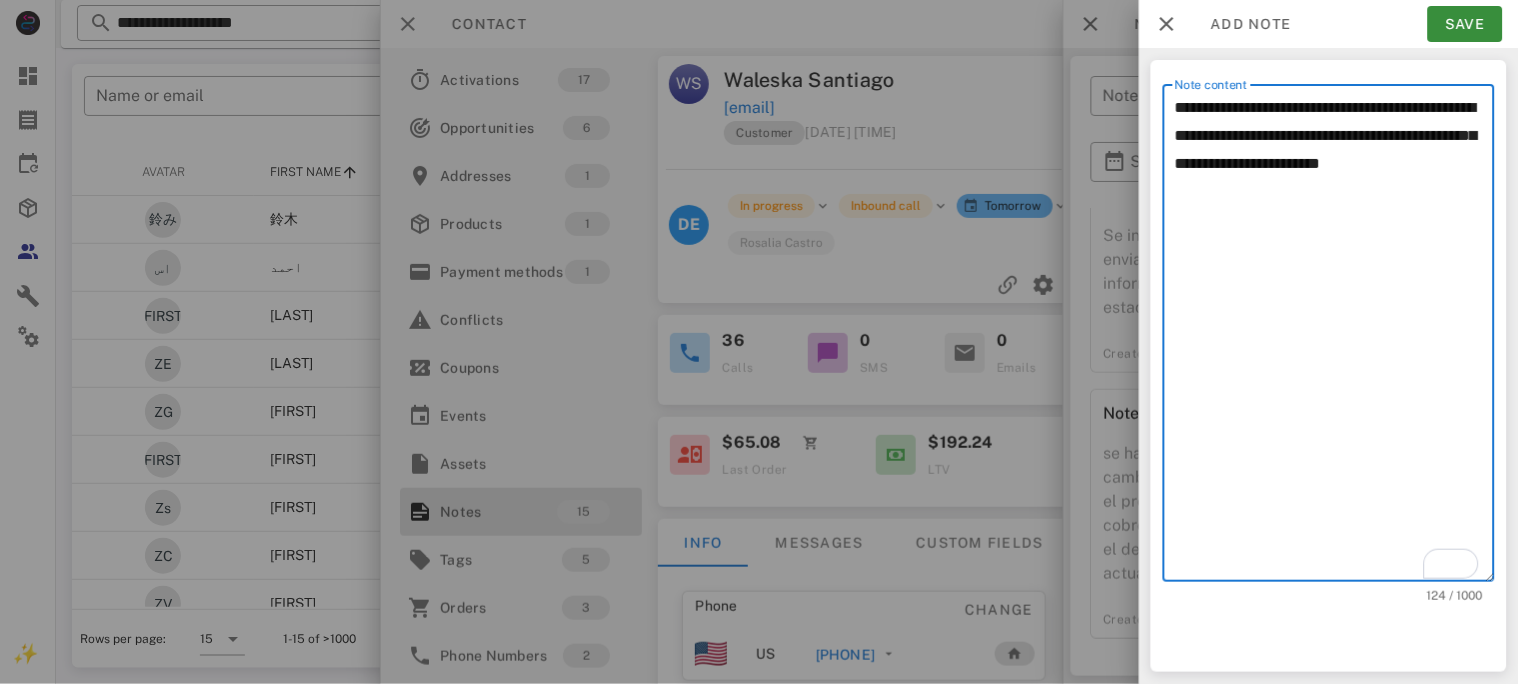 click on "**********" at bounding box center [1335, 338] 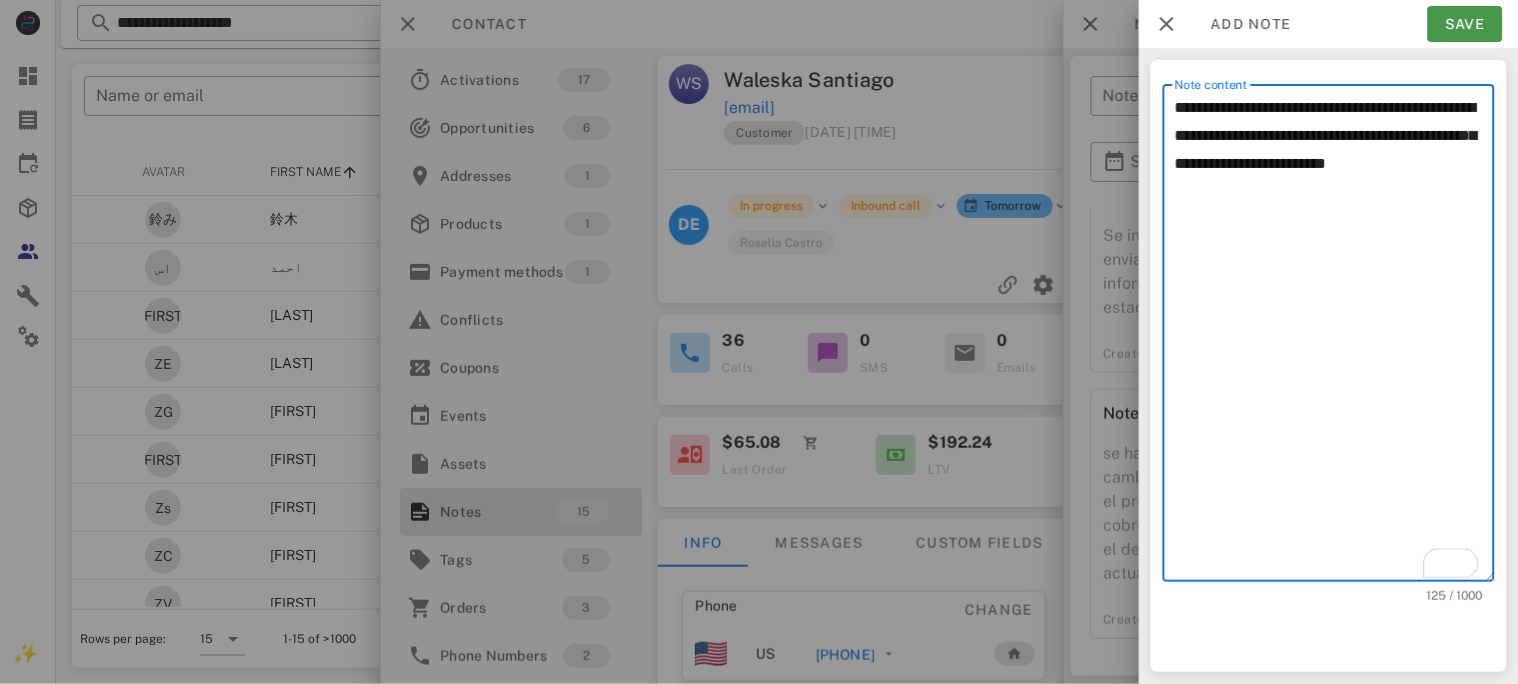 type on "**********" 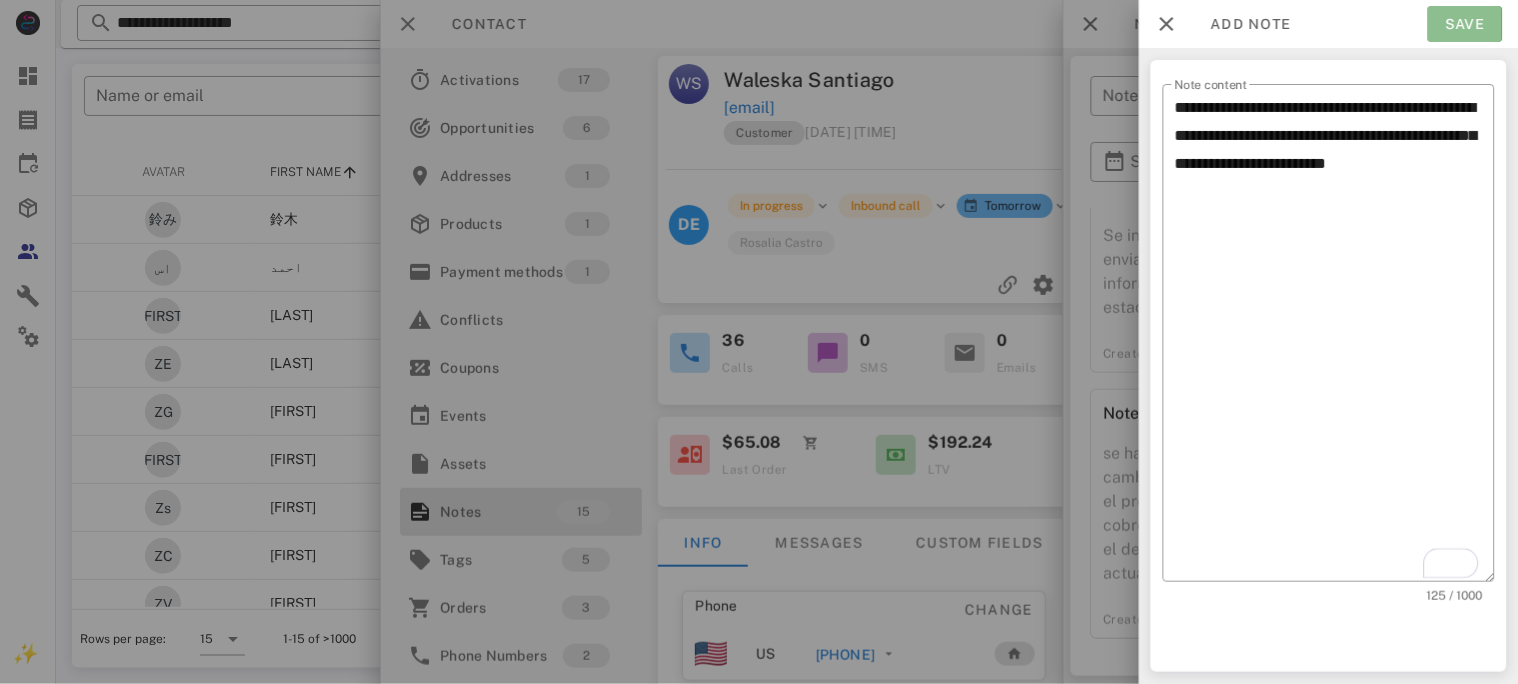 click on "Save" at bounding box center [1465, 24] 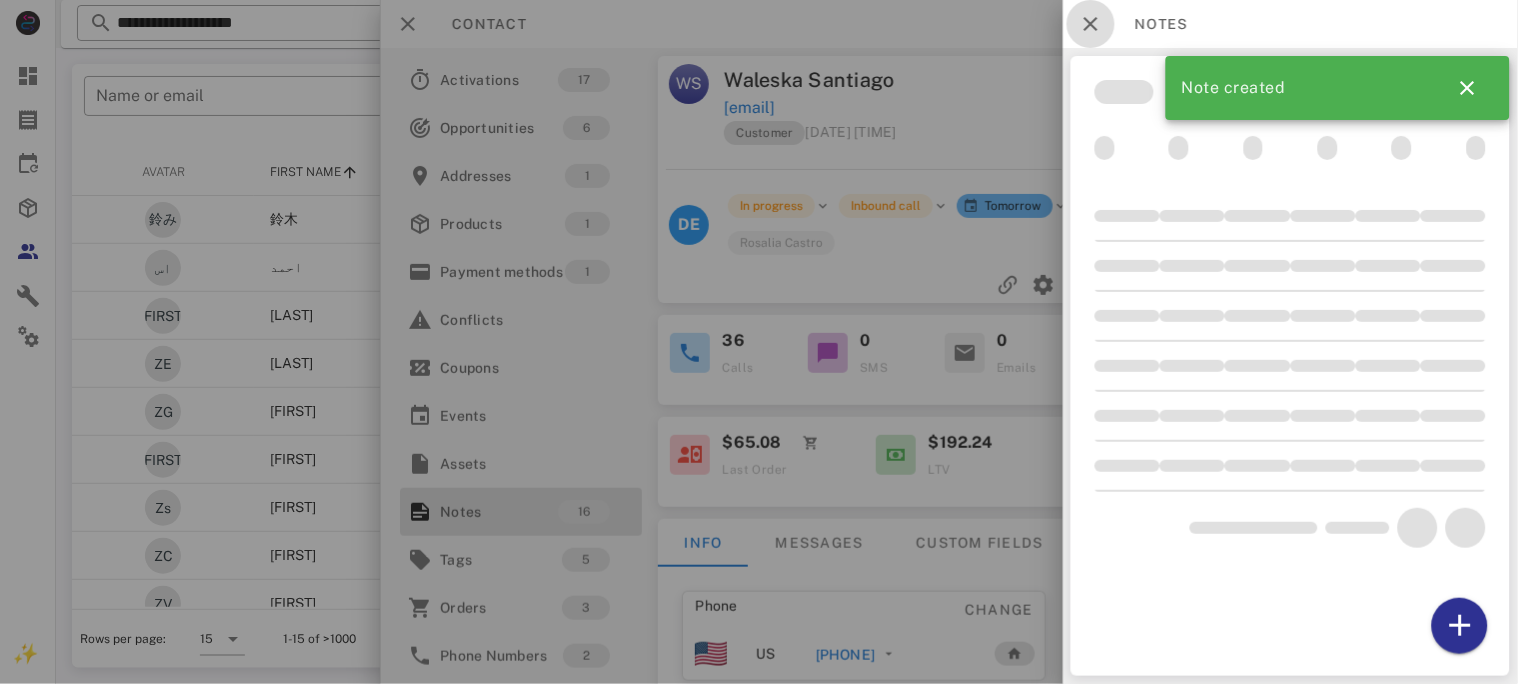 click at bounding box center [1091, 24] 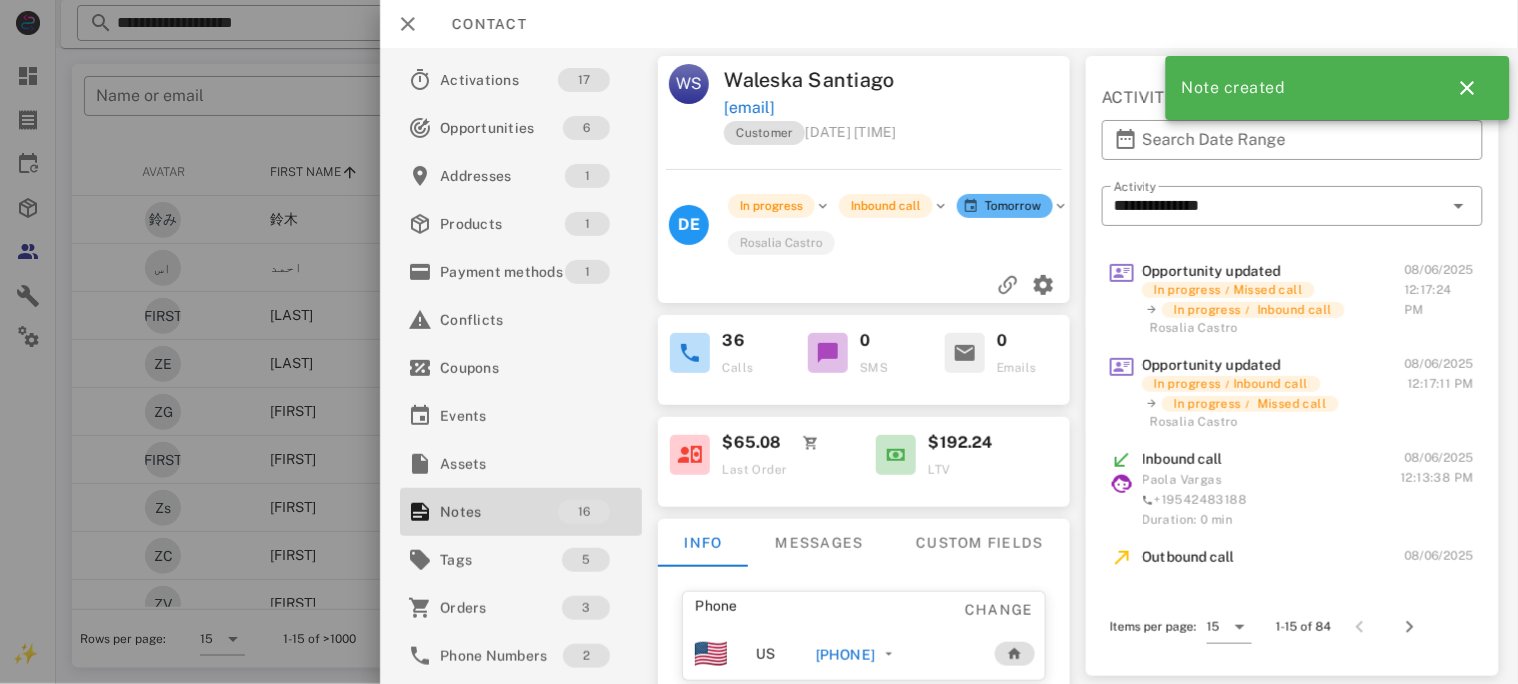 drag, startPoint x: 900, startPoint y: 135, endPoint x: 715, endPoint y: 141, distance: 185.09727 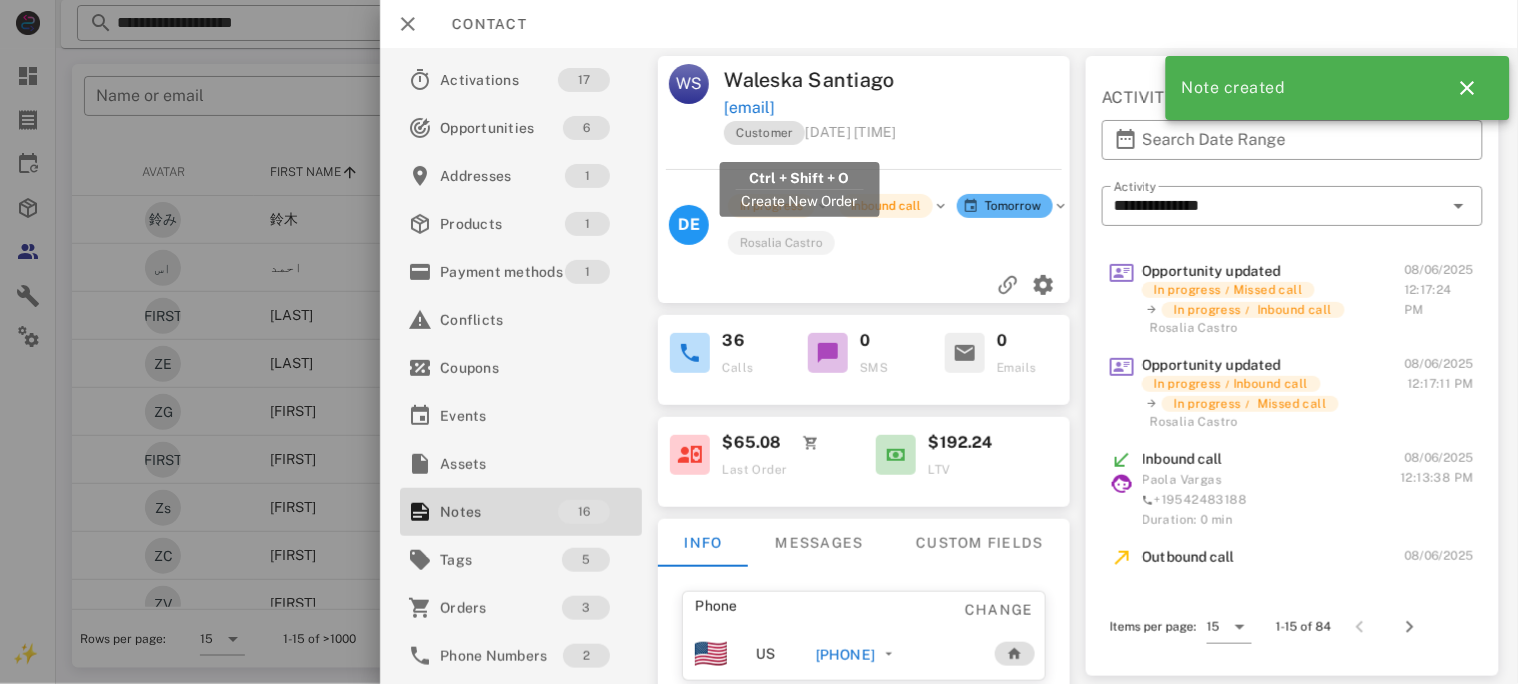 drag, startPoint x: 894, startPoint y: 138, endPoint x: 717, endPoint y: 144, distance: 177.10167 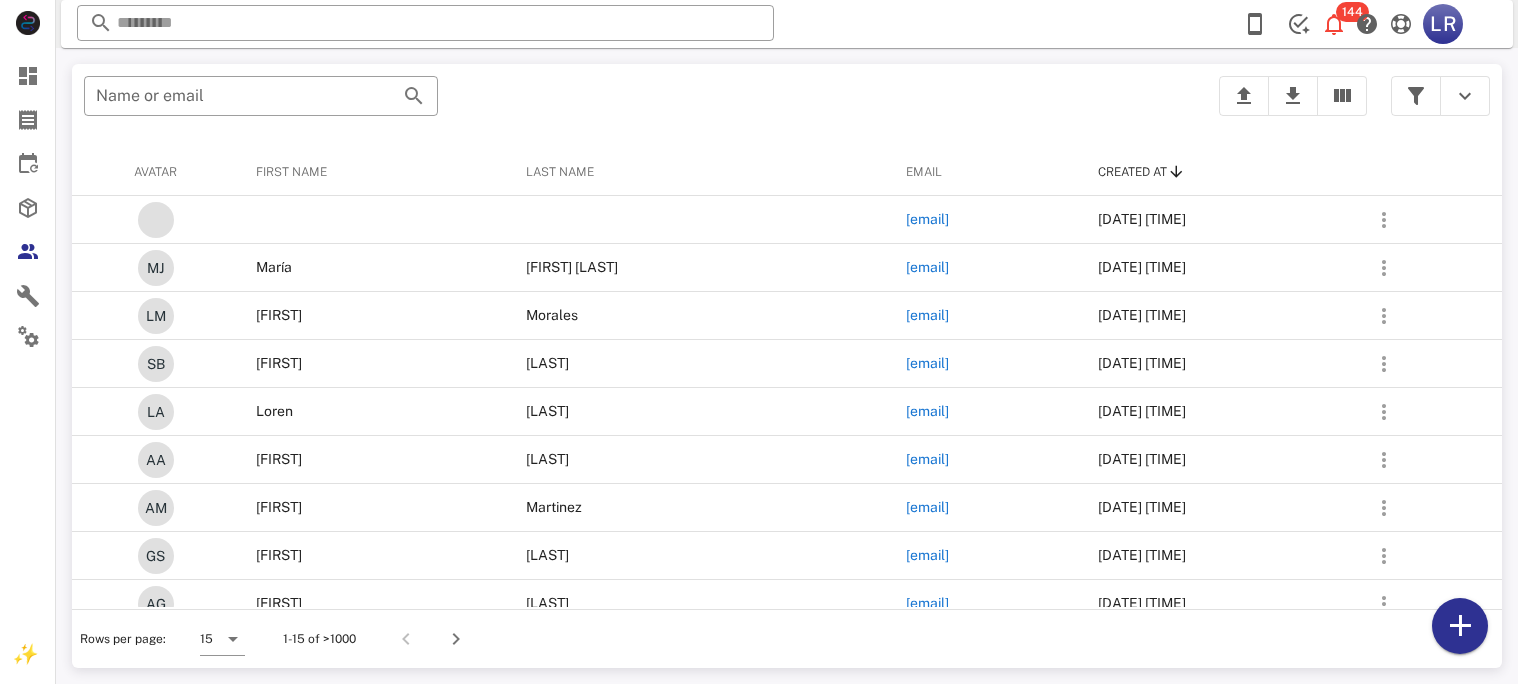 scroll, scrollTop: 0, scrollLeft: 0, axis: both 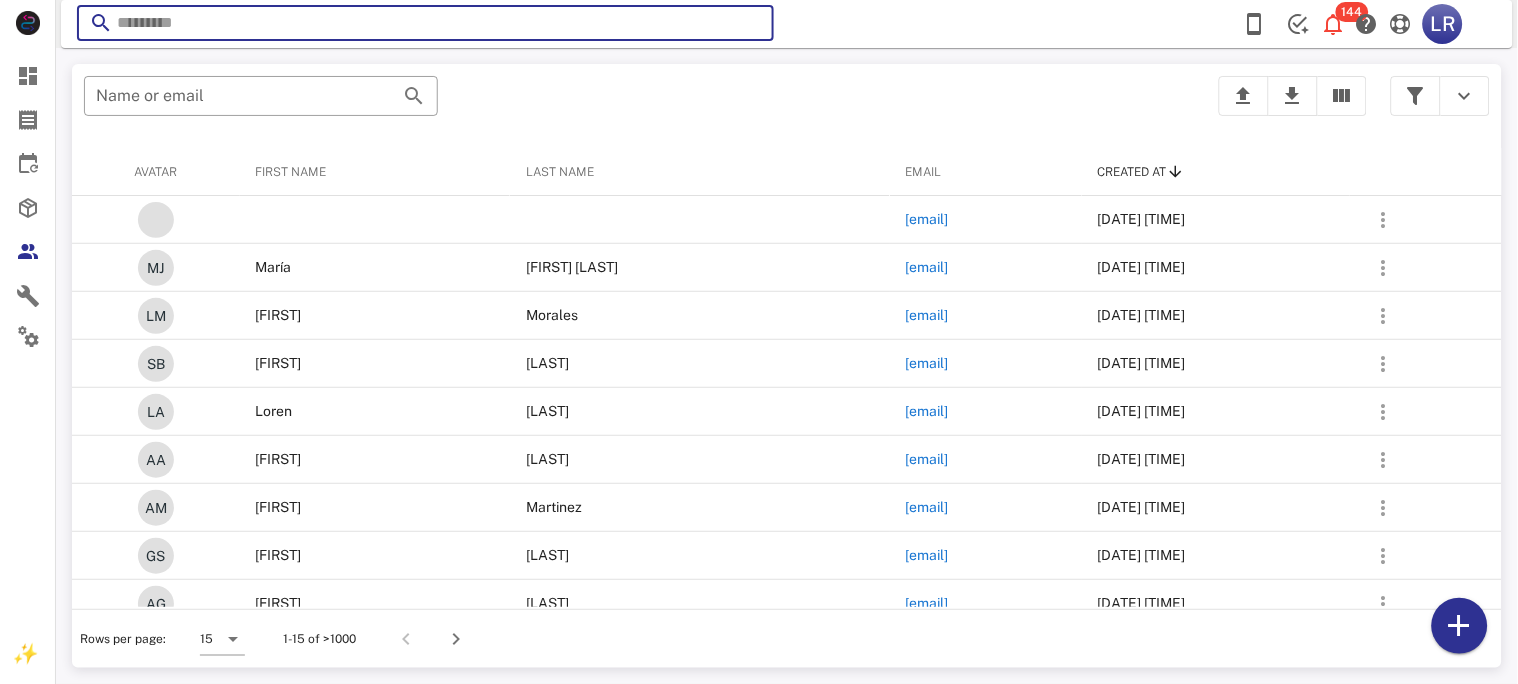 click at bounding box center [425, 23] 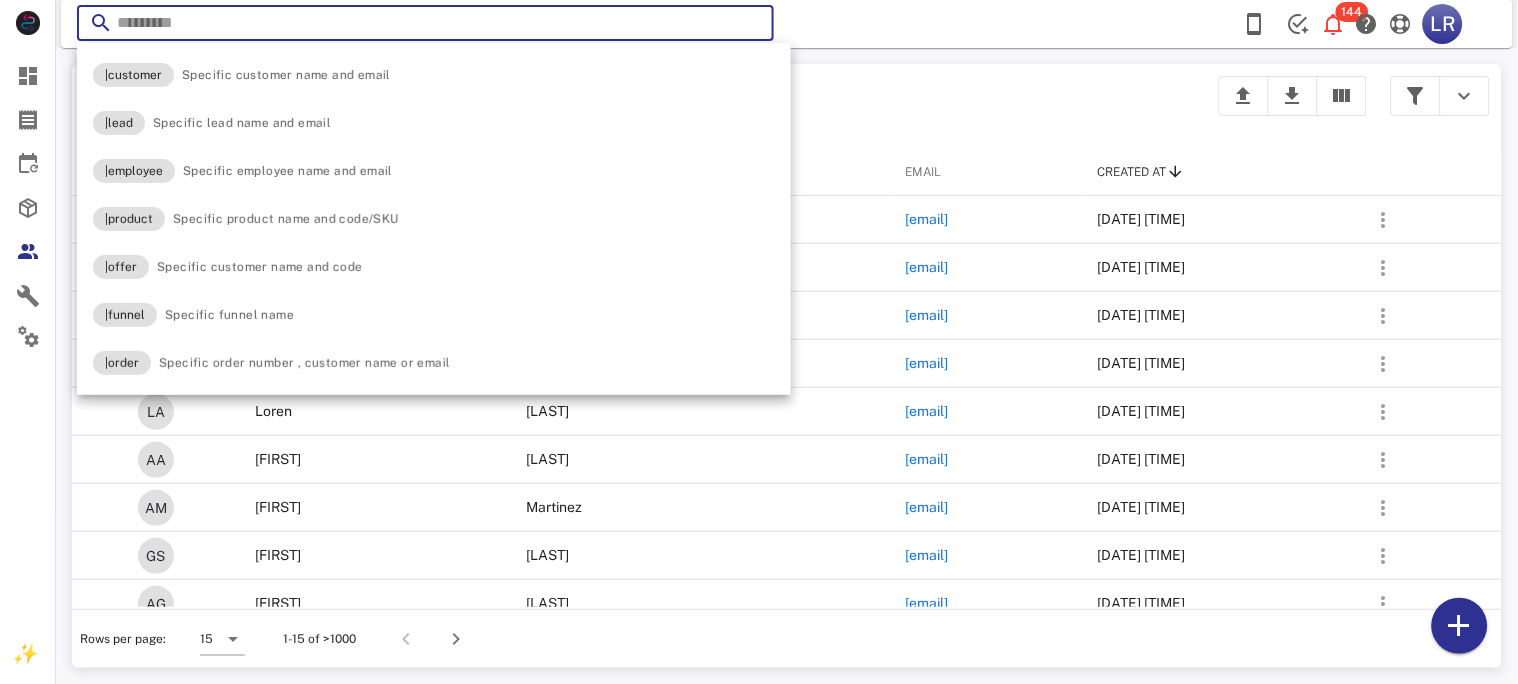 paste on "**********" 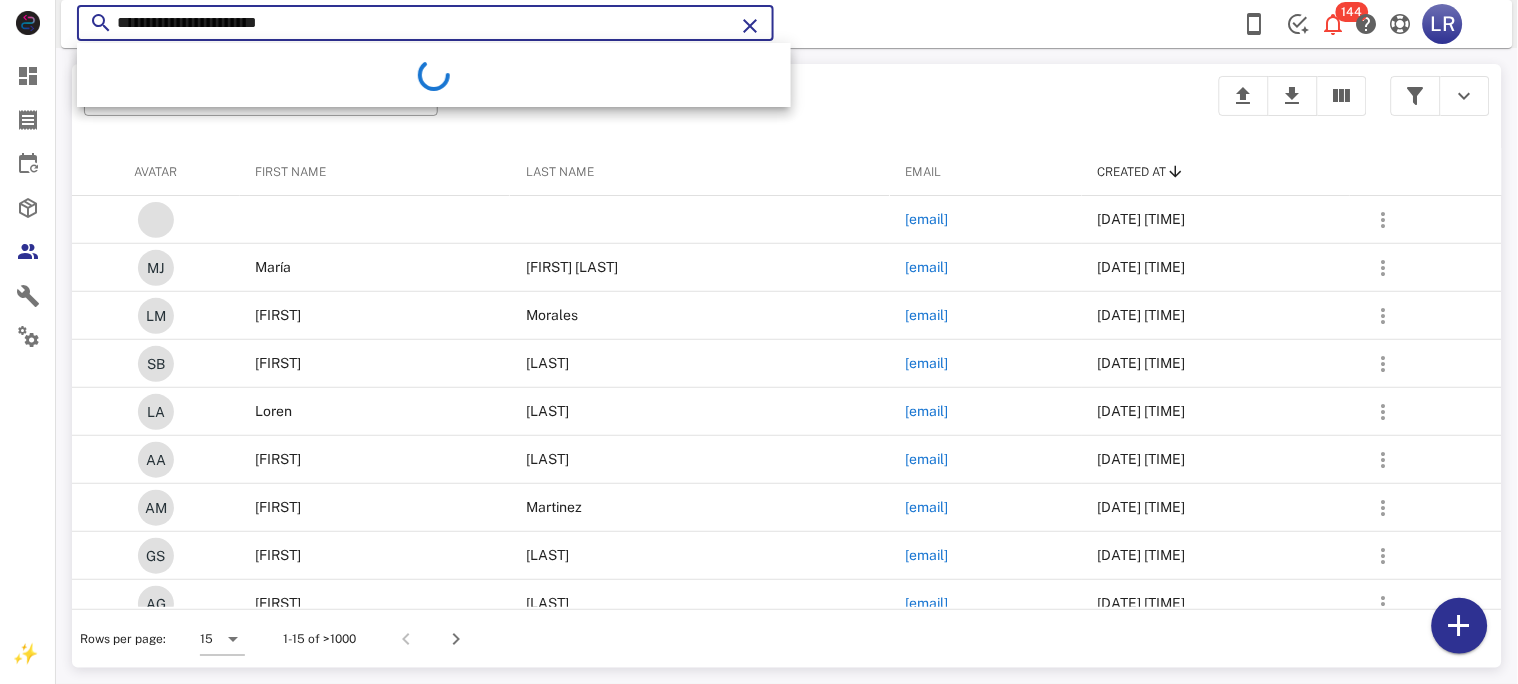 type on "**********" 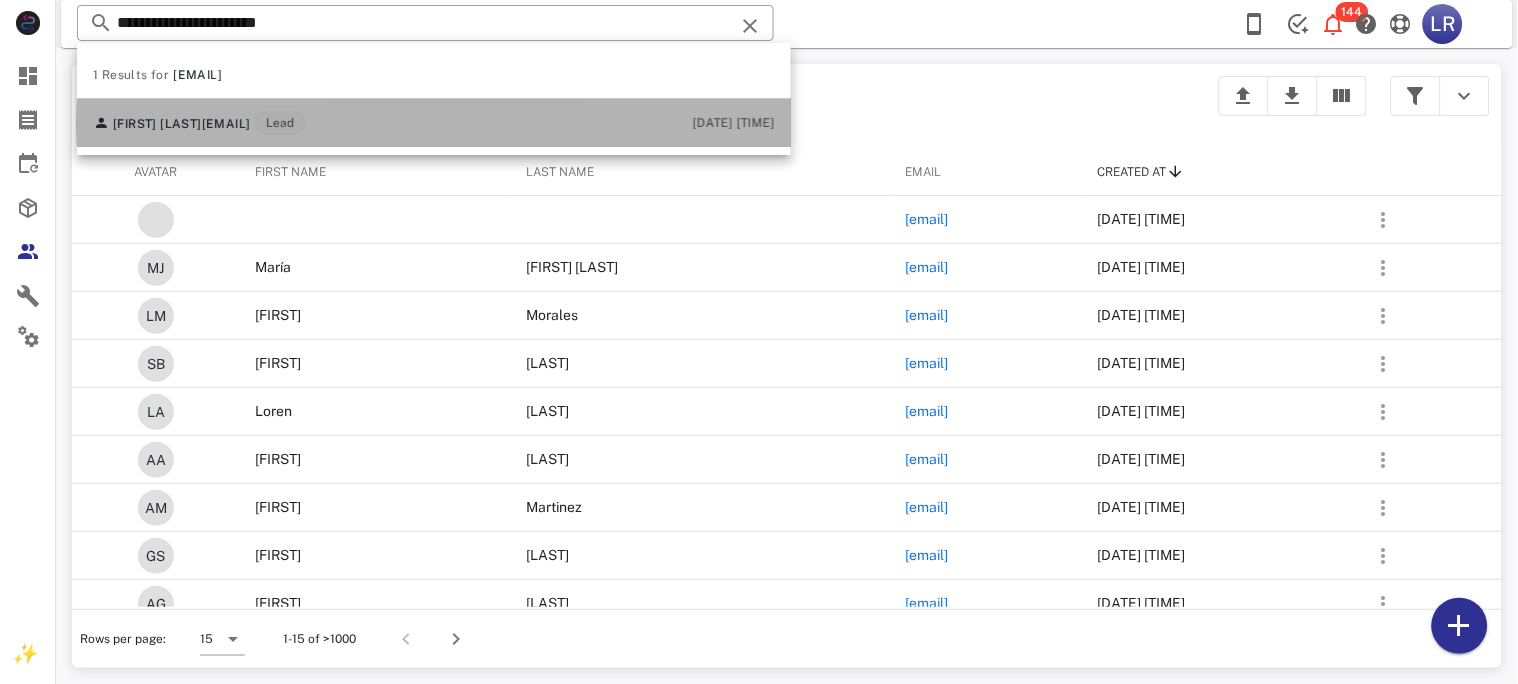 click on "[EMAIL]" at bounding box center [226, 124] 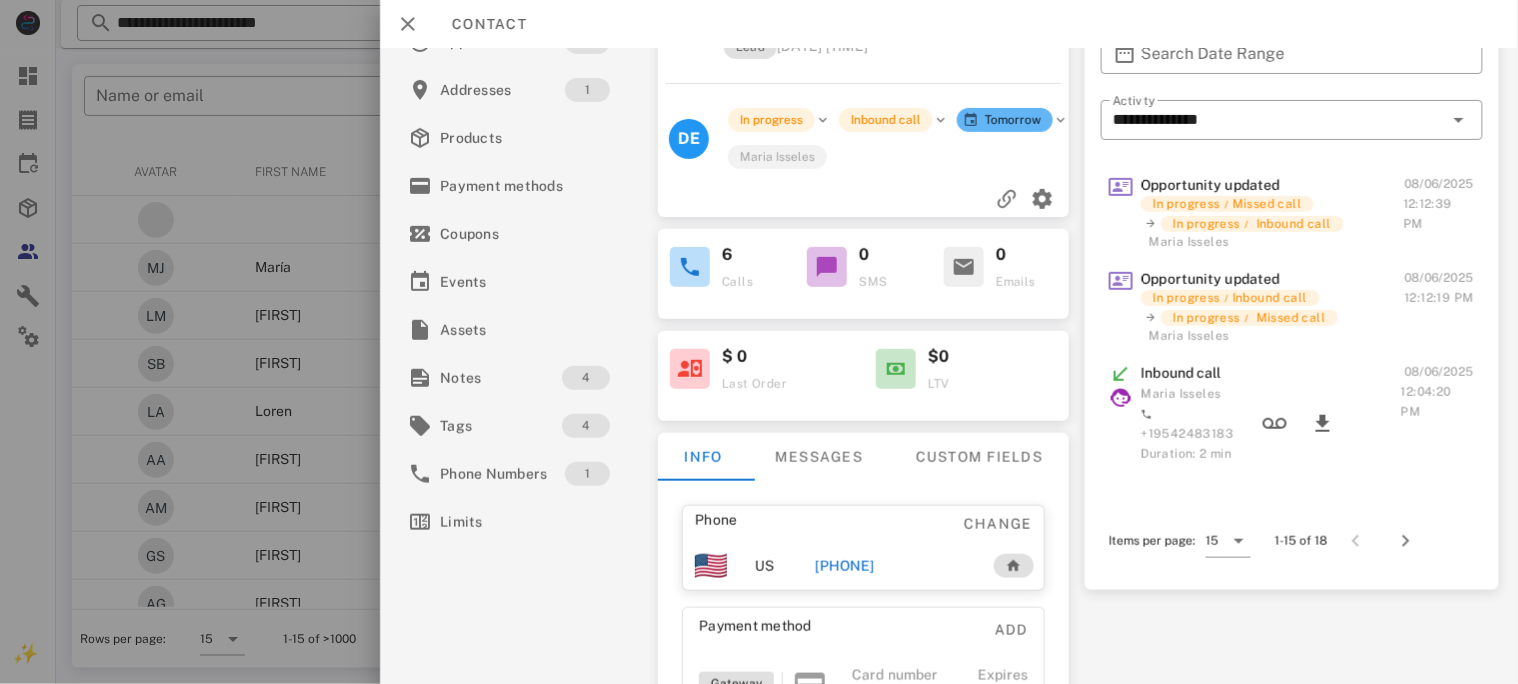 scroll, scrollTop: 133, scrollLeft: 0, axis: vertical 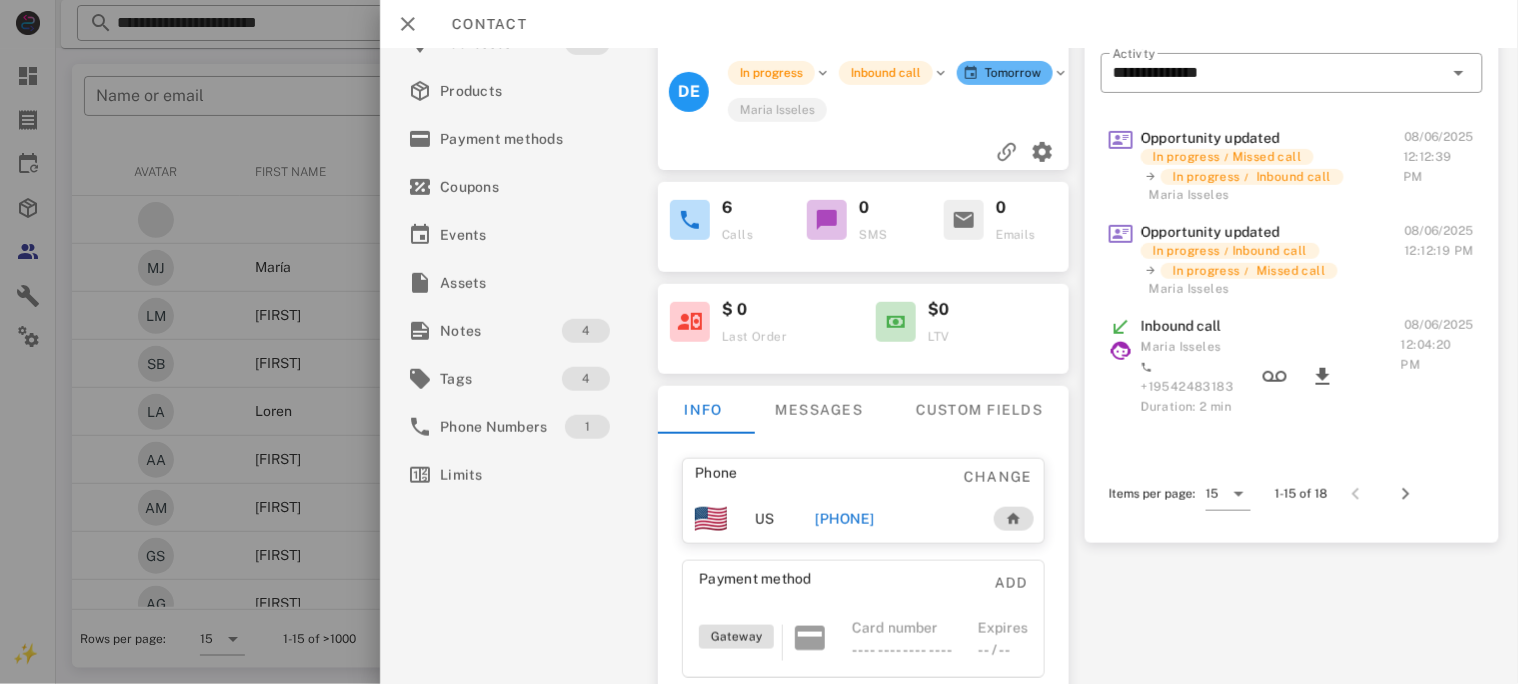 click on "[PHONE]" at bounding box center (844, 519) 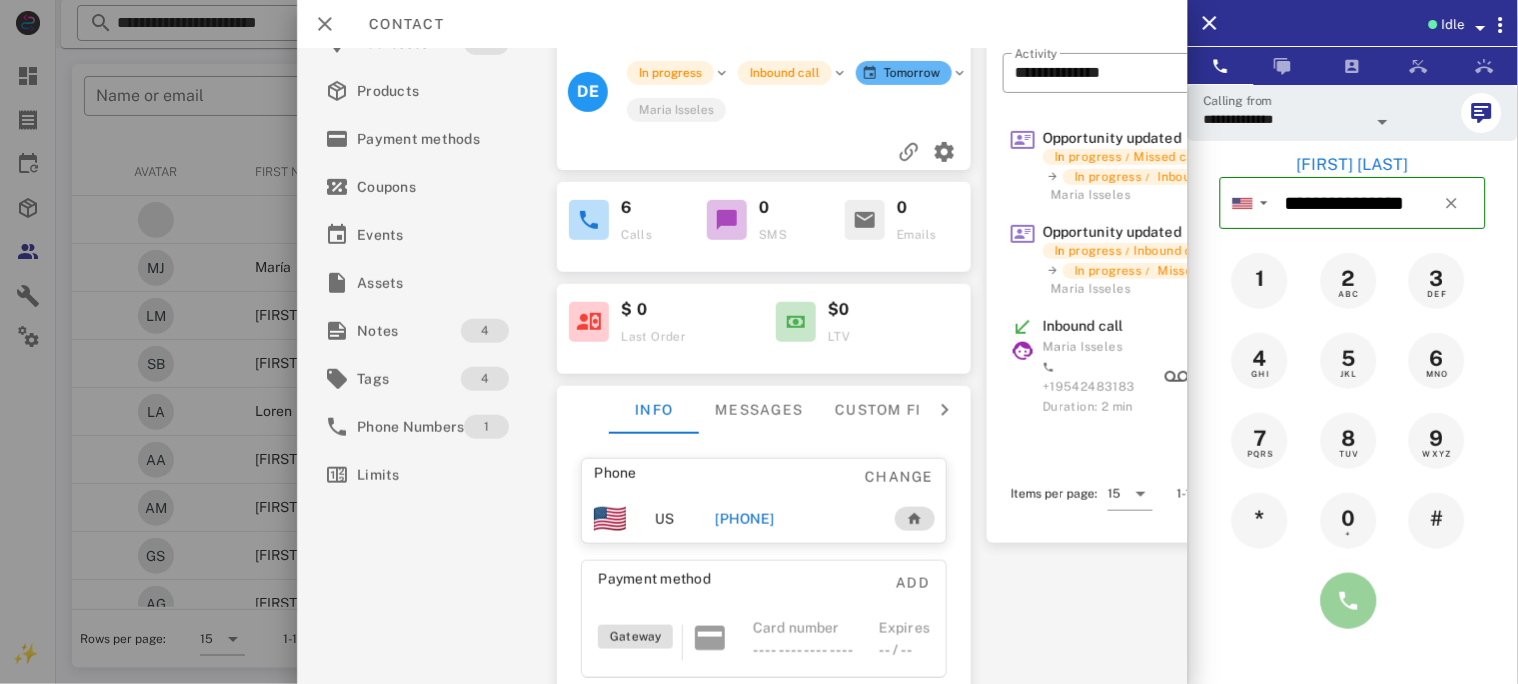 click at bounding box center [1349, 601] 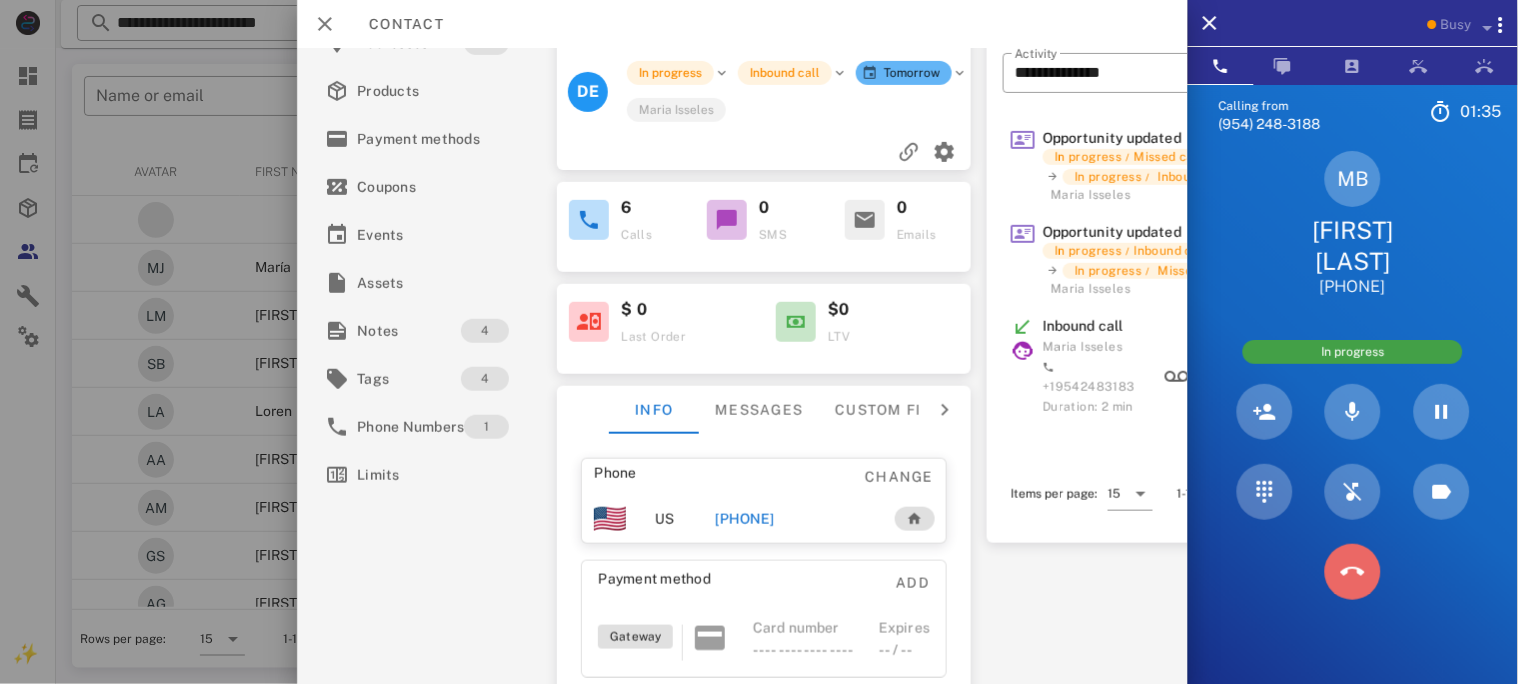 click at bounding box center (1353, 572) 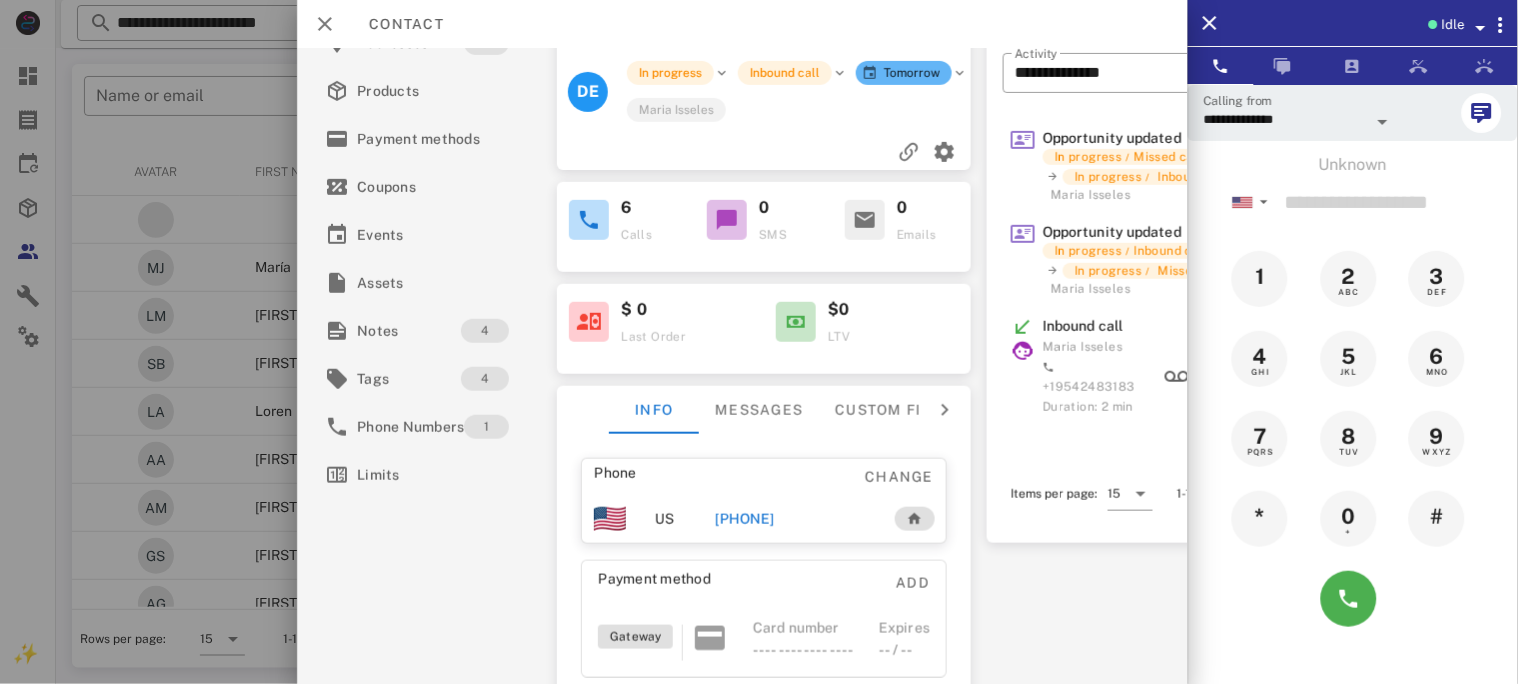 click at bounding box center (1481, 28) 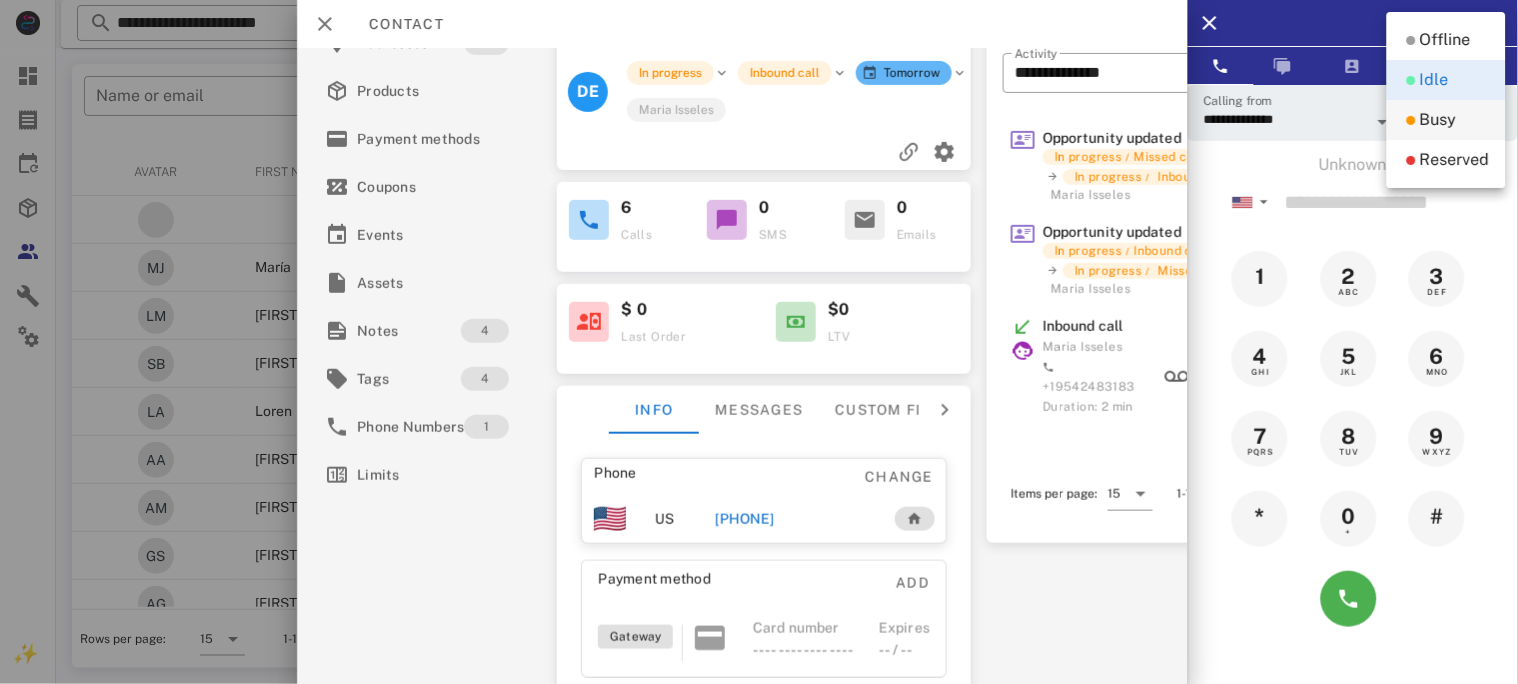 click on "Busy" at bounding box center (1438, 120) 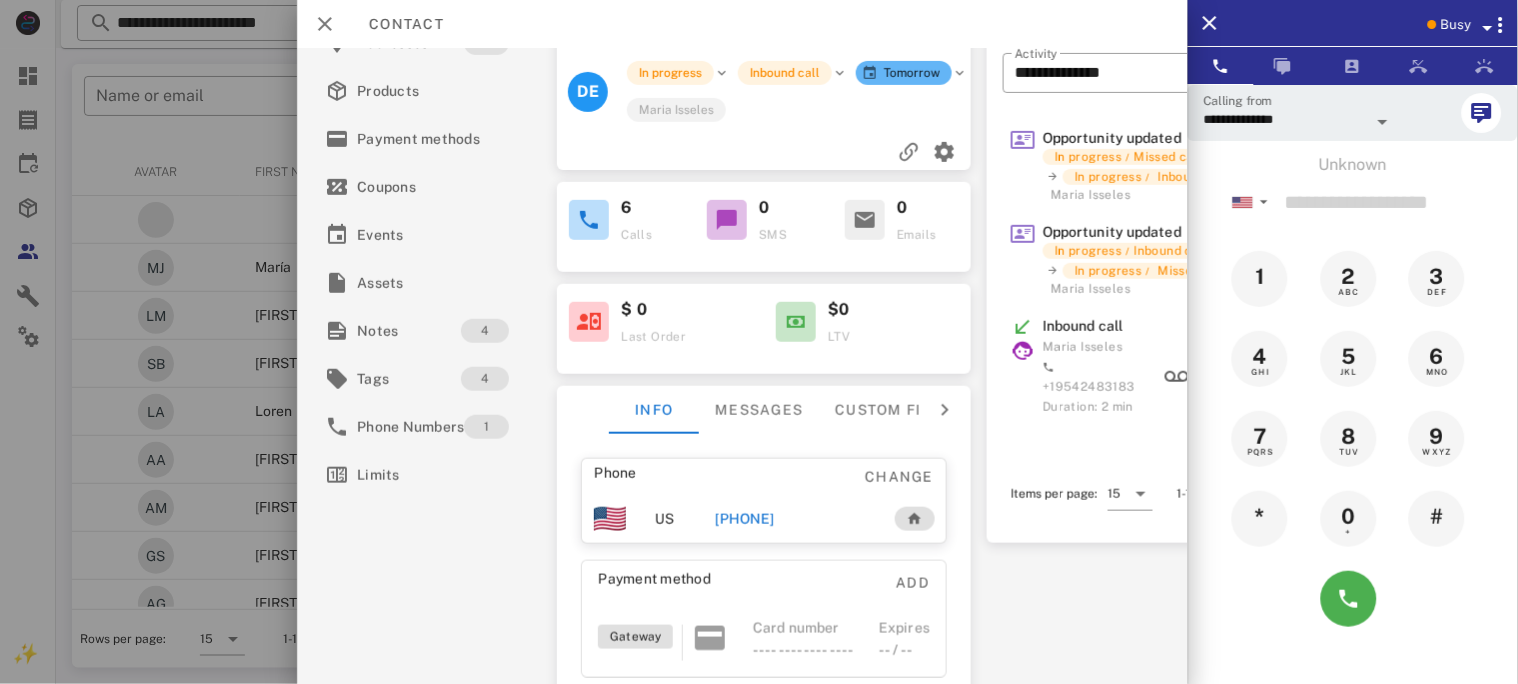 scroll, scrollTop: 0, scrollLeft: 0, axis: both 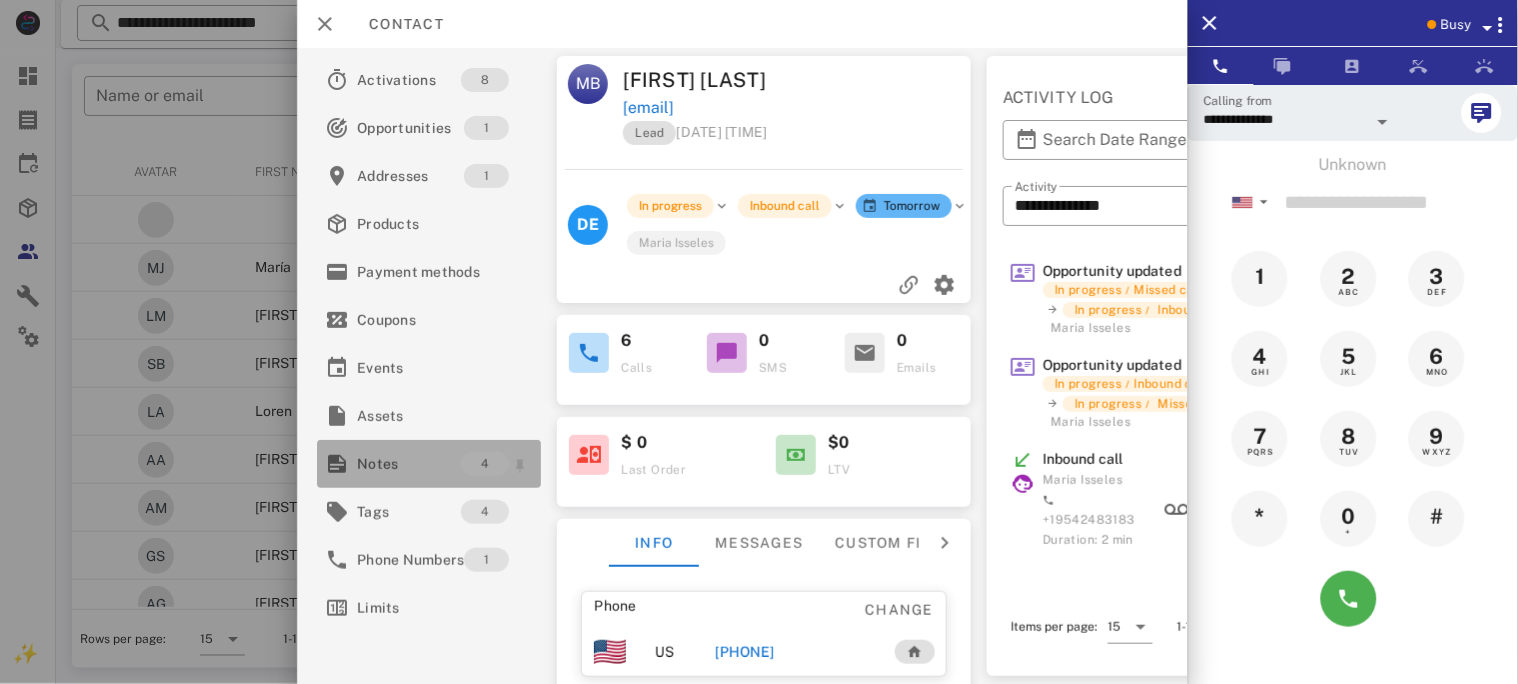 click on "Notes" at bounding box center (409, 464) 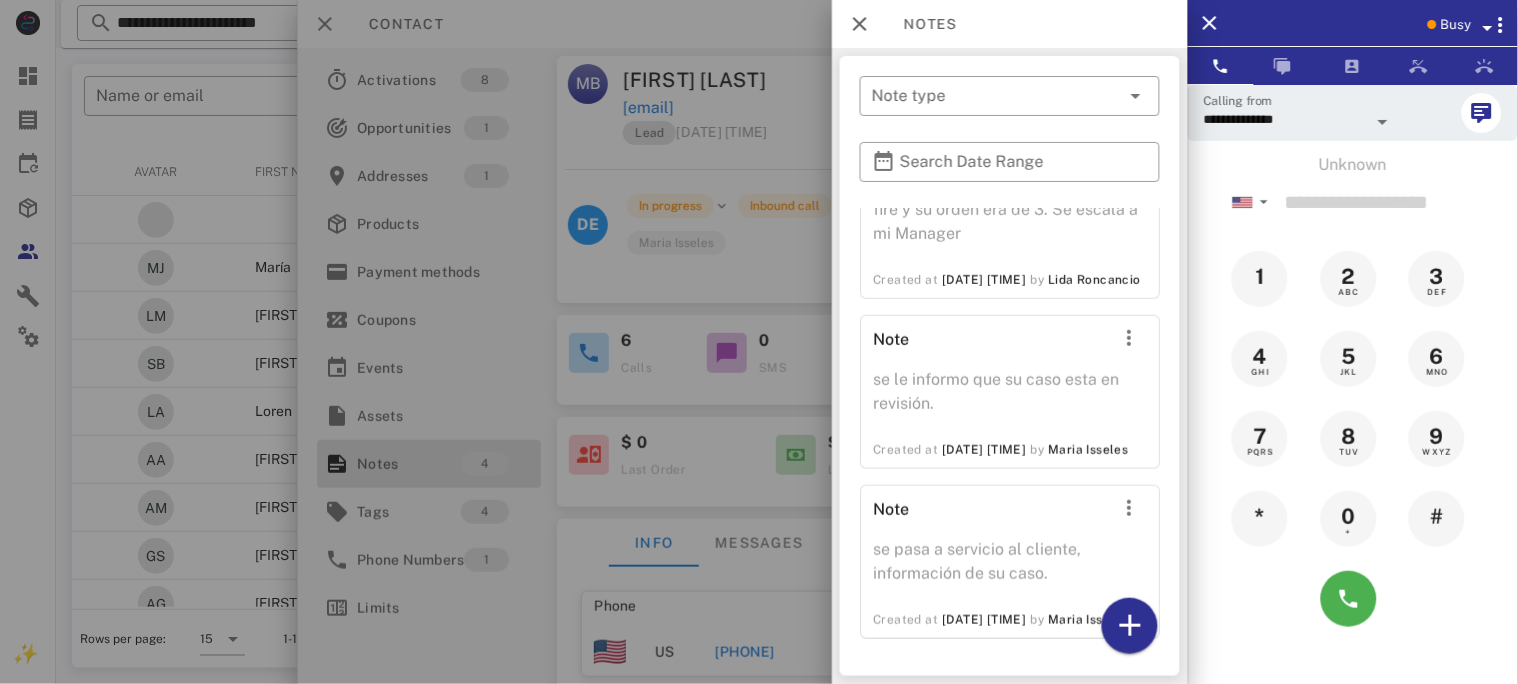 scroll, scrollTop: 408, scrollLeft: 0, axis: vertical 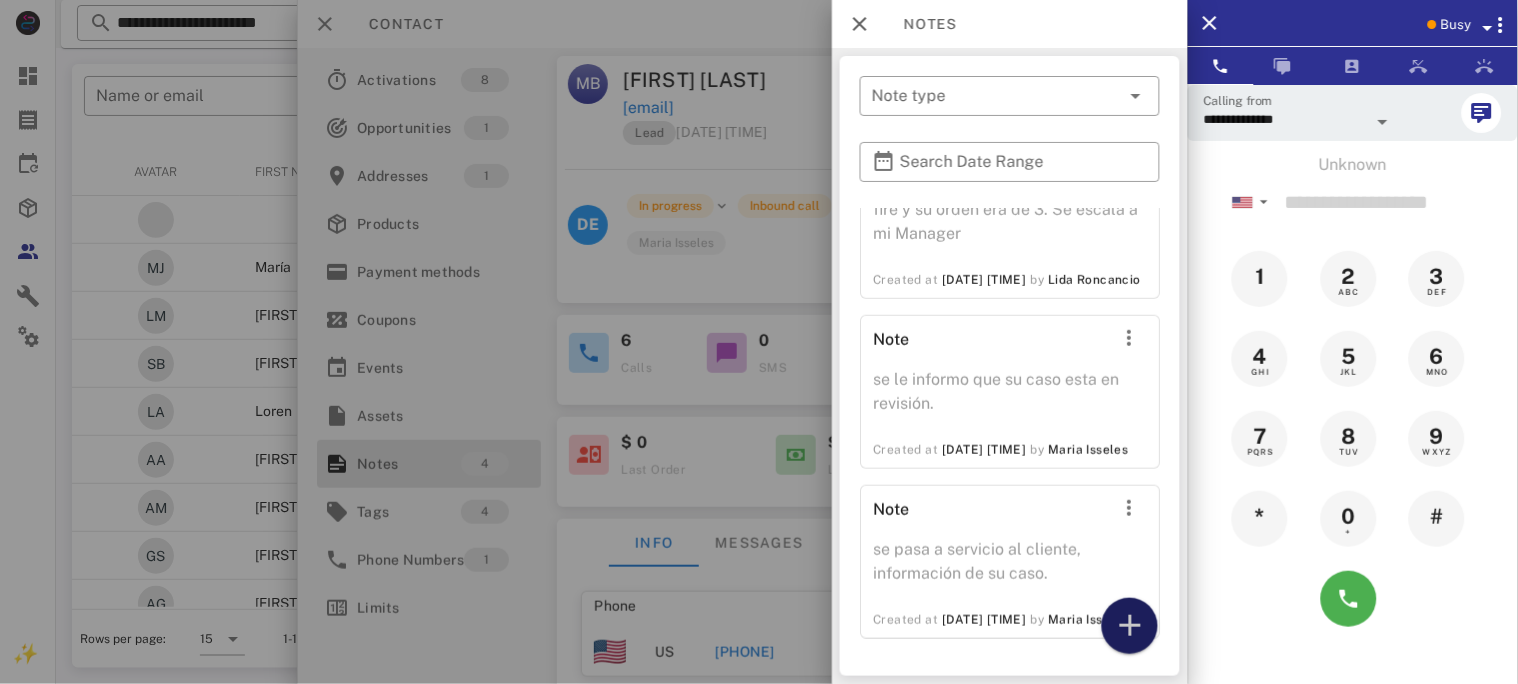 click at bounding box center [1130, 626] 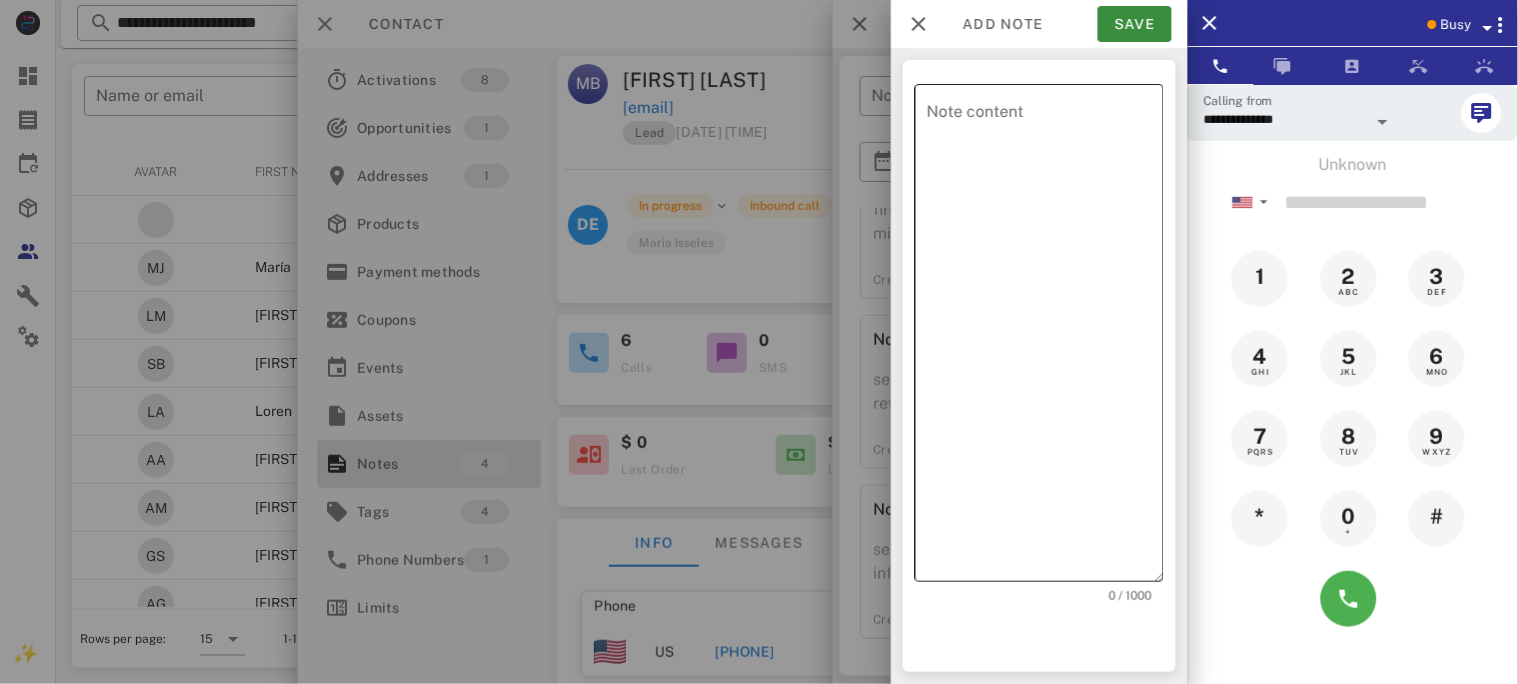 click on "Note content" at bounding box center (1045, 338) 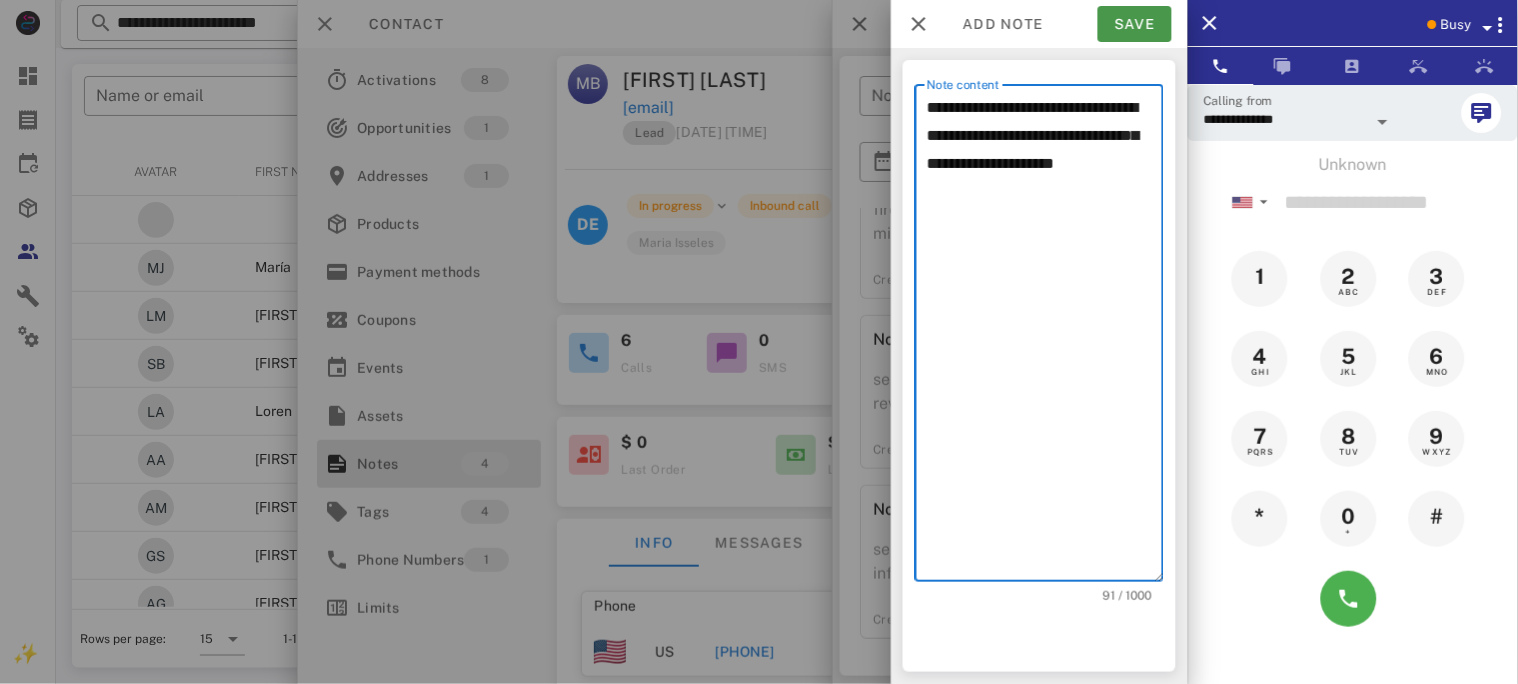 type on "**********" 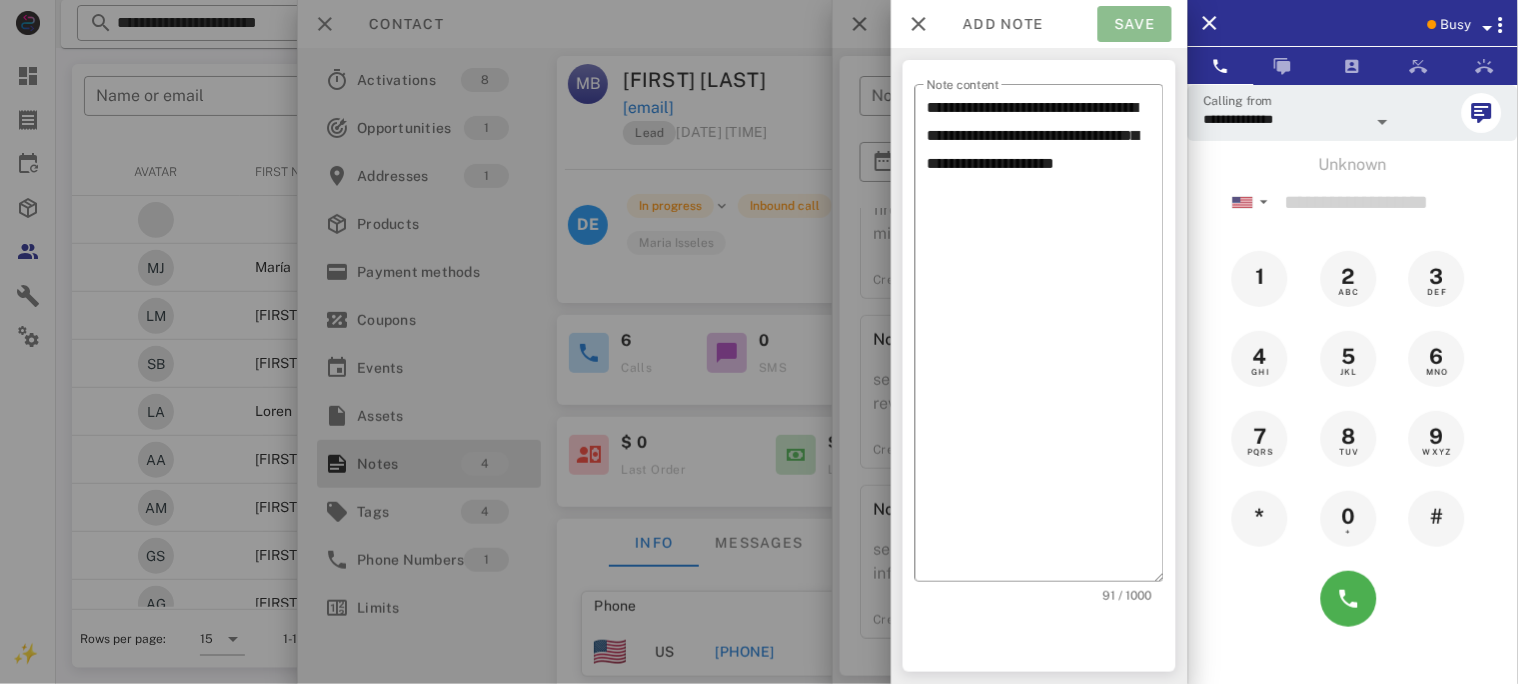 click on "Save" at bounding box center (1135, 24) 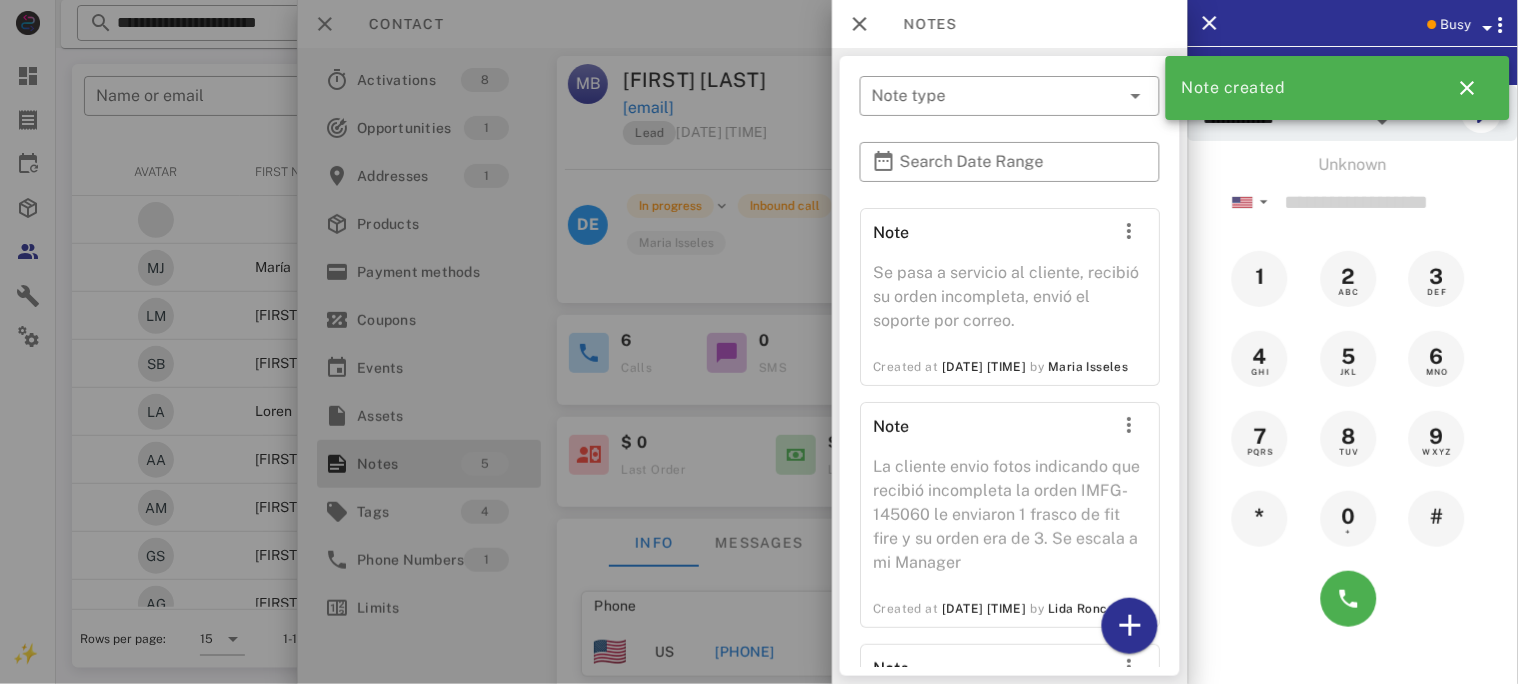 click at bounding box center (759, 342) 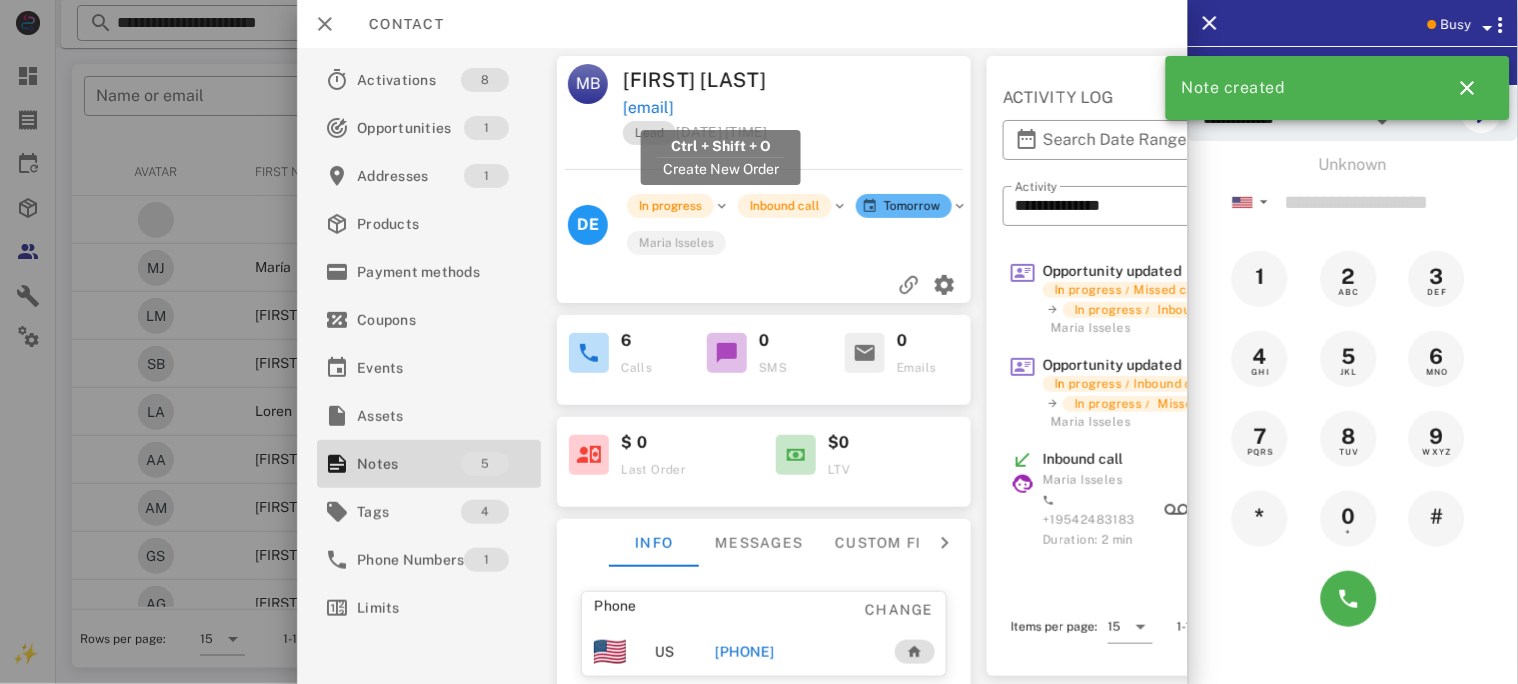 drag, startPoint x: 835, startPoint y: 108, endPoint x: 627, endPoint y: 98, distance: 208.24025 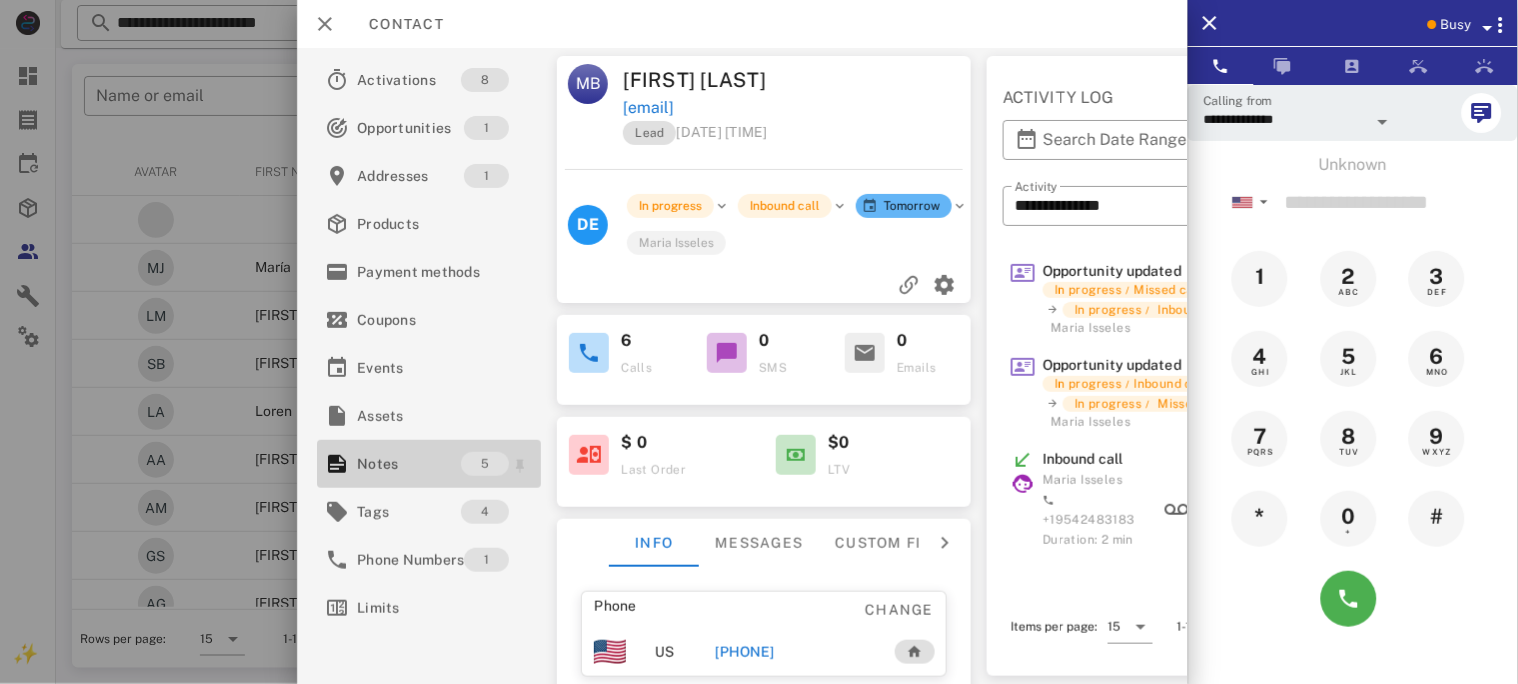 click on "Notes" at bounding box center (409, 464) 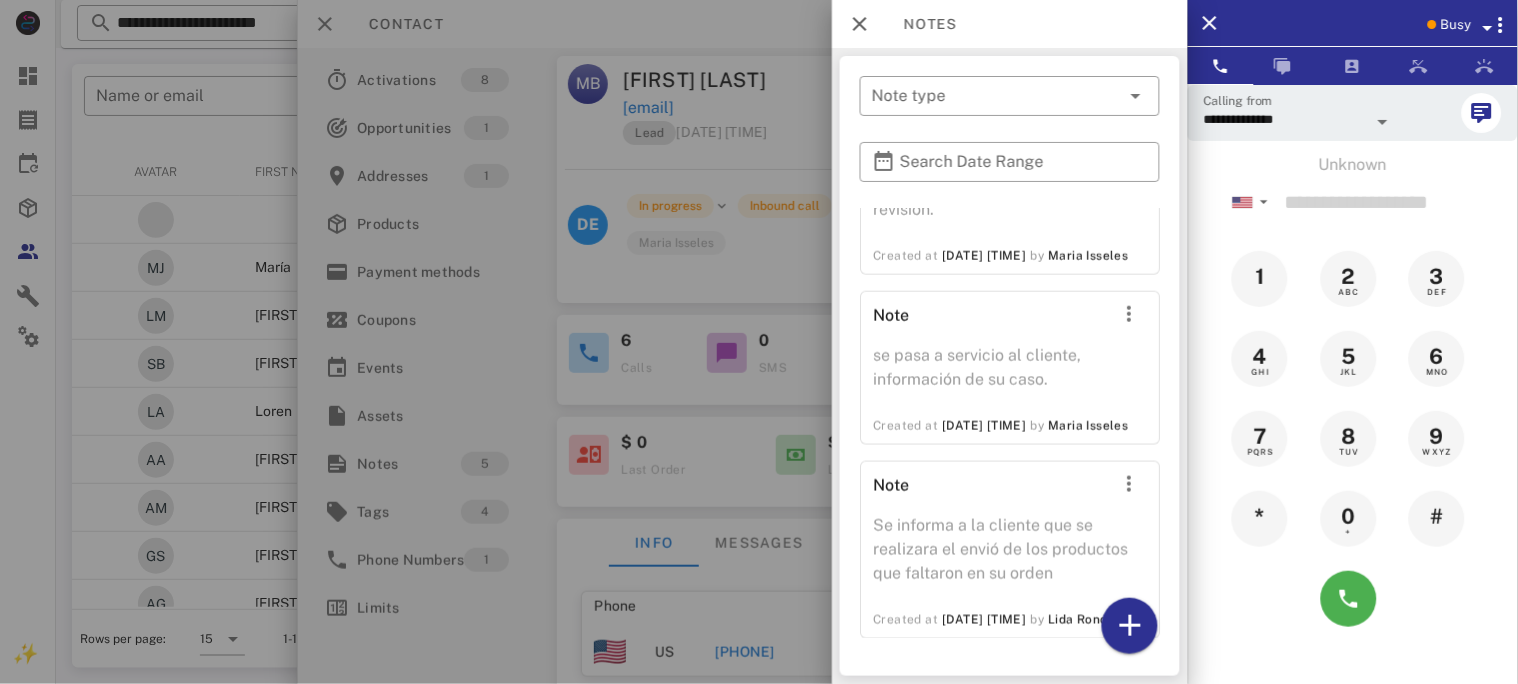 scroll, scrollTop: 623, scrollLeft: 0, axis: vertical 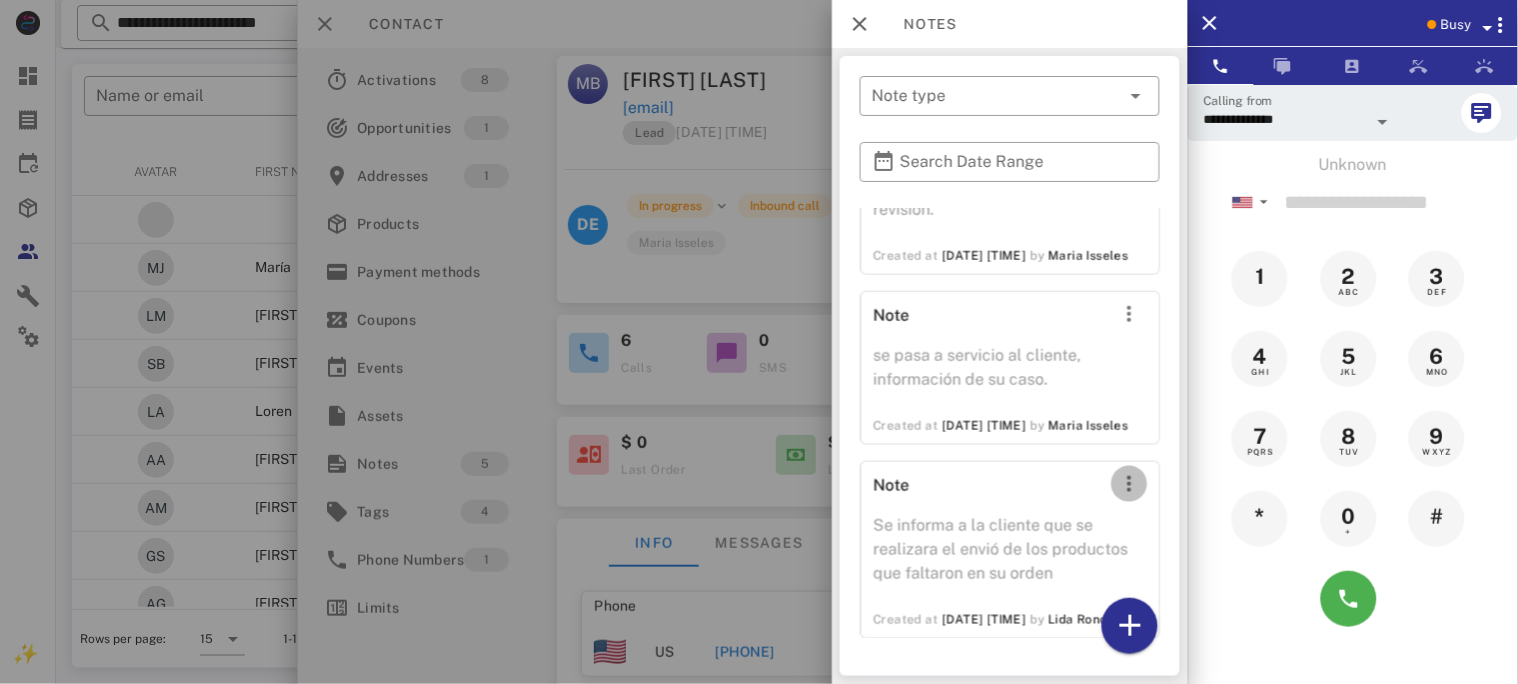 click at bounding box center (1129, 484) 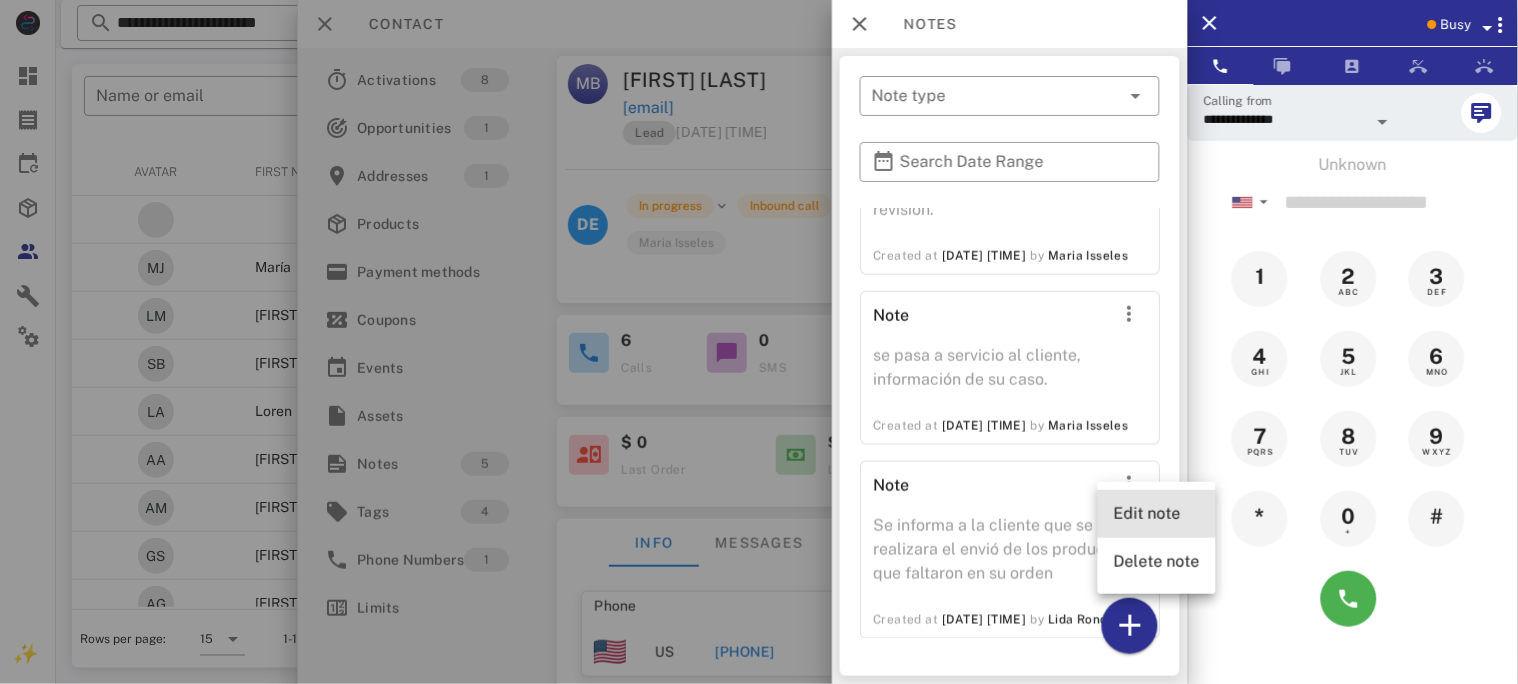 click on "Edit note" at bounding box center [1157, 513] 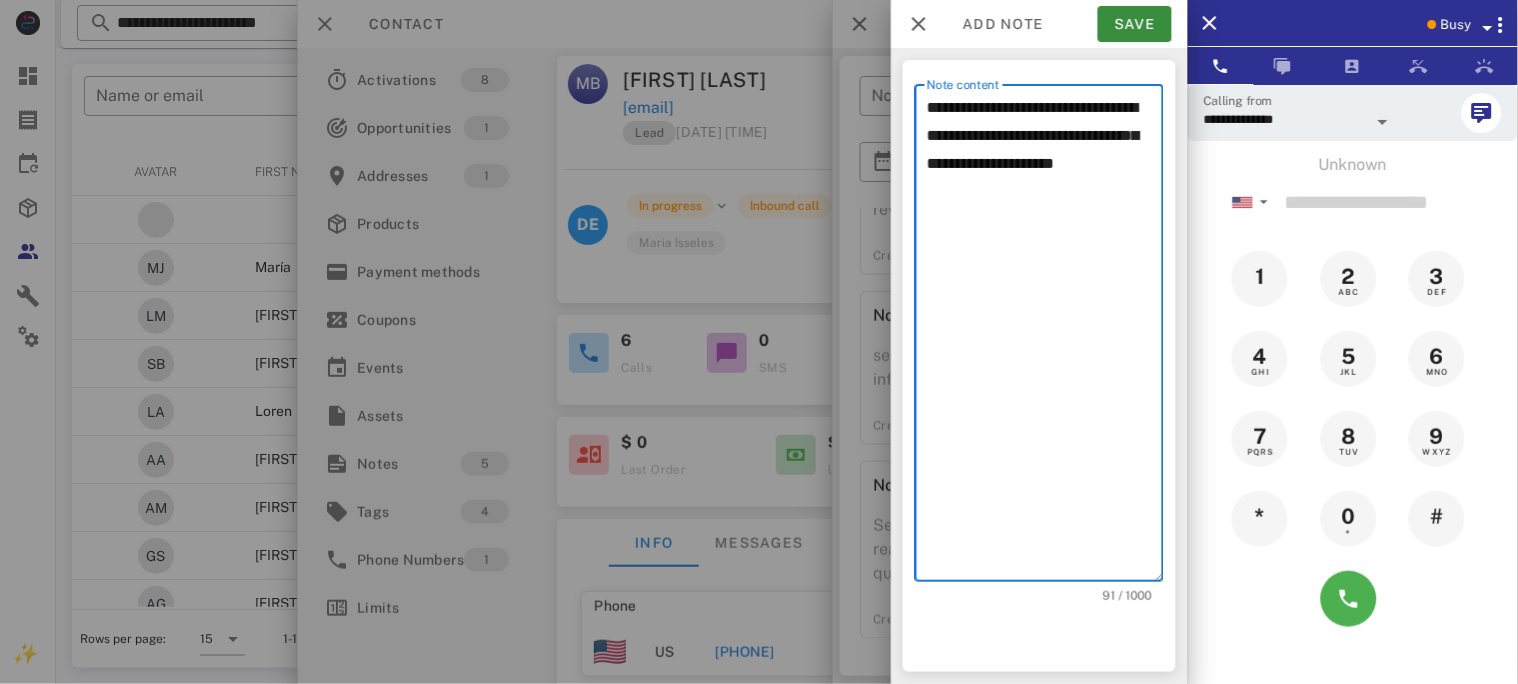 click on "**********" at bounding box center (1045, 338) 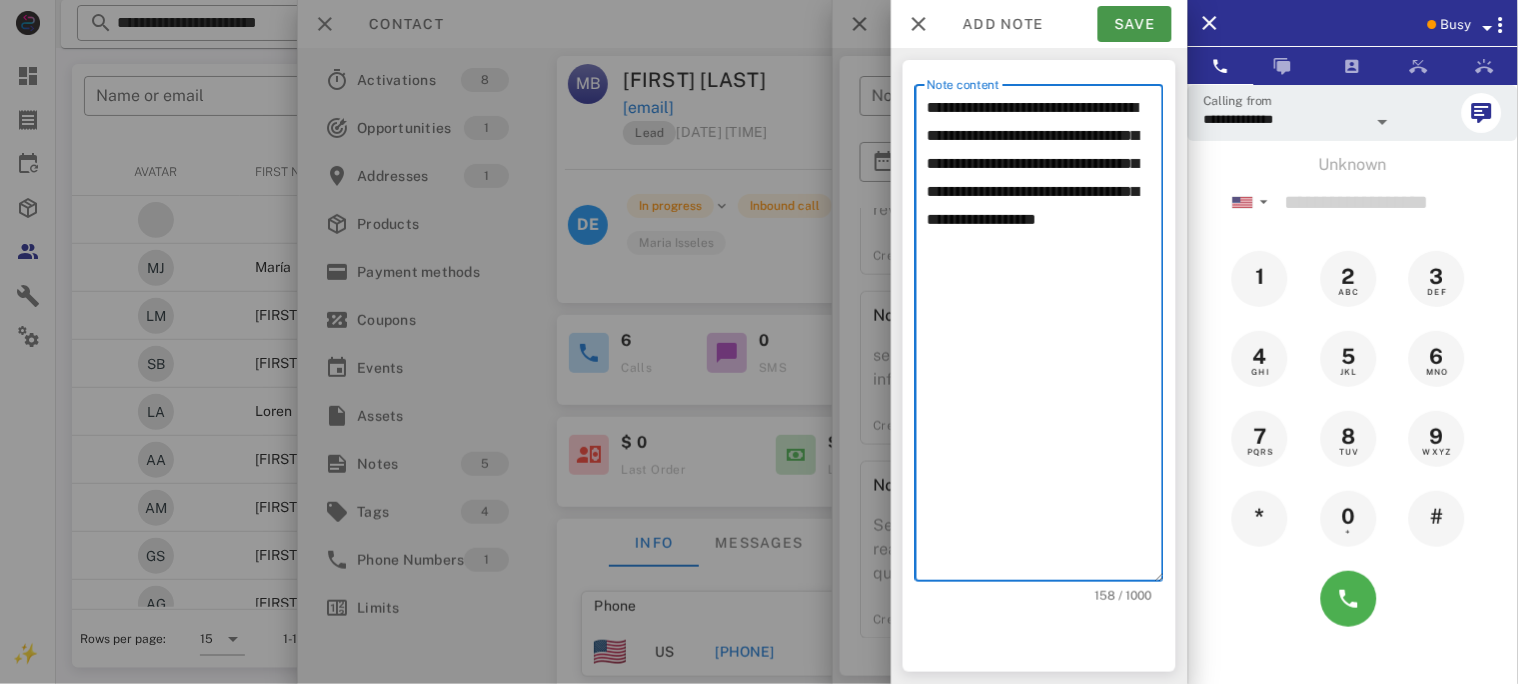 type on "**********" 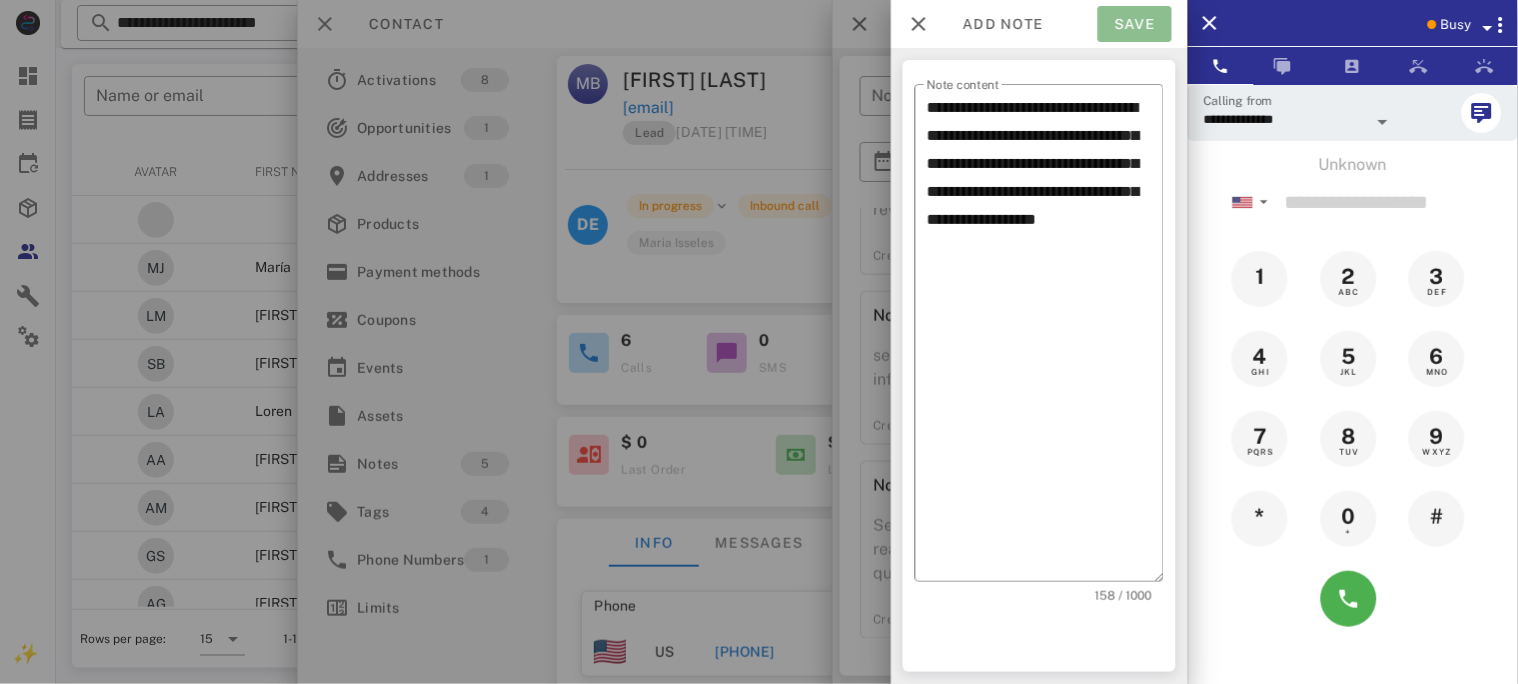 click on "Save" at bounding box center [1135, 24] 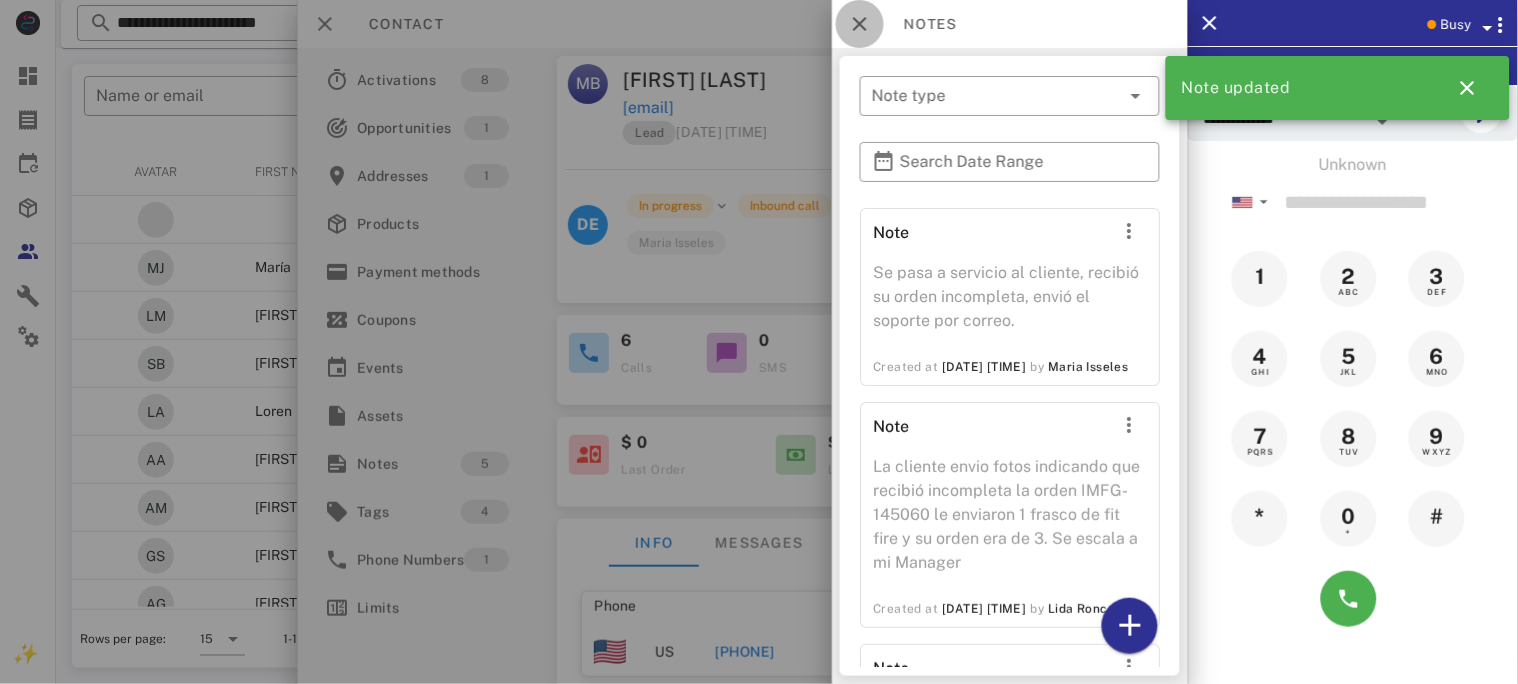click at bounding box center [860, 24] 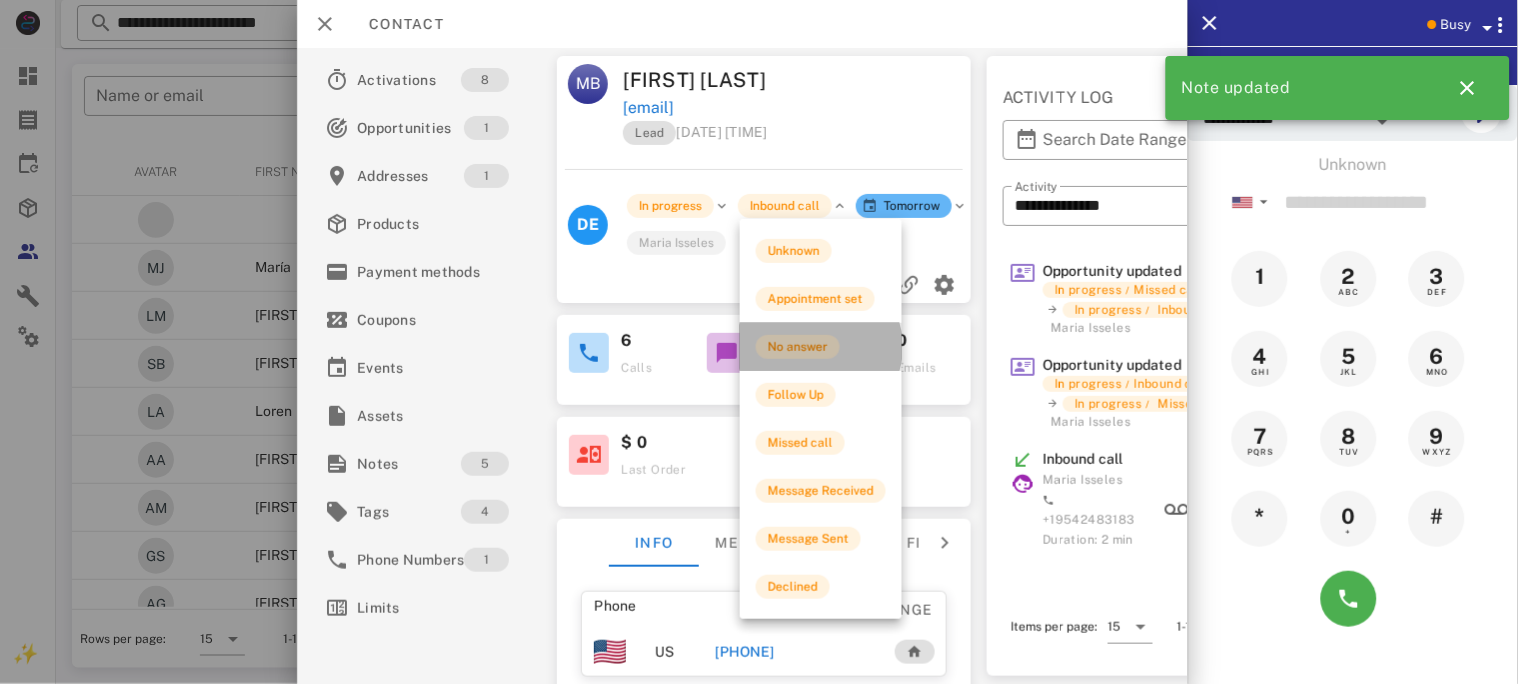 click on "No answer" at bounding box center [798, 347] 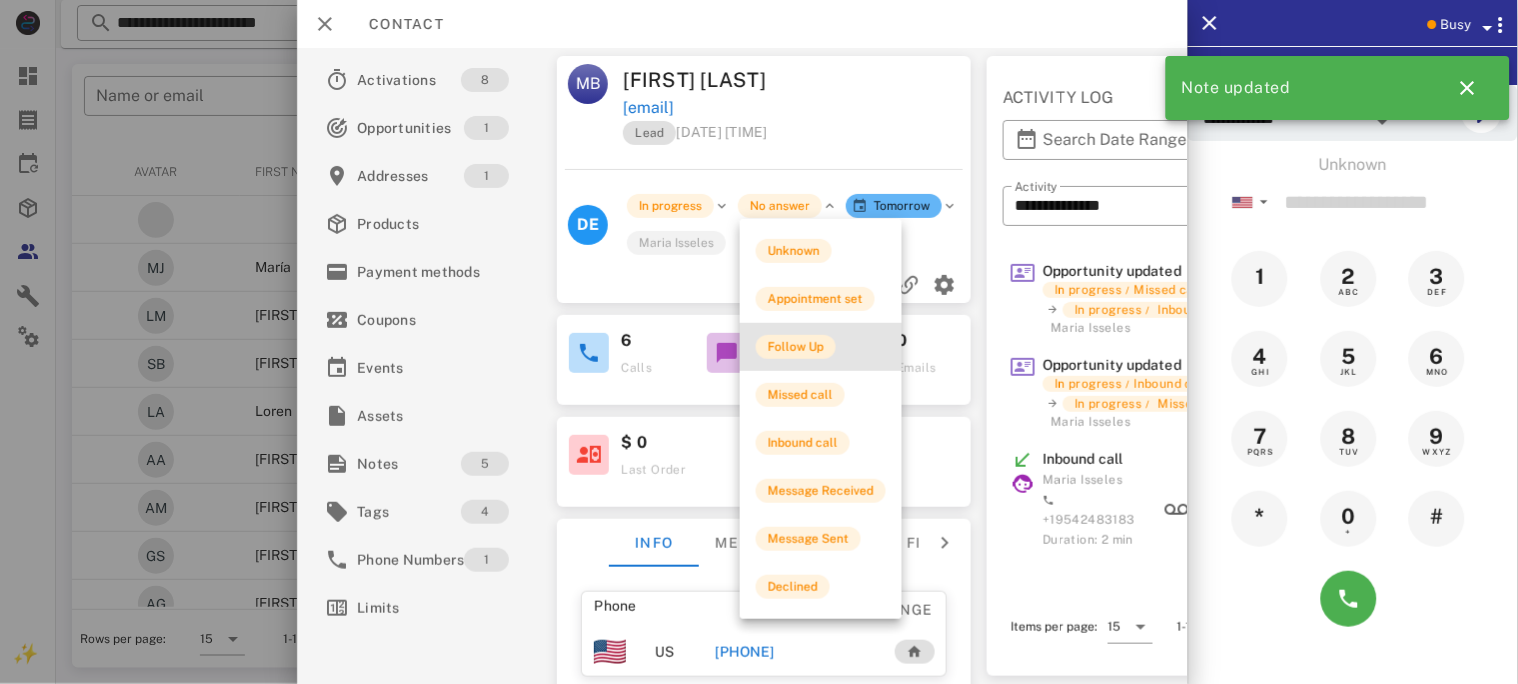 click on "Follow Up" at bounding box center [796, 347] 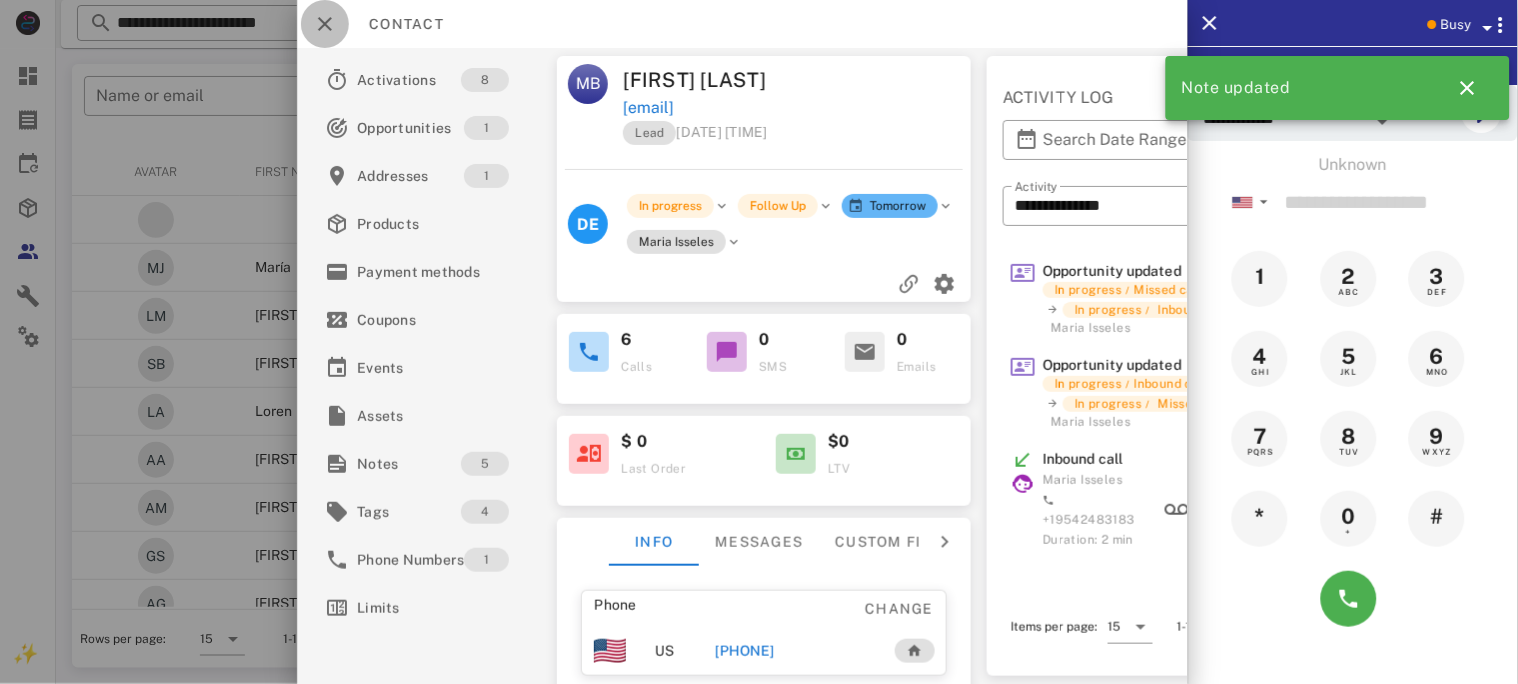 click at bounding box center [325, 24] 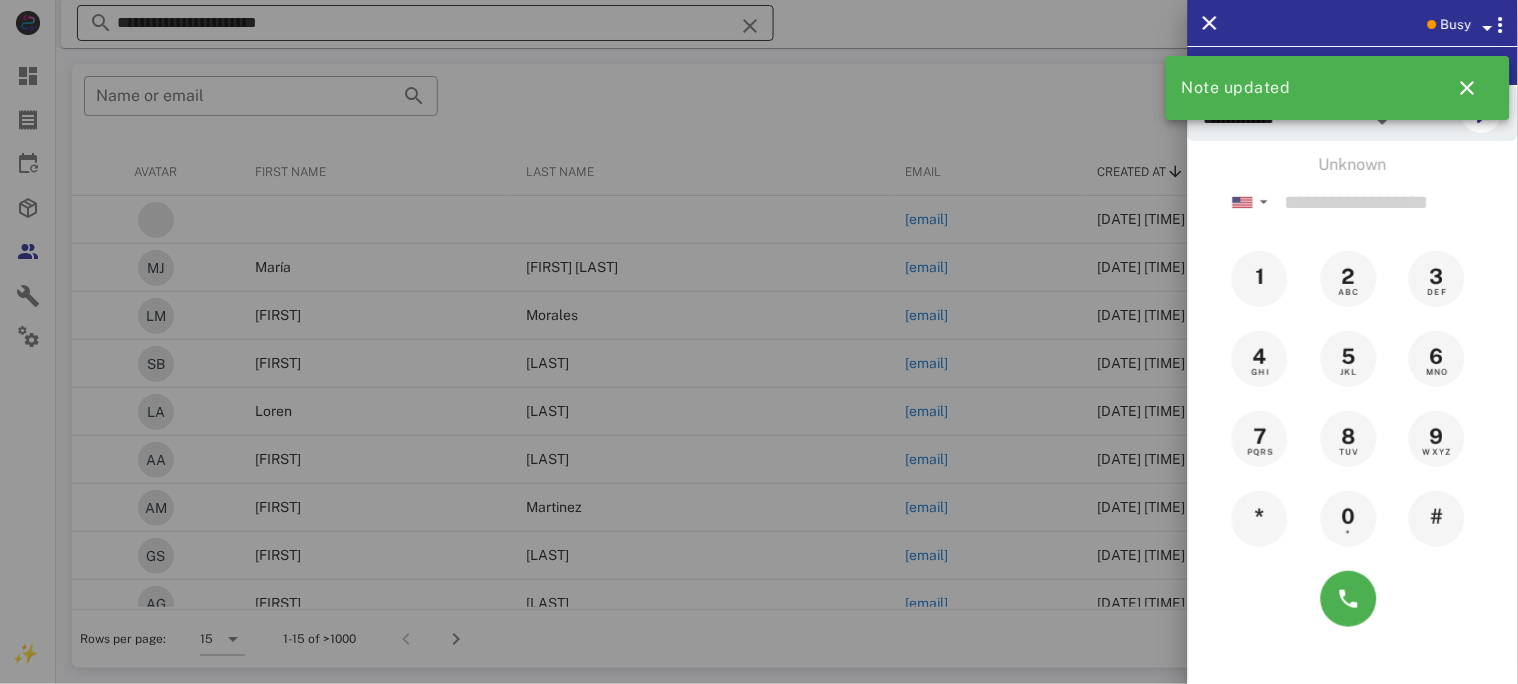 click at bounding box center (759, 342) 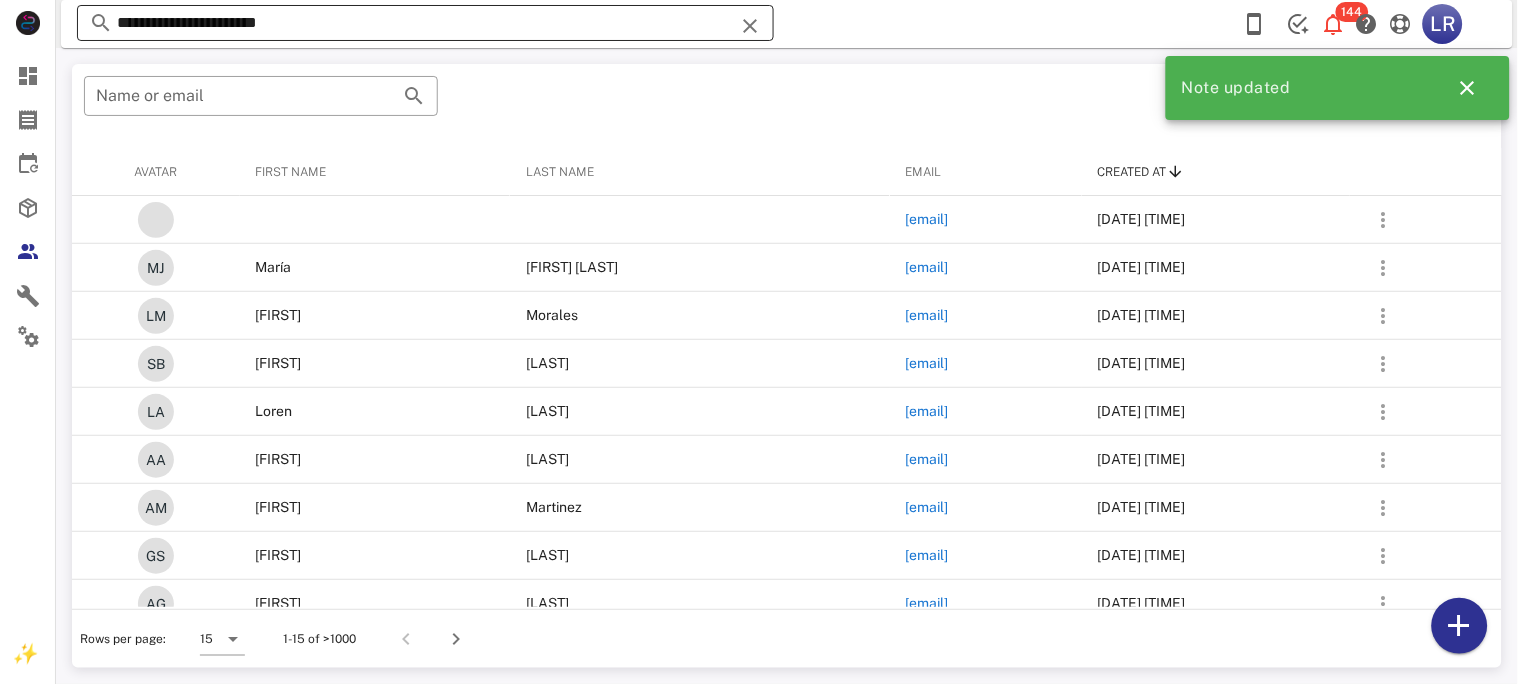 click at bounding box center [750, 26] 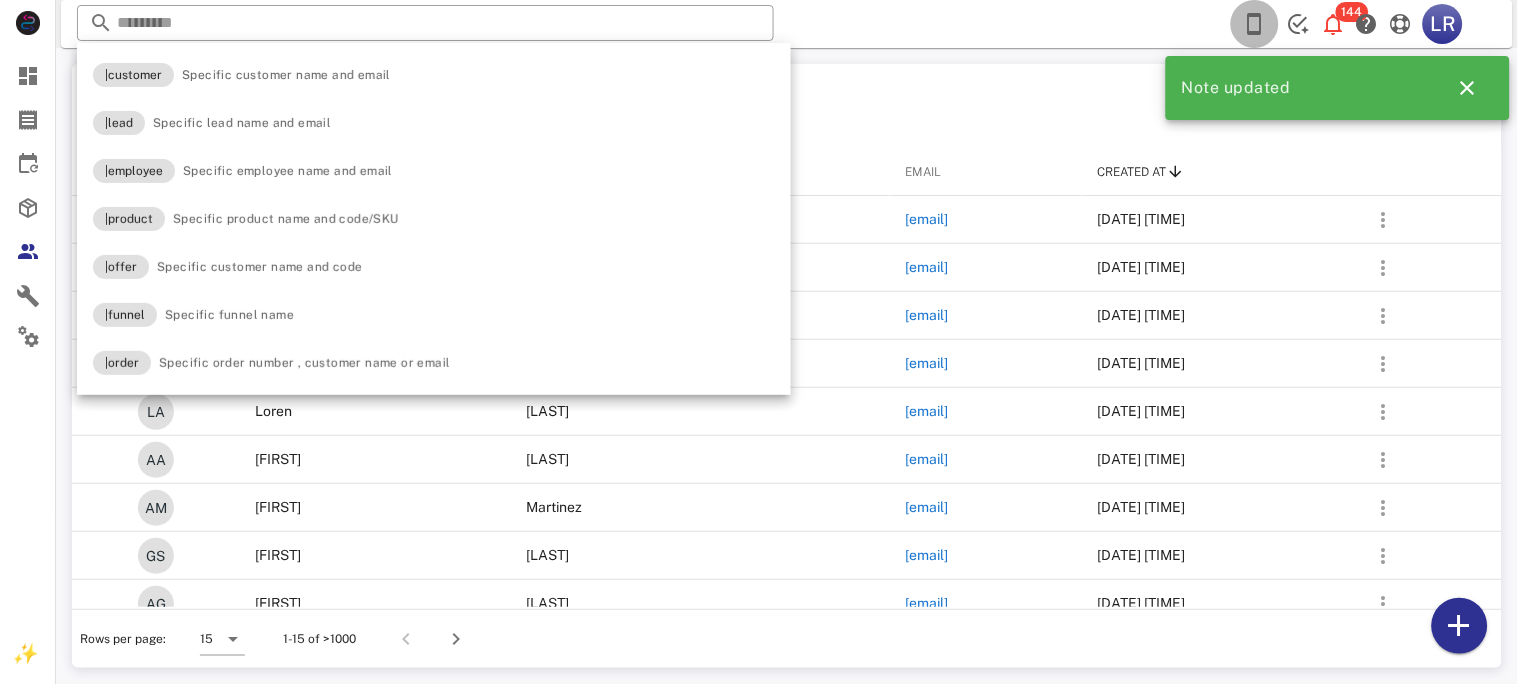 click at bounding box center [1255, 24] 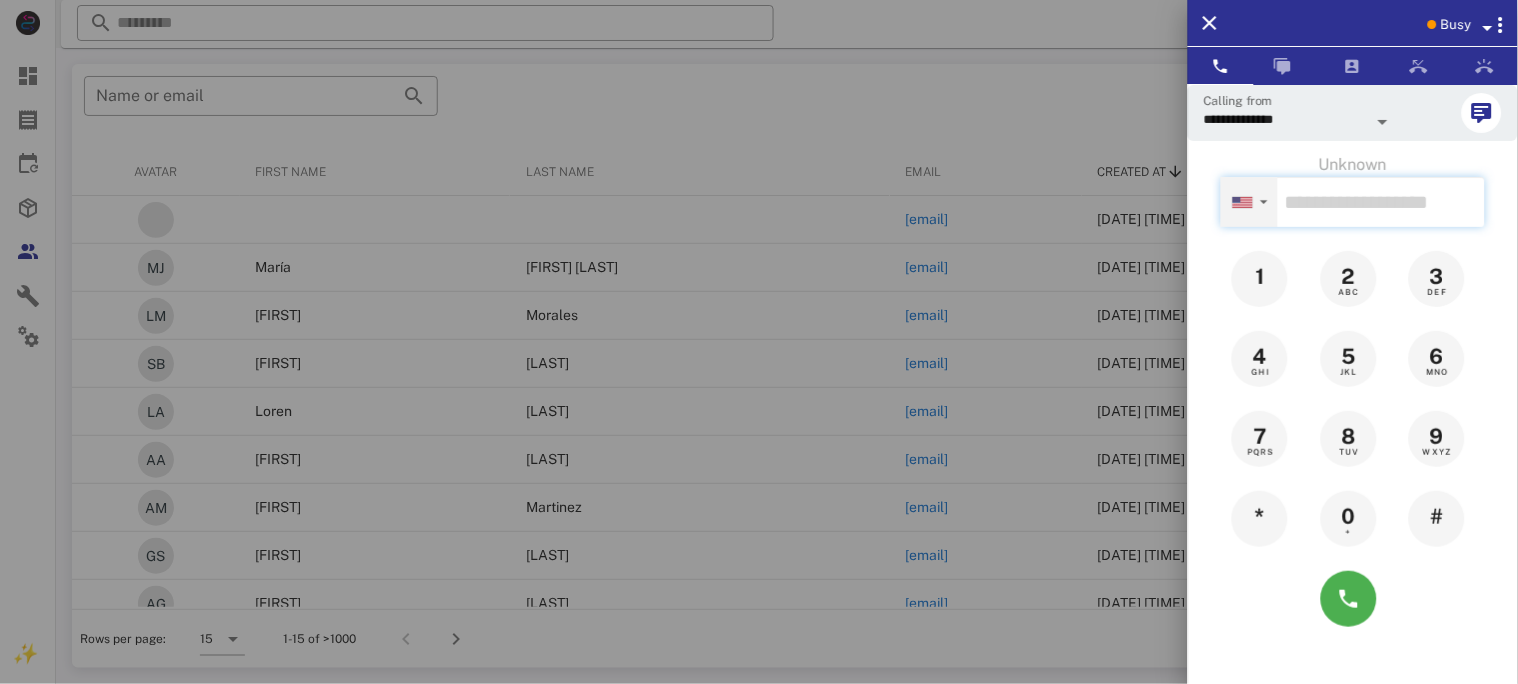 click on "▼     Andorra
+376
Argentina
+54
Aruba
+297
Australia
+61
Belgium (België)
+32
Bolivia
+591
Brazil (Brasil)
+55
Canada
+1
Chile
+56
Colombia
+57
Costa Rica
+506
Dominican Republic (República Dominicana)
+1
Ecuador
+593
El Salvador
+503
France
+33
Germany (Deutschland)
+49
Guadeloupe
+590
Guatemala
+502
Honduras
+504
Iceland (Ísland)
+354
India (भारत)
+91
Israel (‫ישראל‬‎)
+972
Italy (Italia)
+39
Japan (日本)
+81" at bounding box center (1249, 202) 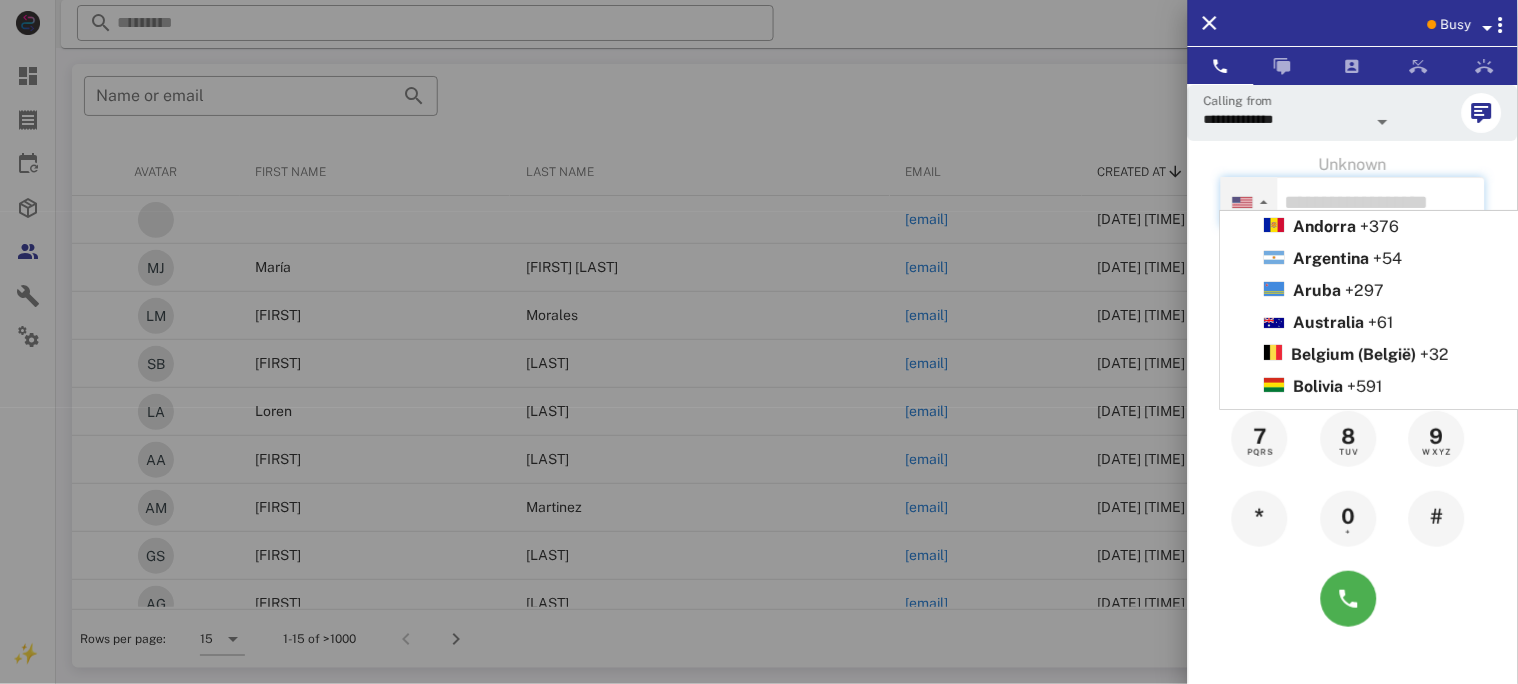click at bounding box center (1381, 202) 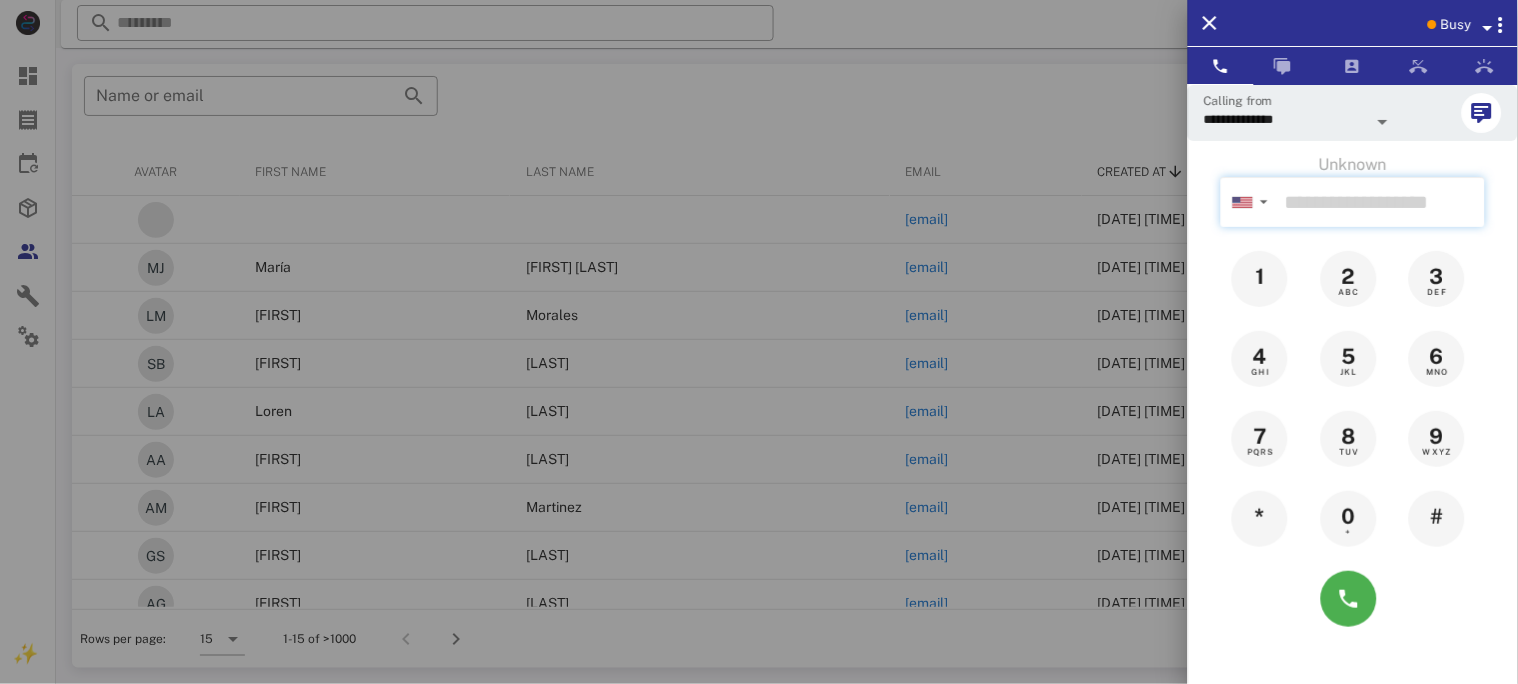 paste on "**********" 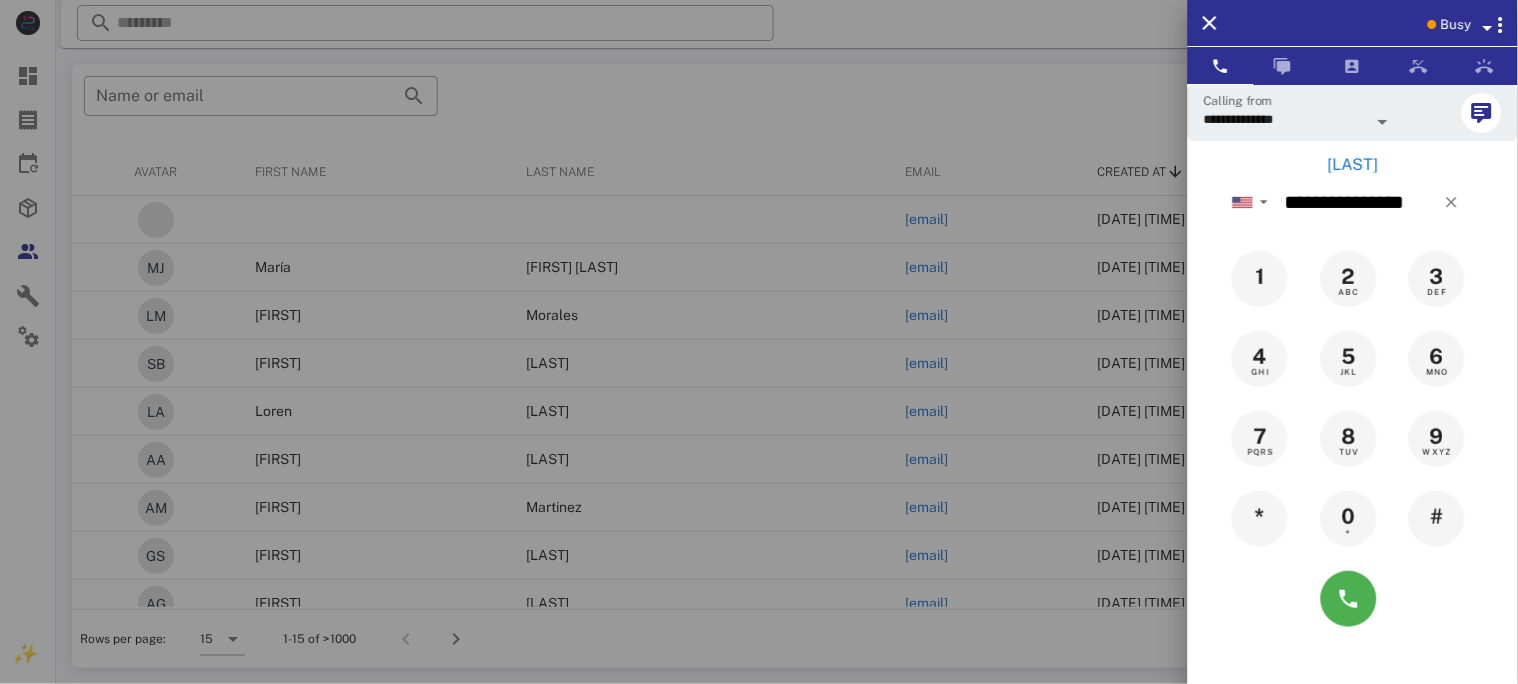 click on "[LAST]" at bounding box center (1353, 165) 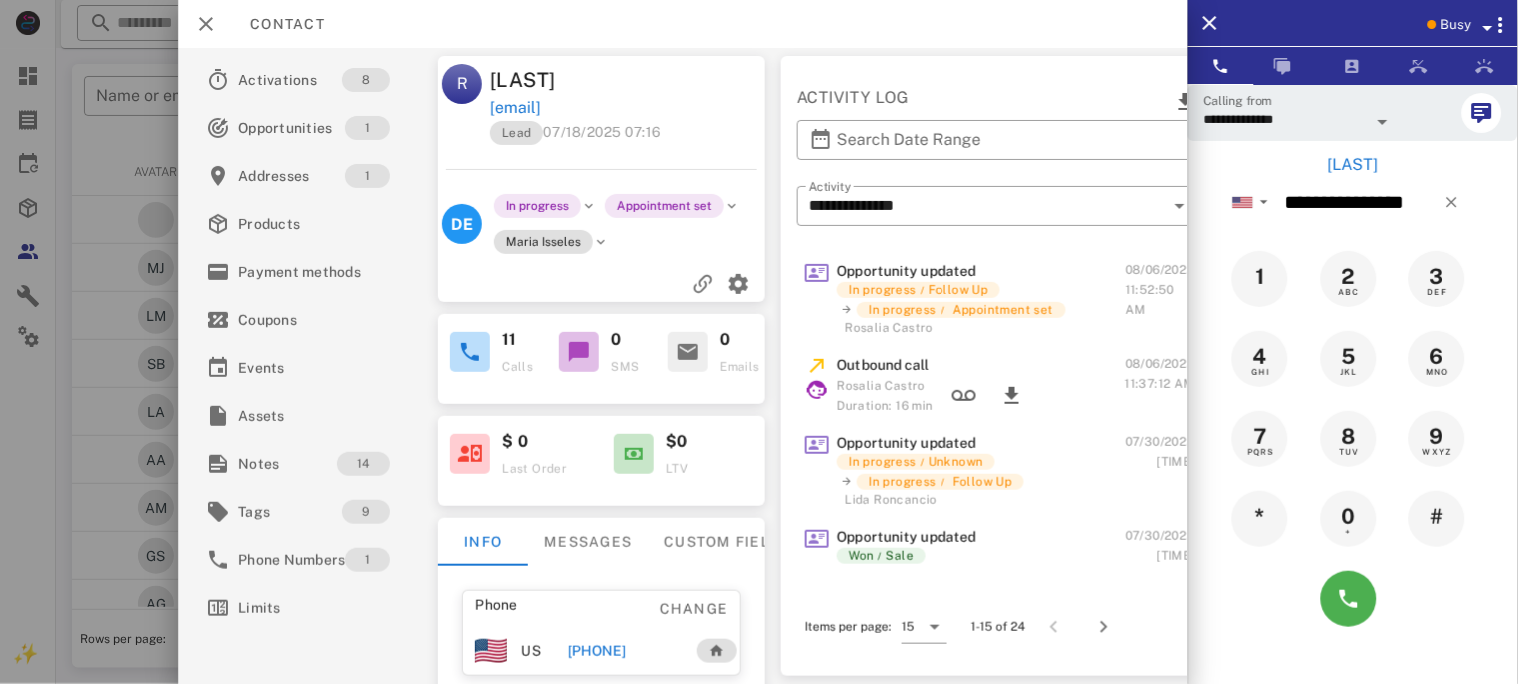 click on "[PHONE]" at bounding box center [597, 651] 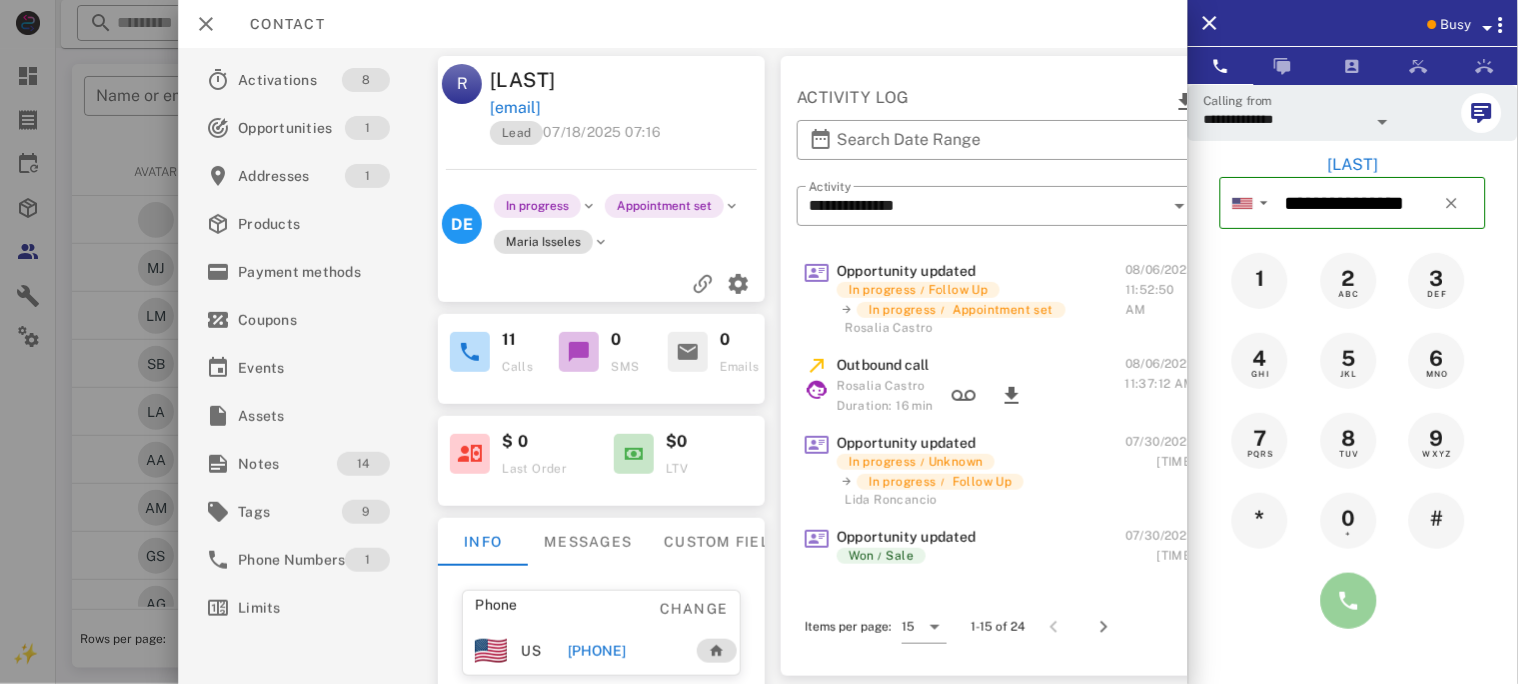 click at bounding box center (1349, 601) 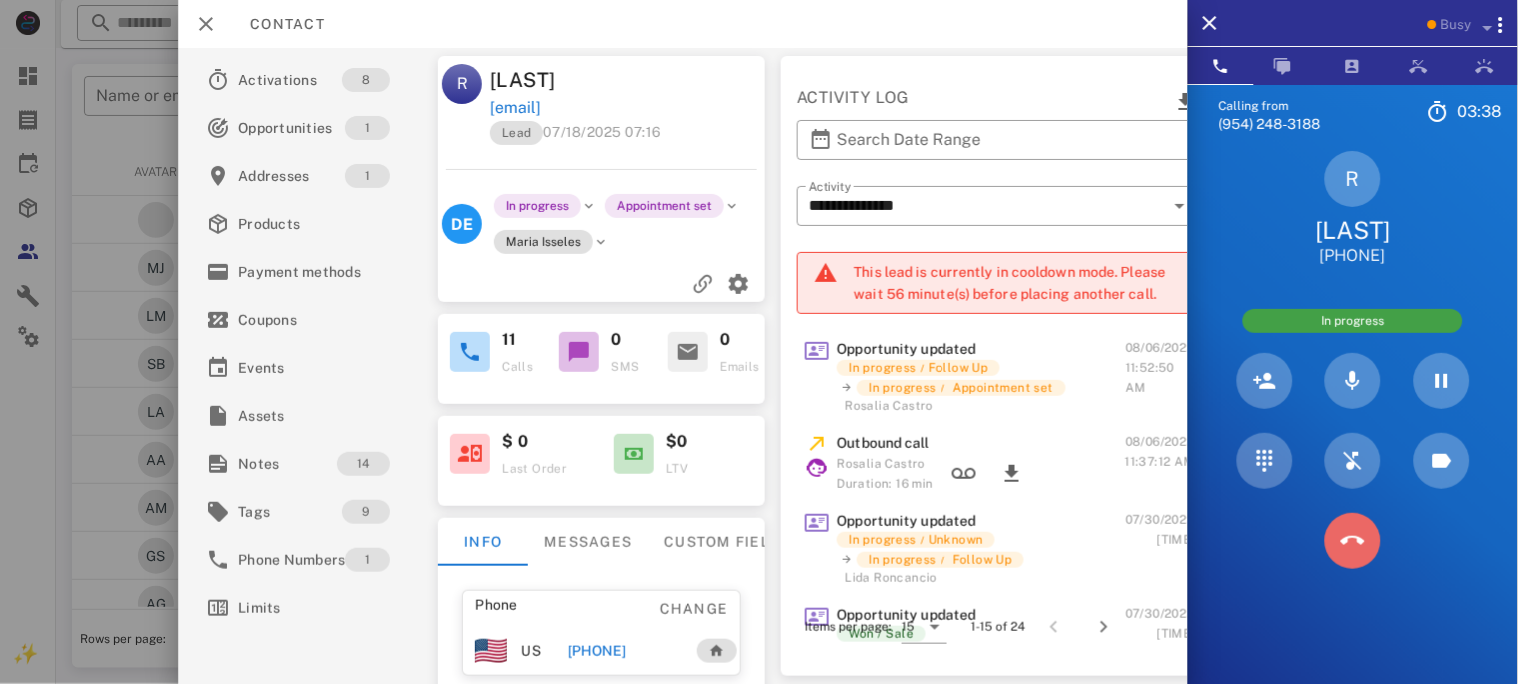 click at bounding box center (1353, 541) 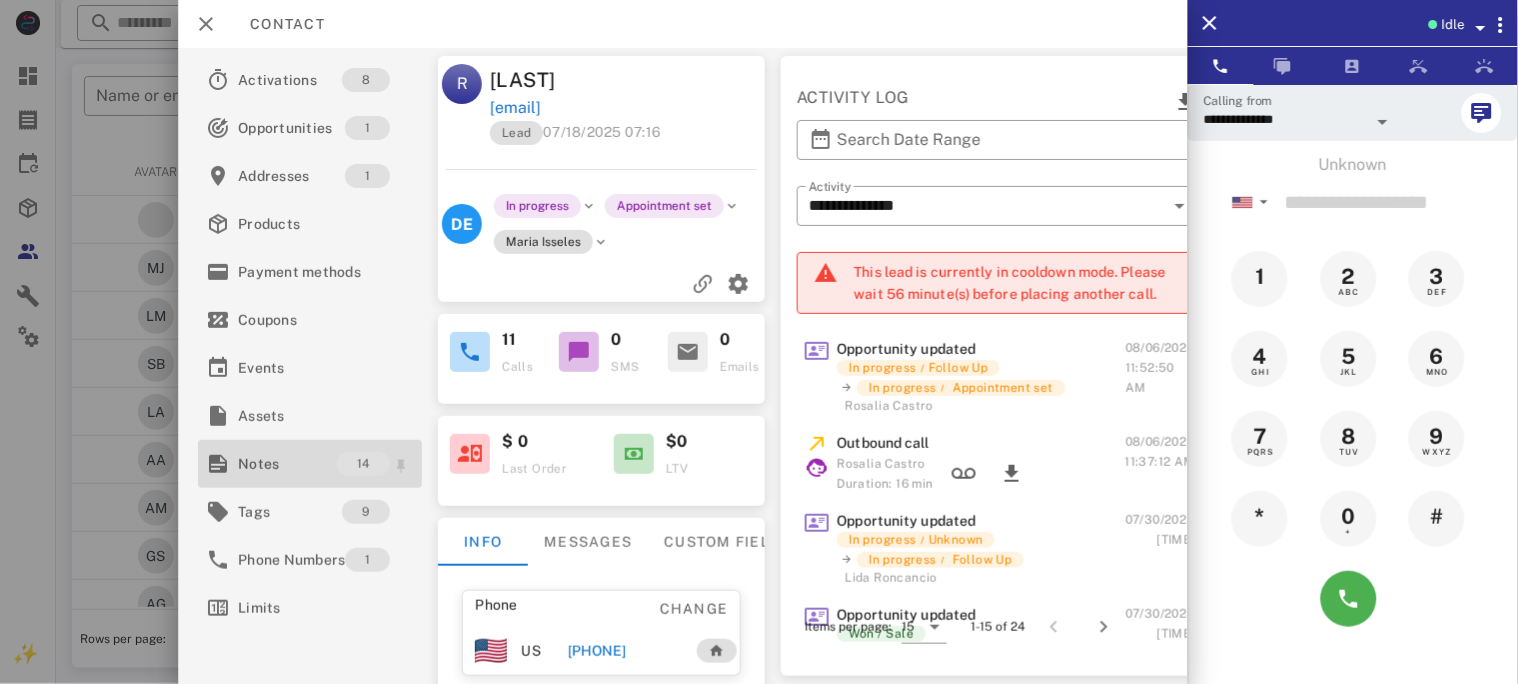 click on "Notes" at bounding box center (287, 464) 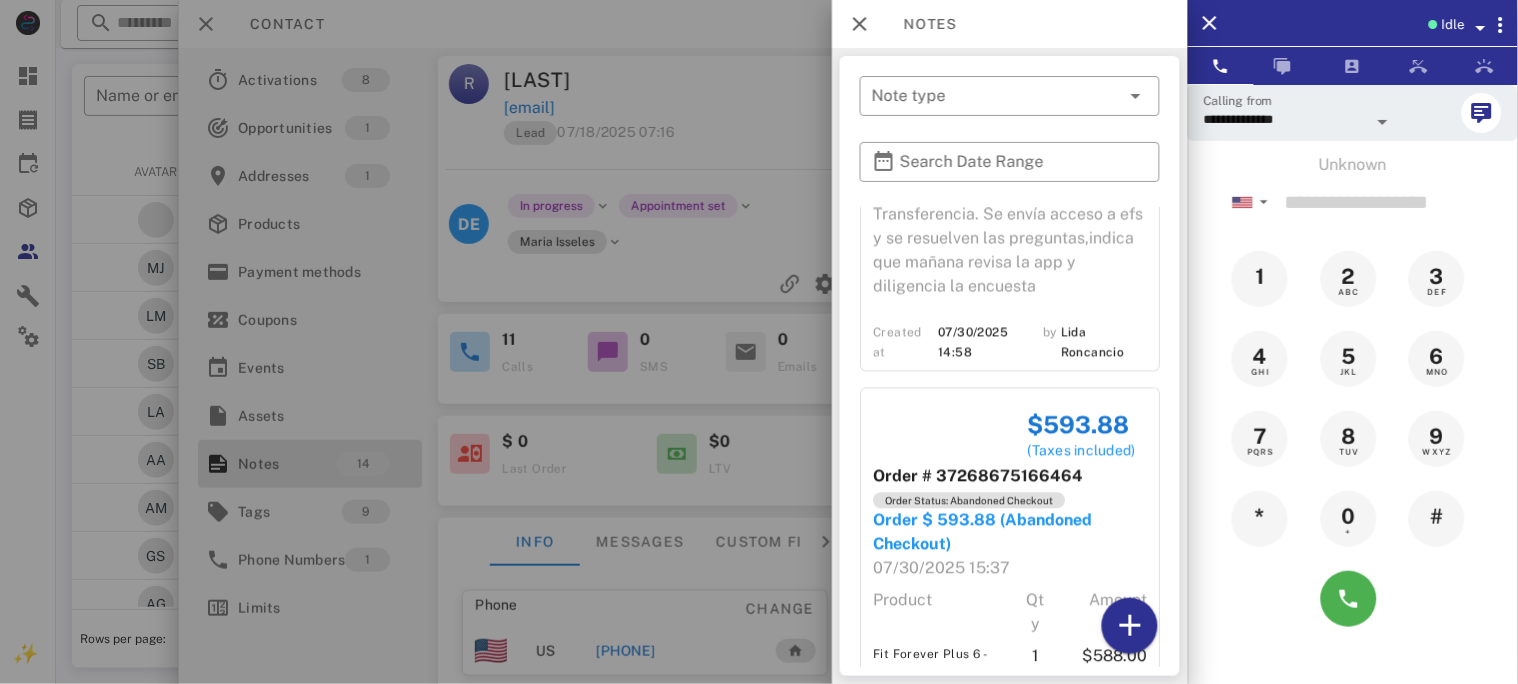 scroll, scrollTop: 2800, scrollLeft: 0, axis: vertical 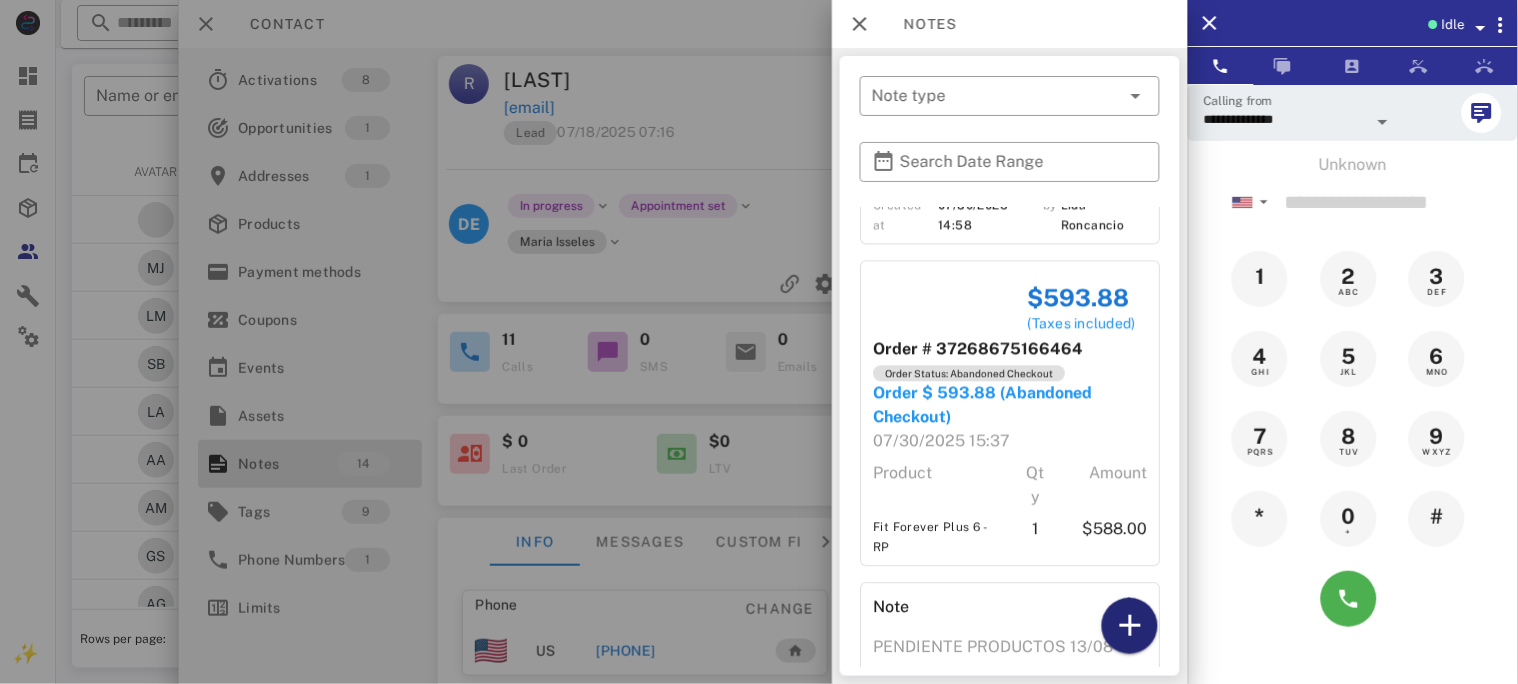 click at bounding box center (1130, 626) 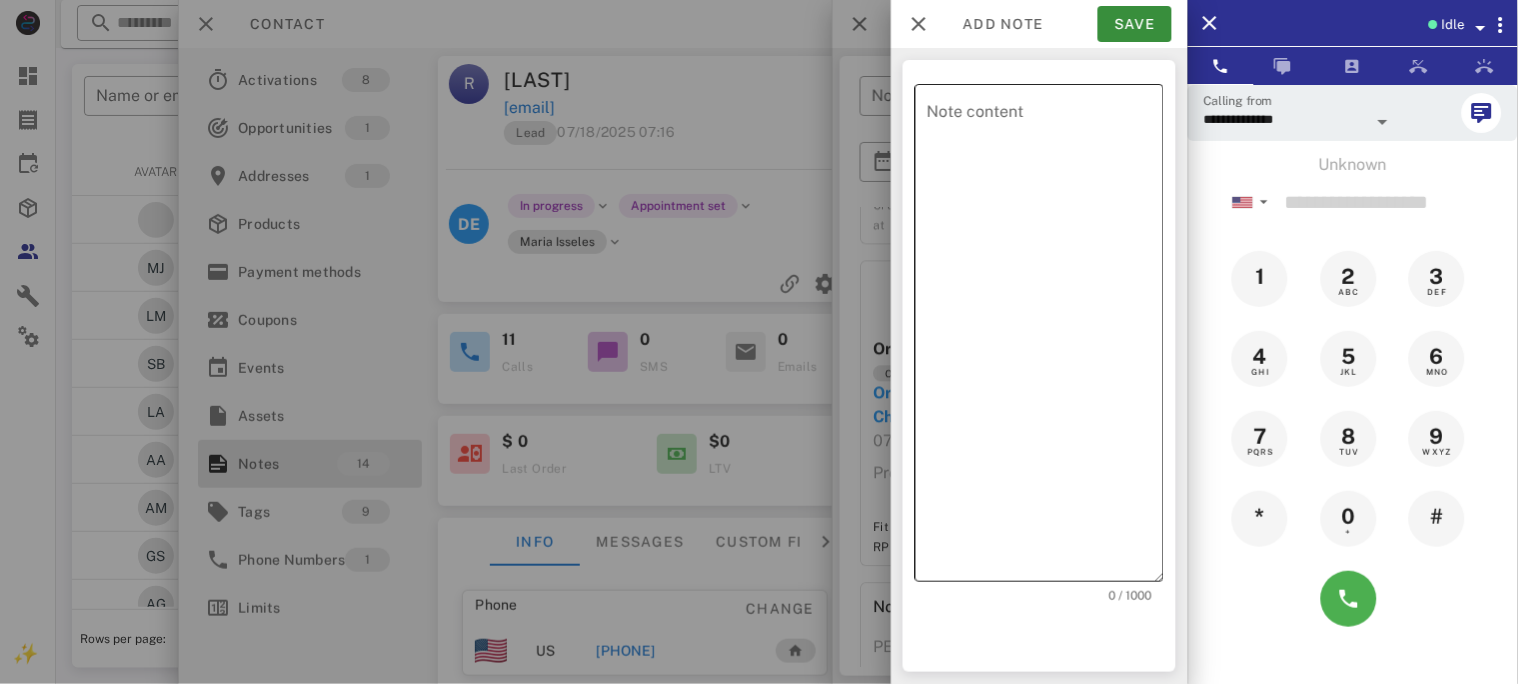 click on "Note content" at bounding box center (1045, 338) 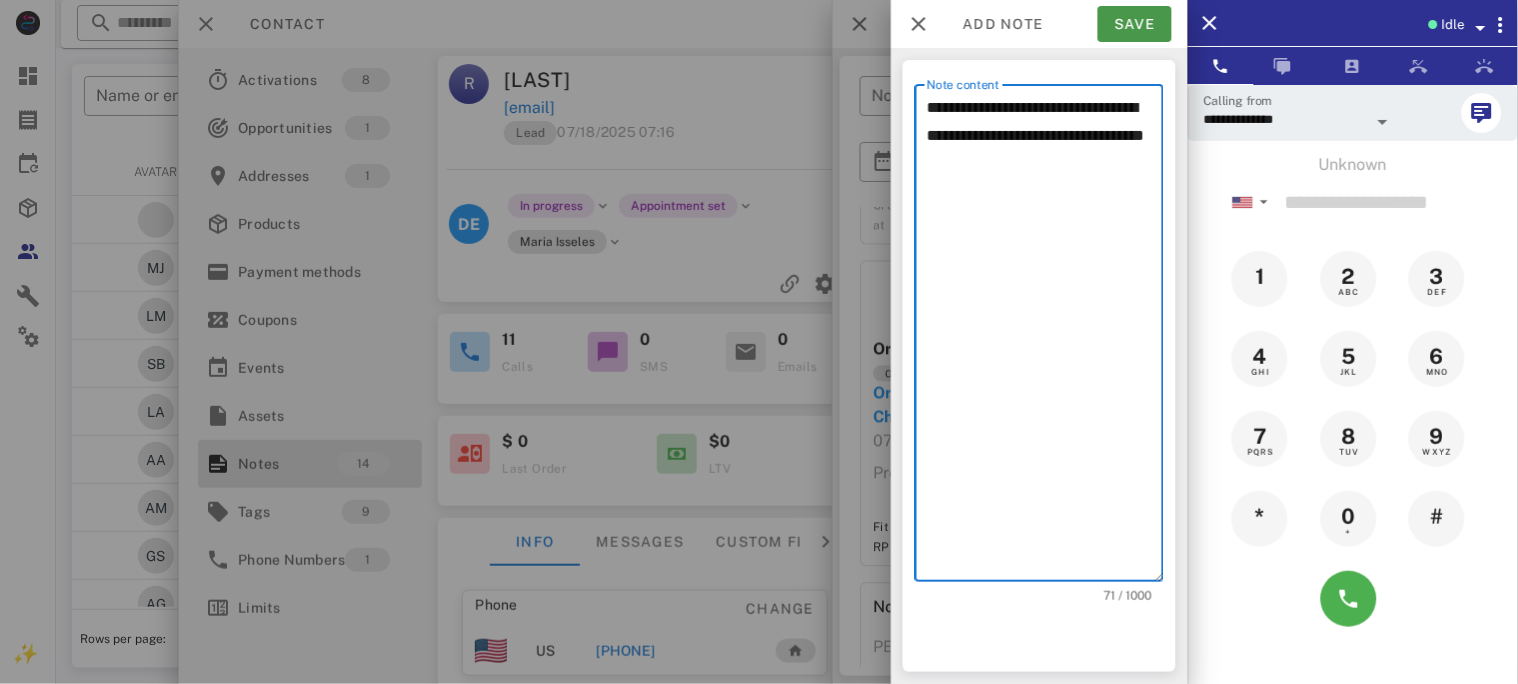 type on "**********" 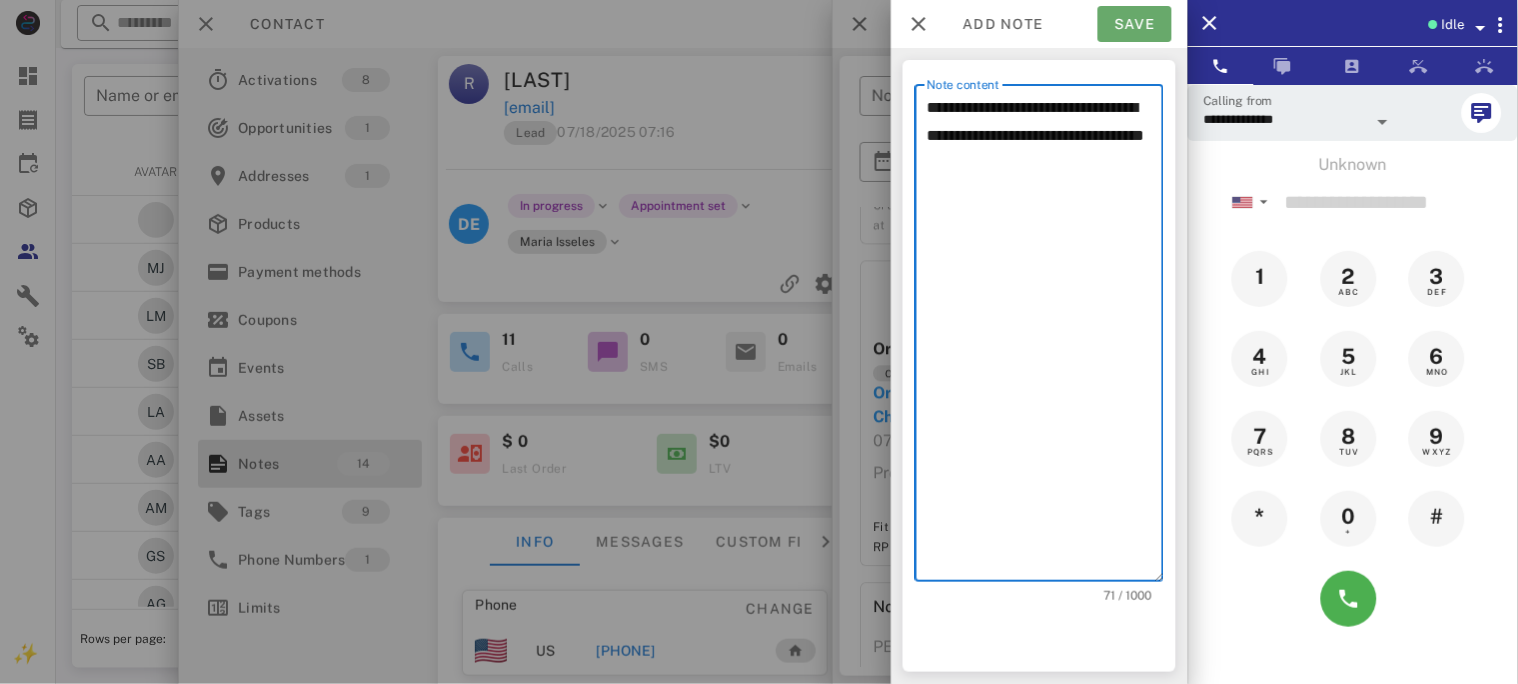 click on "Save" at bounding box center (1135, 24) 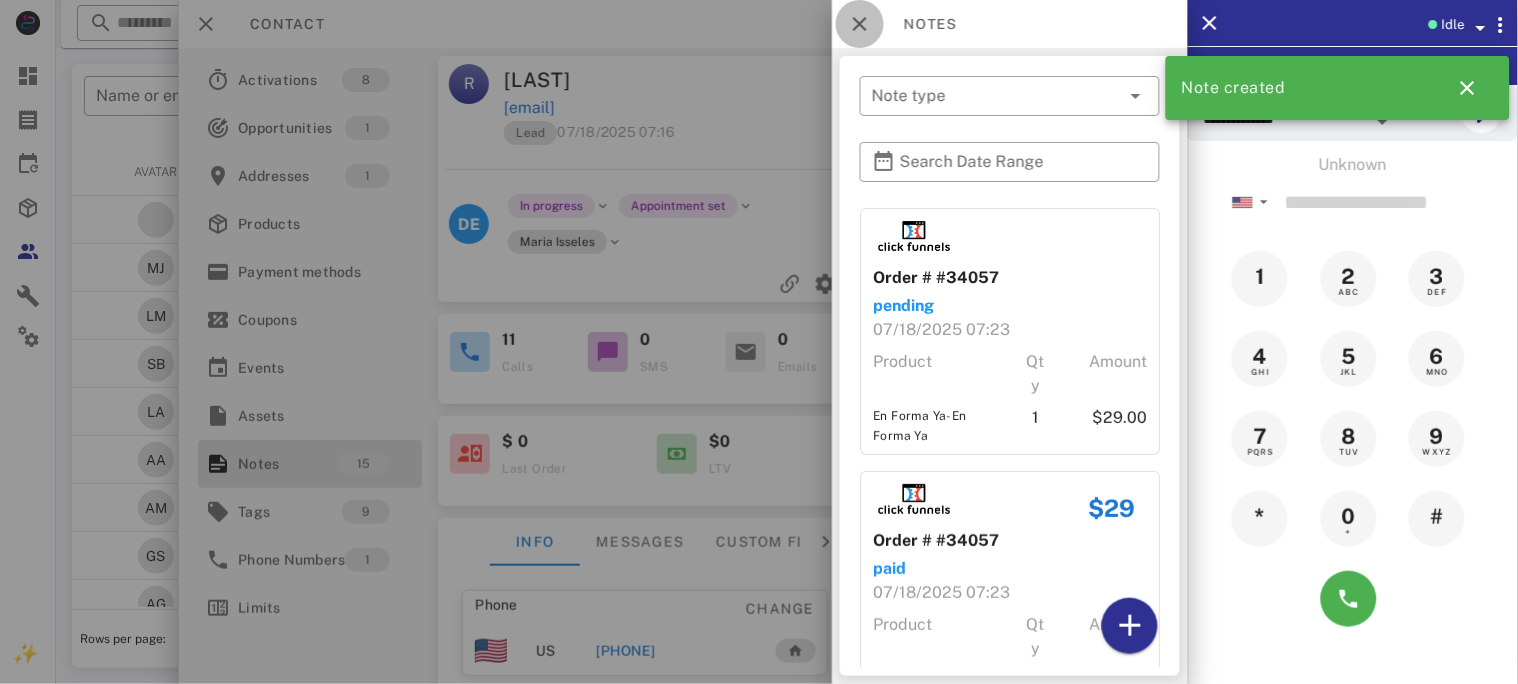 click at bounding box center (860, 24) 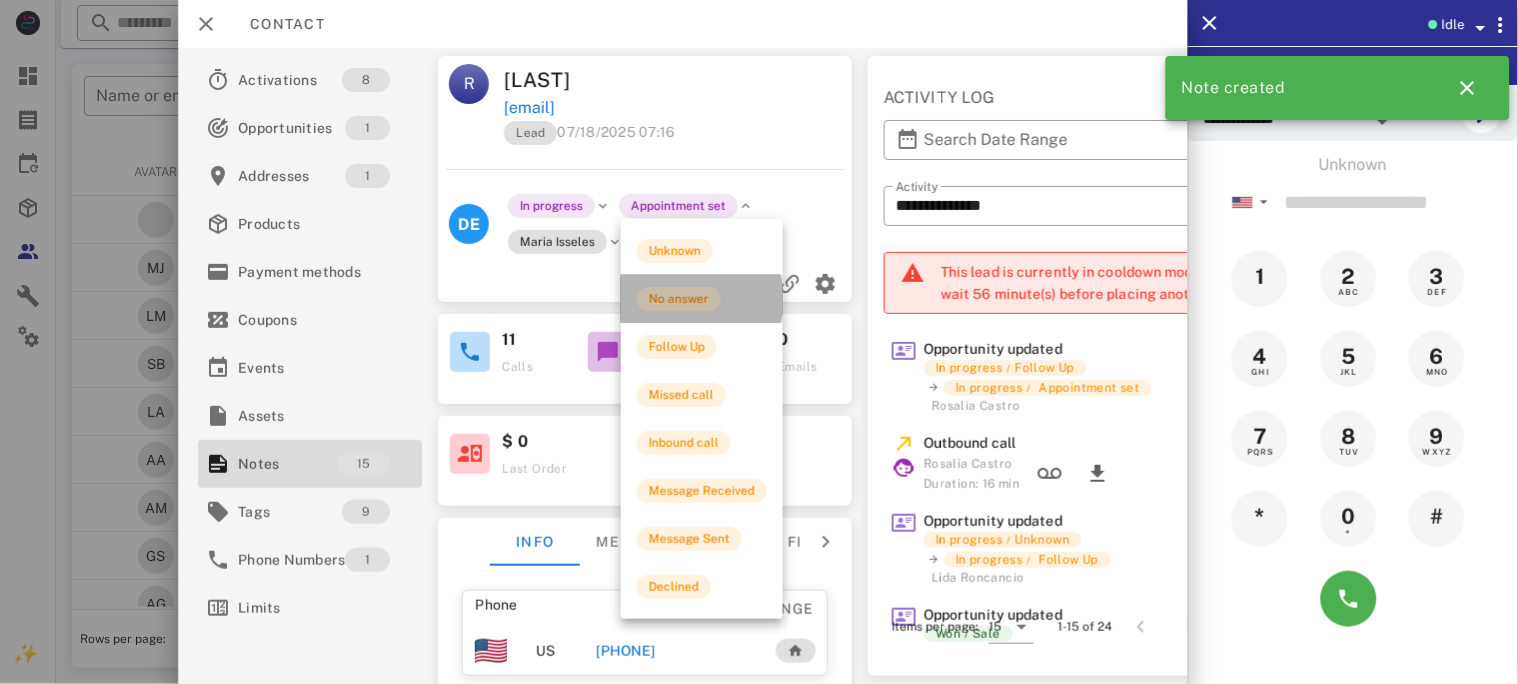 click on "No answer" at bounding box center [679, 299] 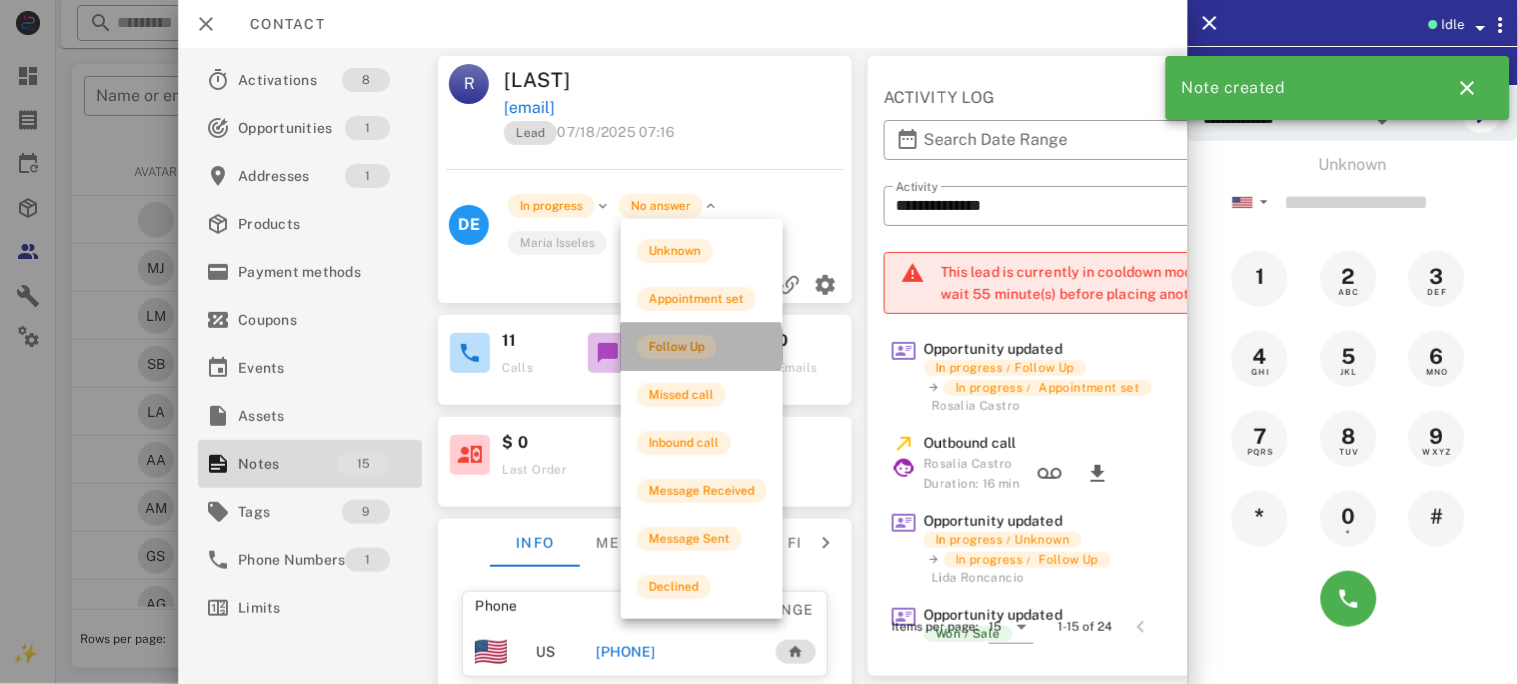 click on "Follow Up" at bounding box center (677, 347) 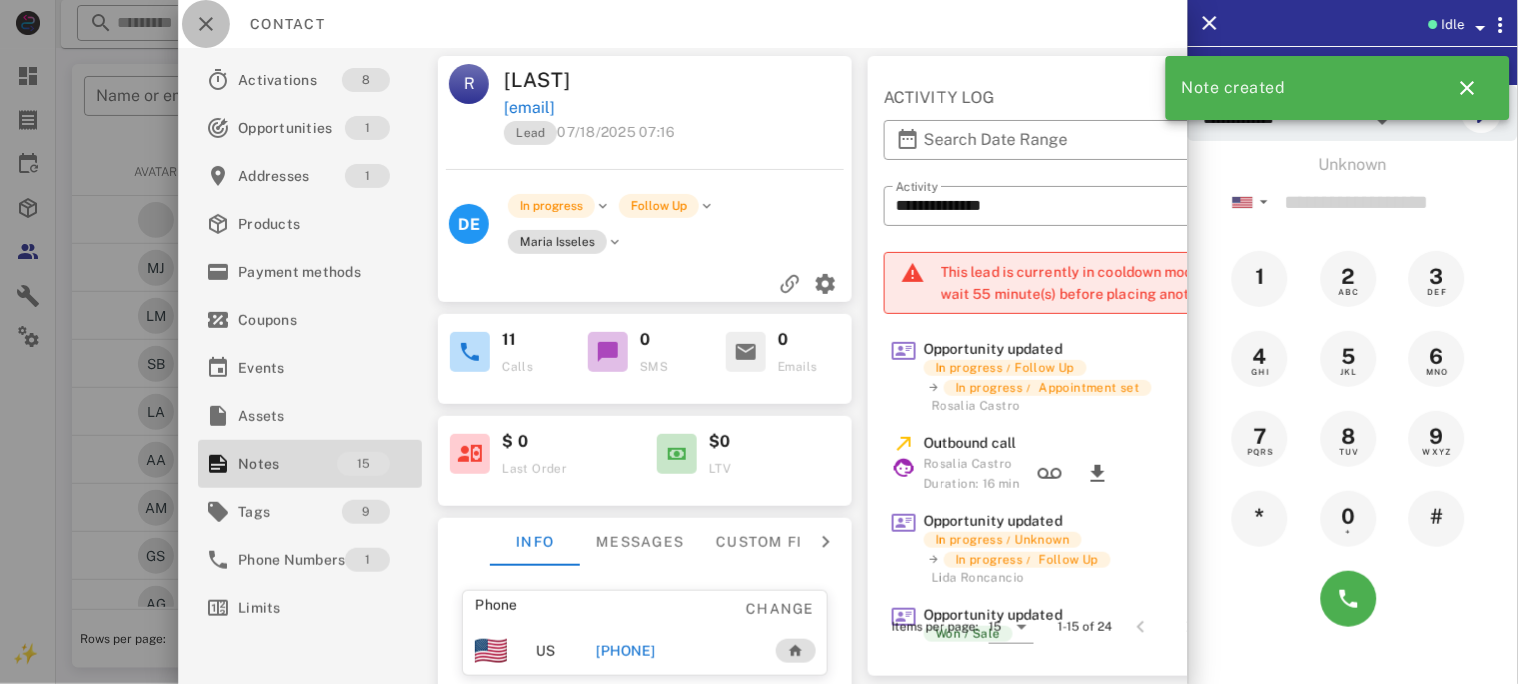 click at bounding box center (206, 24) 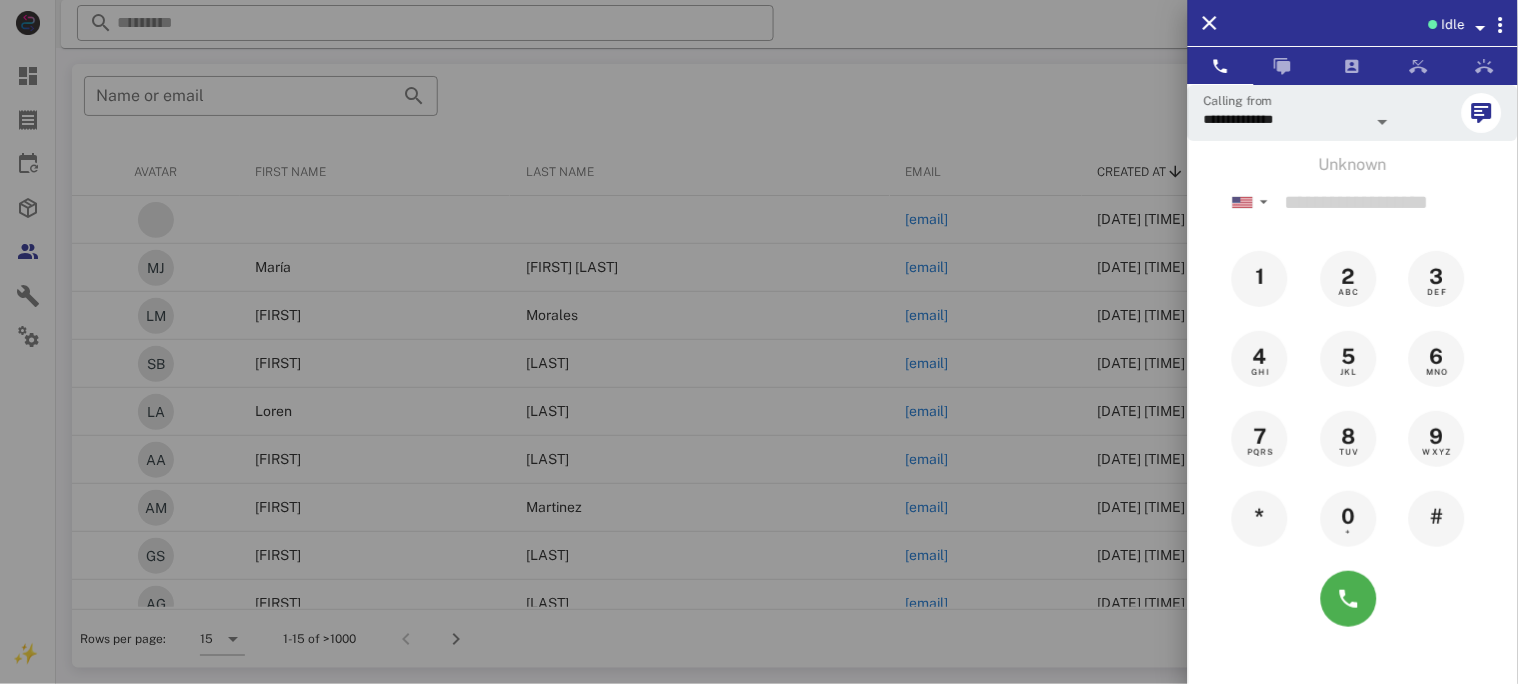 click at bounding box center (759, 342) 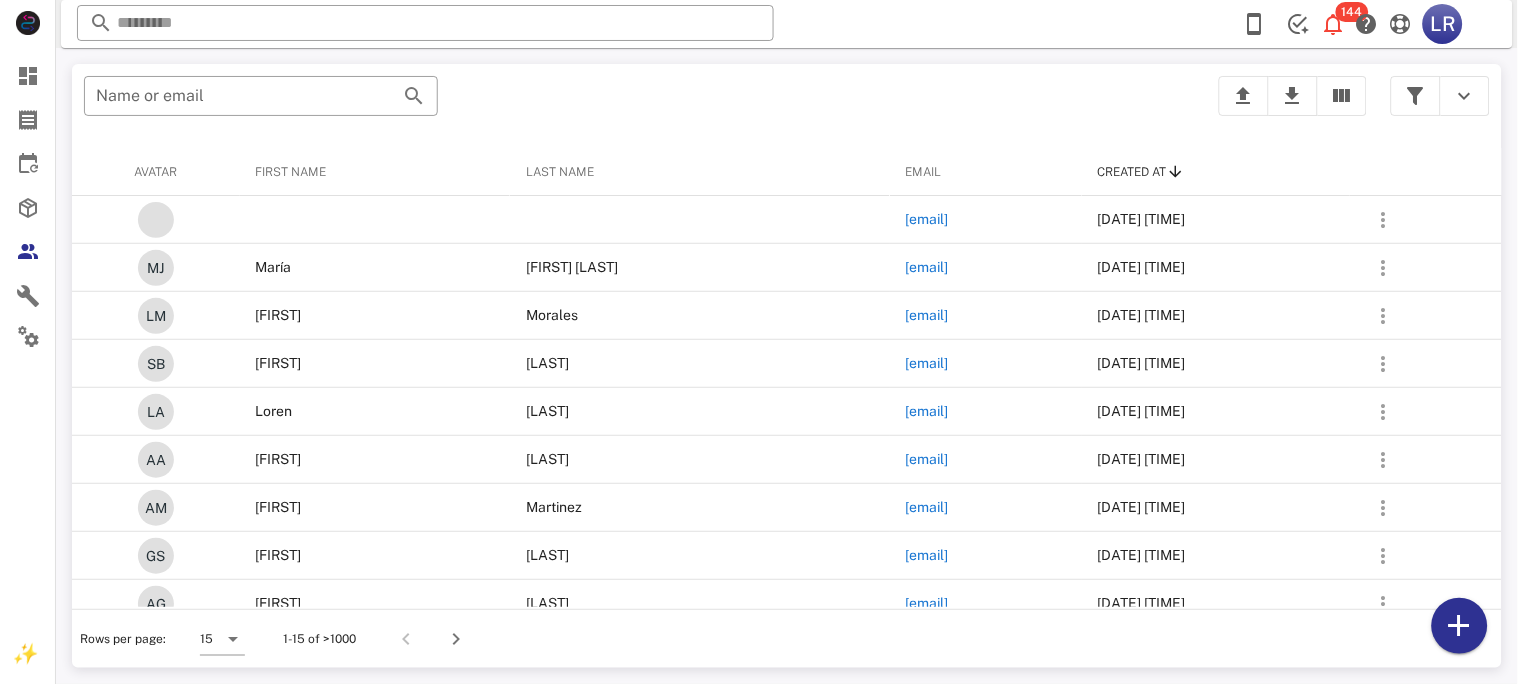 click at bounding box center (425, 23) 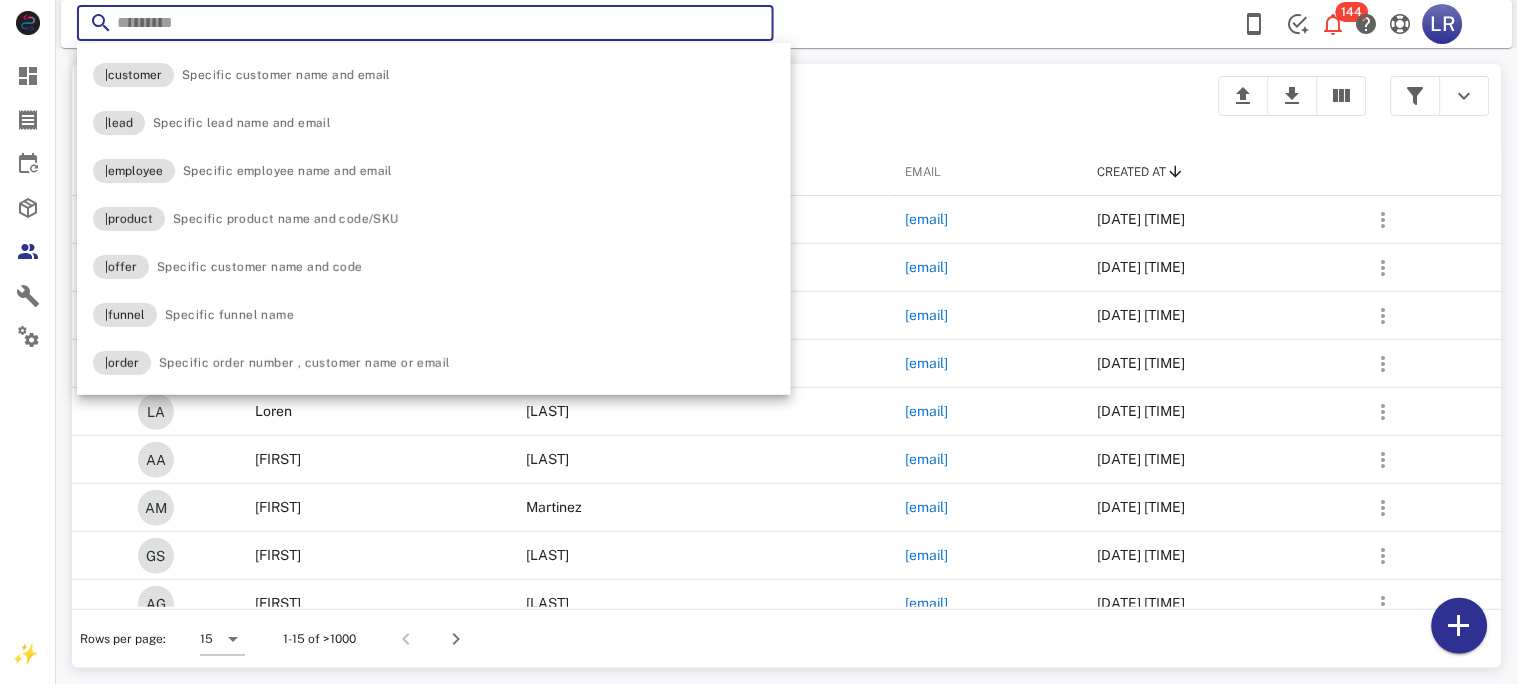 paste on "**********" 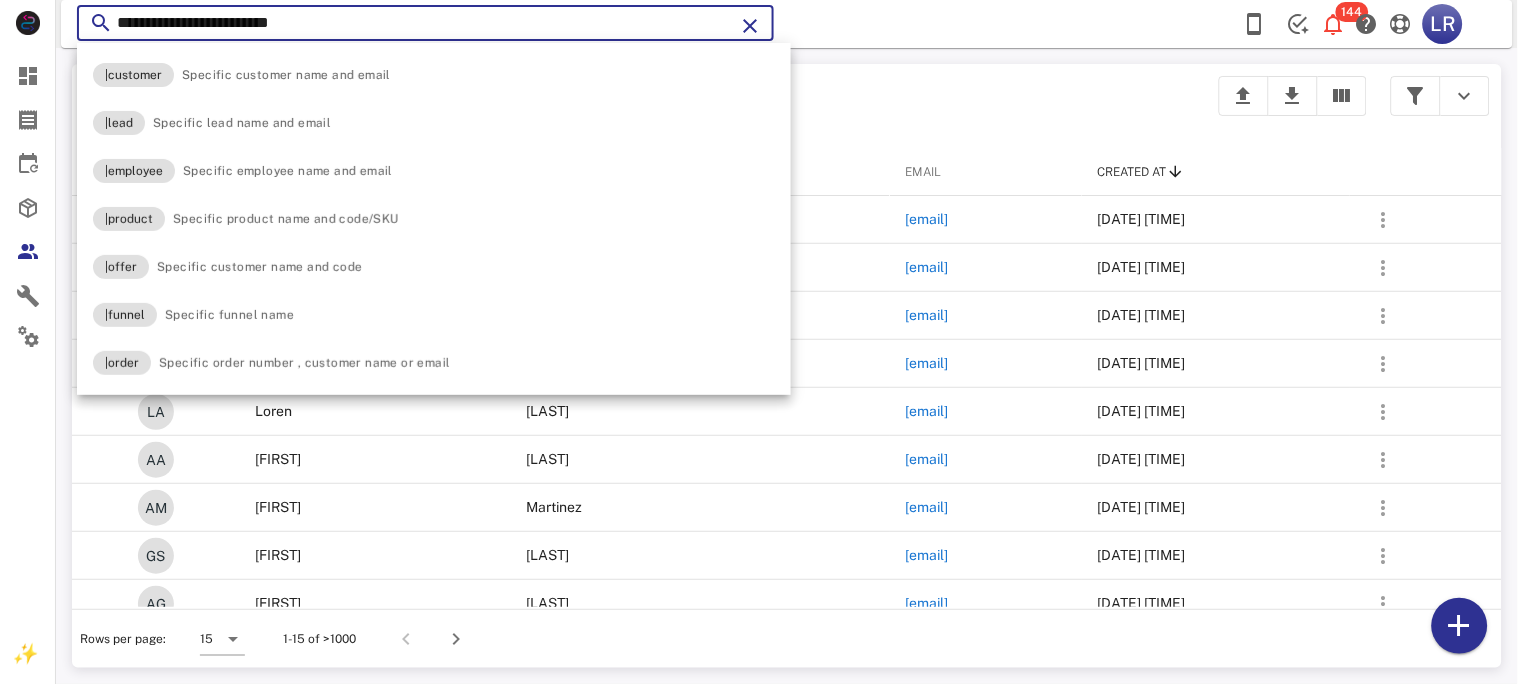 type on "**********" 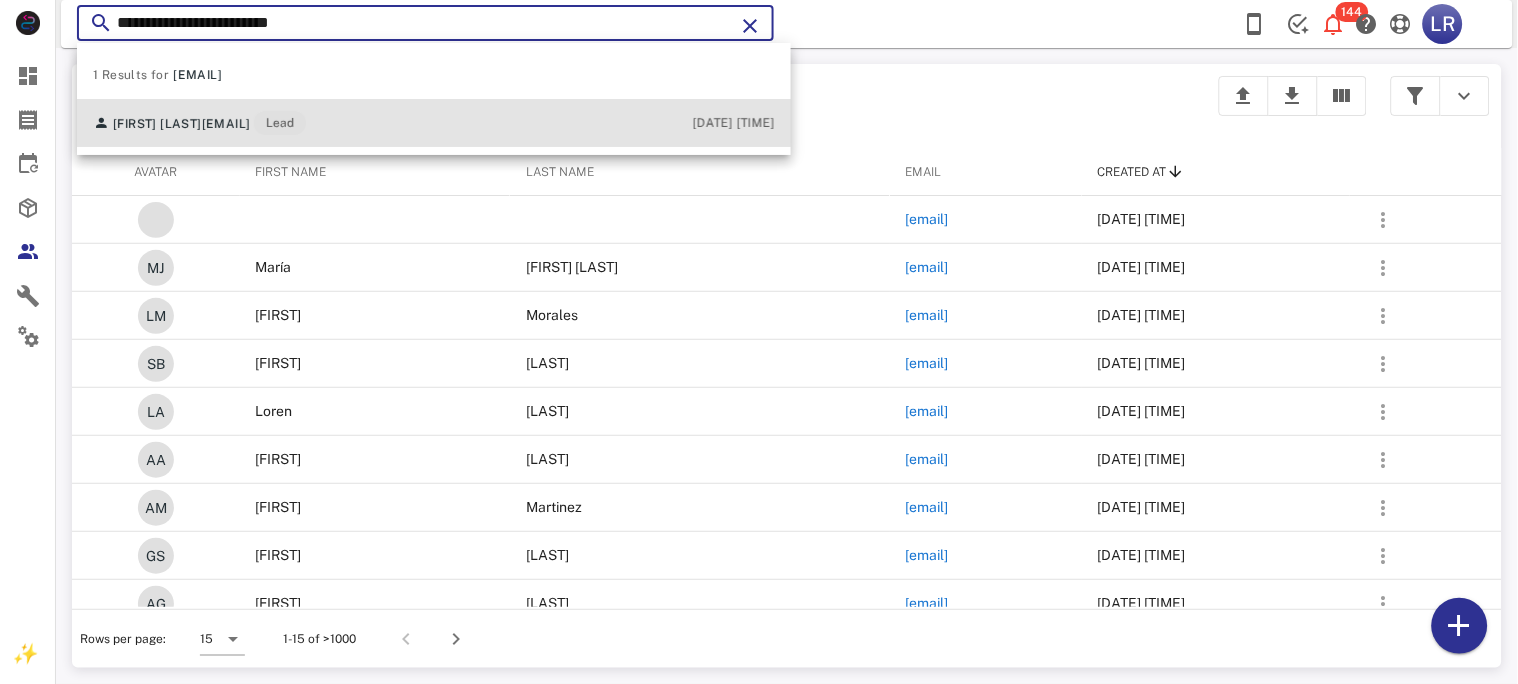 click on "[EMAIL]" at bounding box center [226, 124] 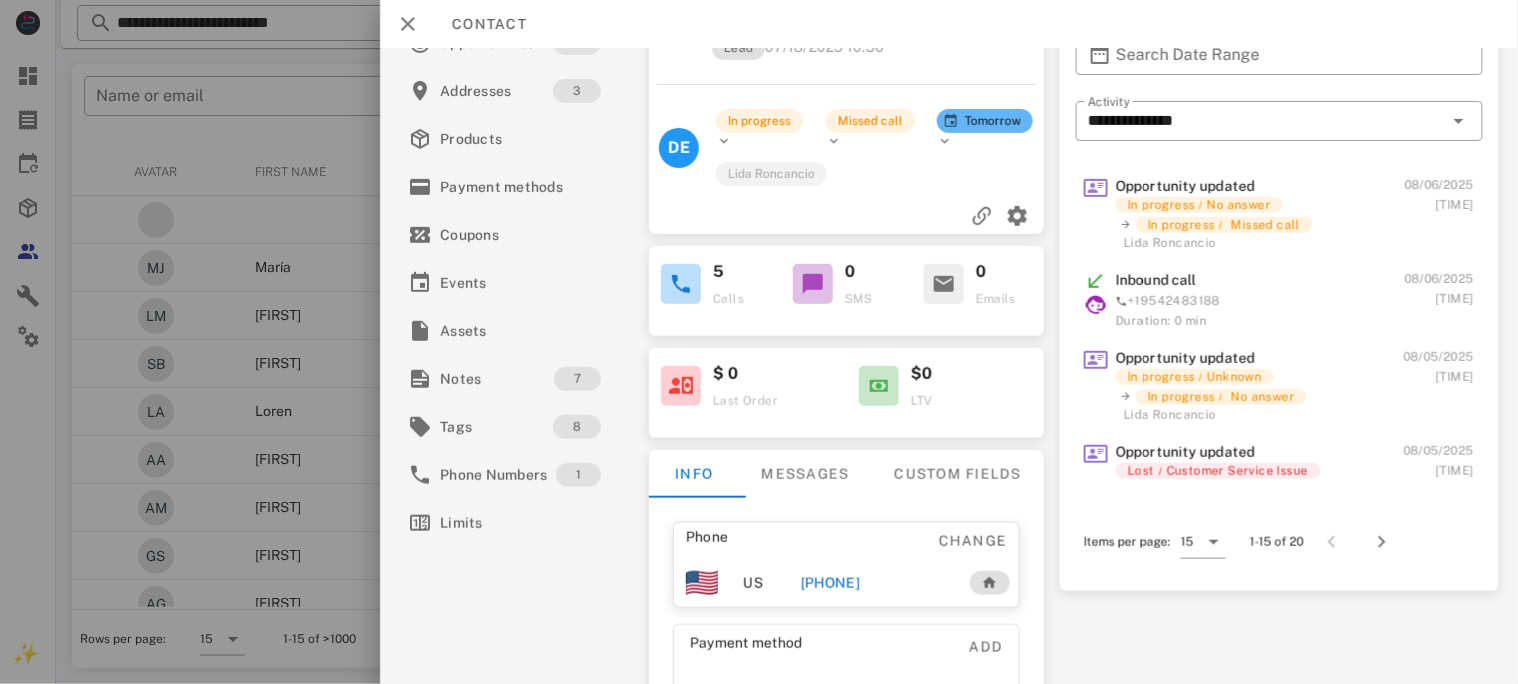 scroll, scrollTop: 133, scrollLeft: 0, axis: vertical 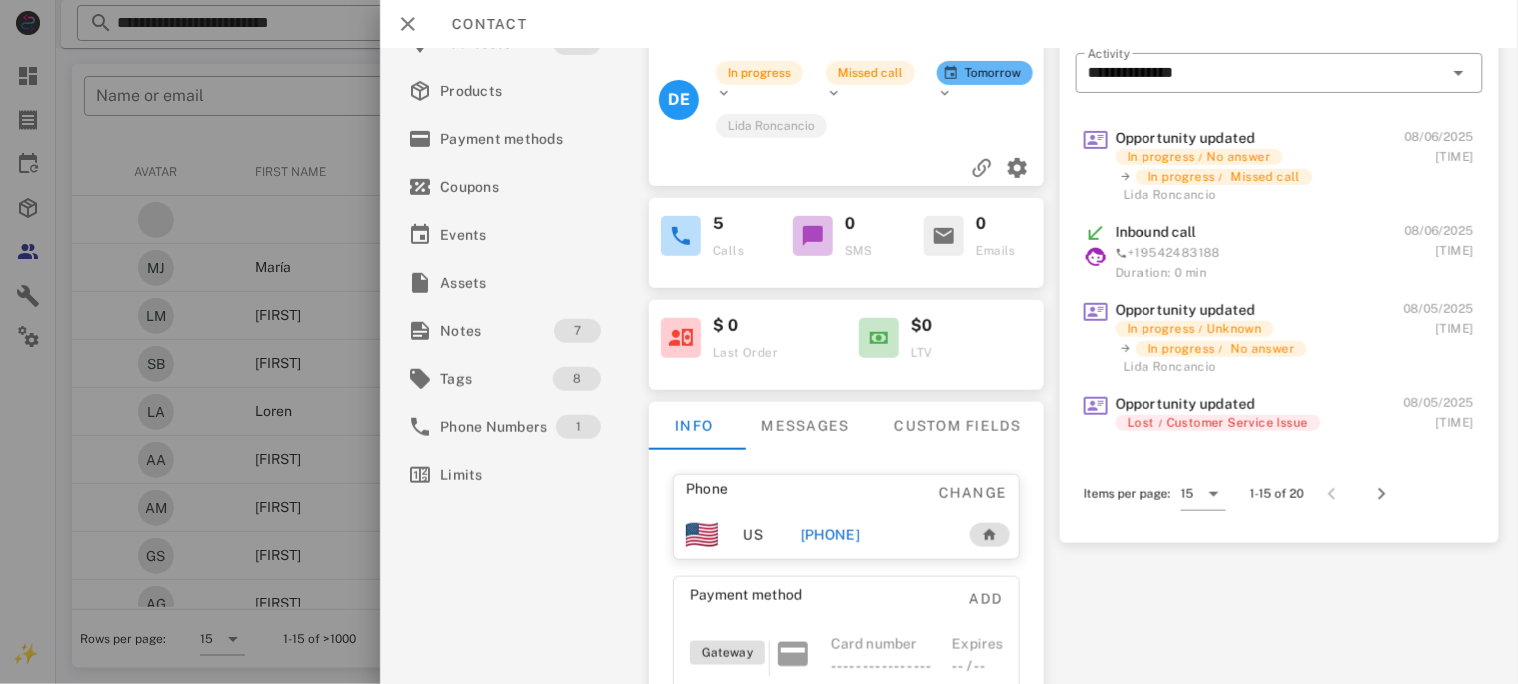 click on "[PHONE]" at bounding box center [830, 535] 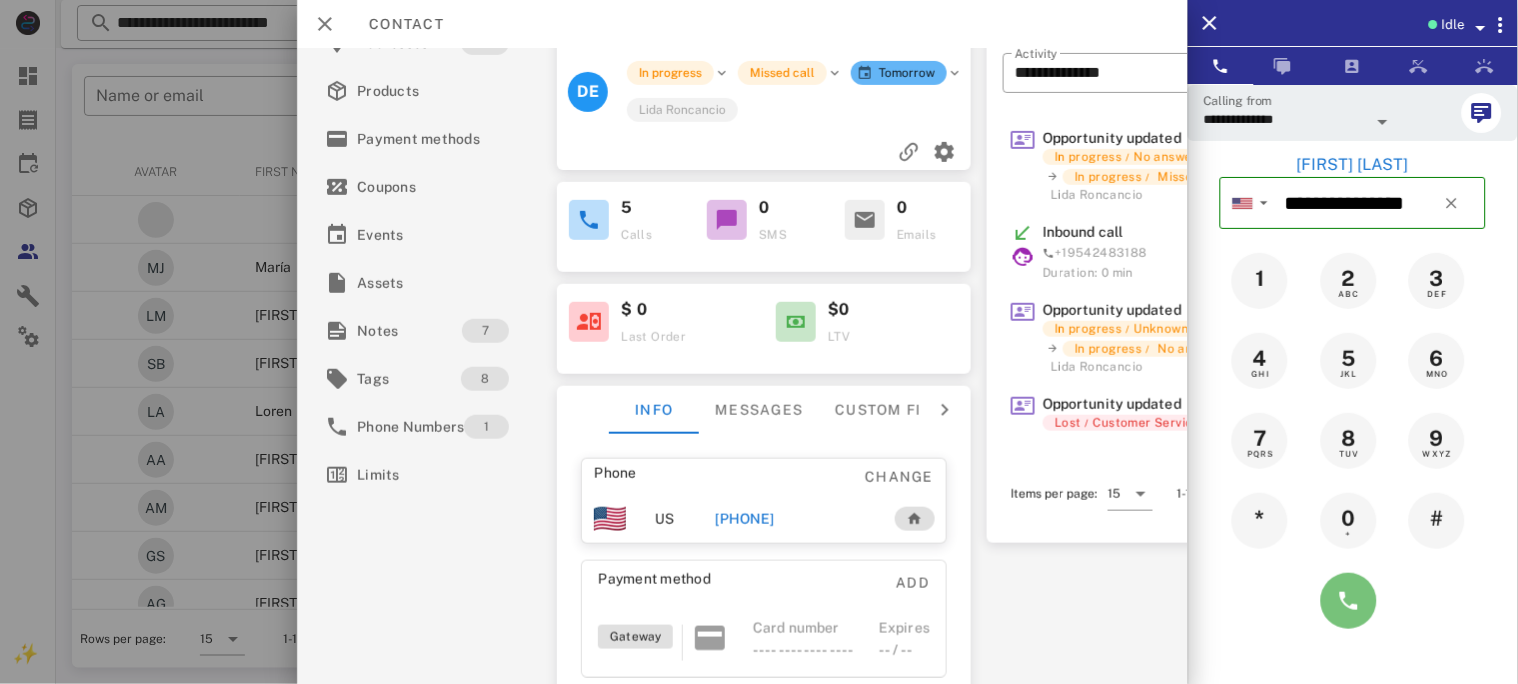 click at bounding box center (1349, 601) 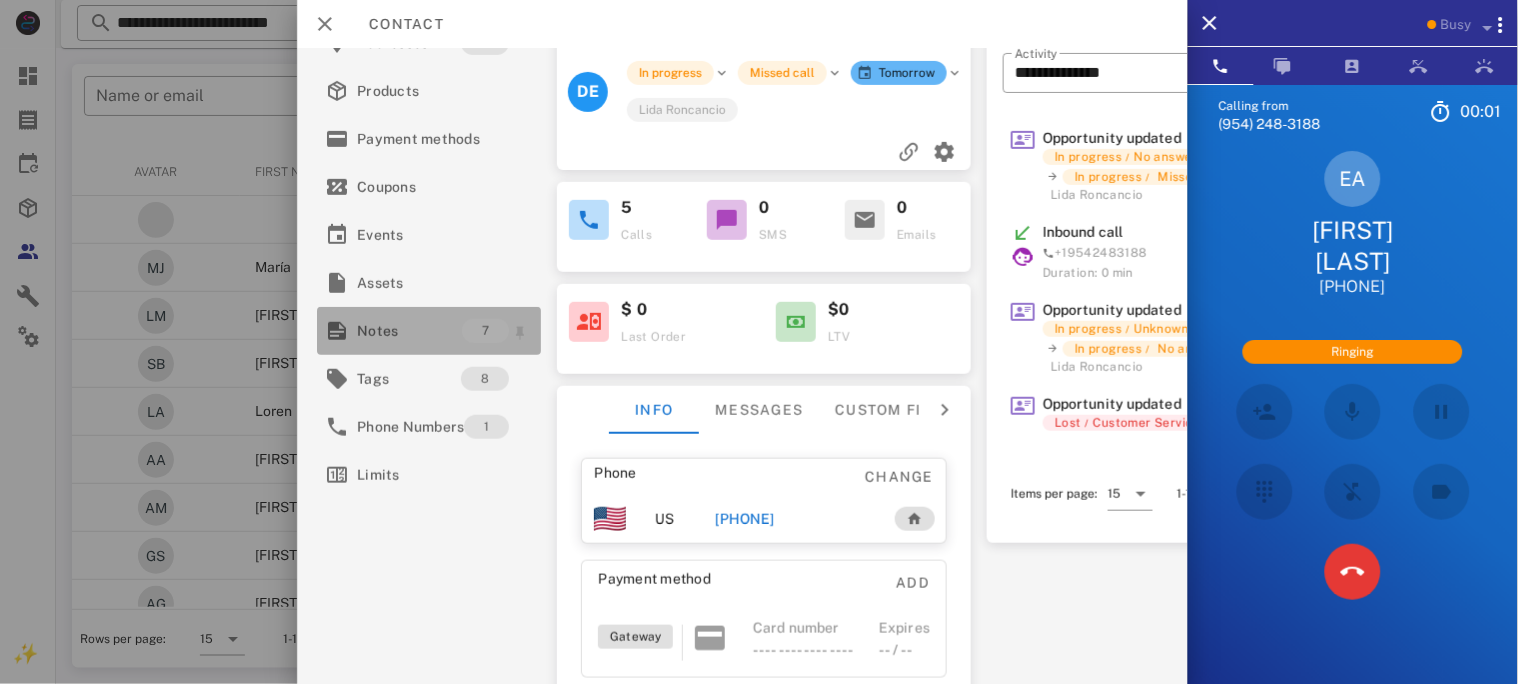 click on "Notes" at bounding box center (409, 331) 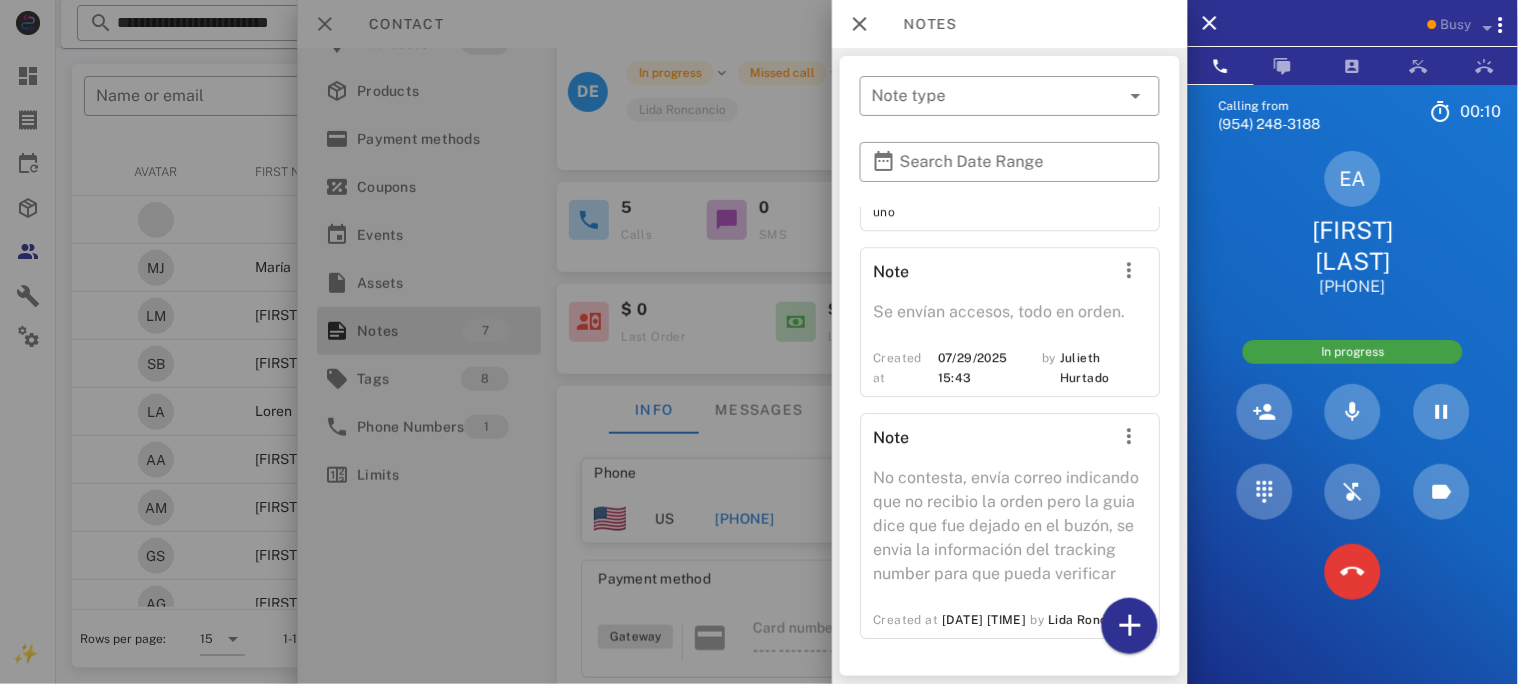 scroll, scrollTop: 1362, scrollLeft: 0, axis: vertical 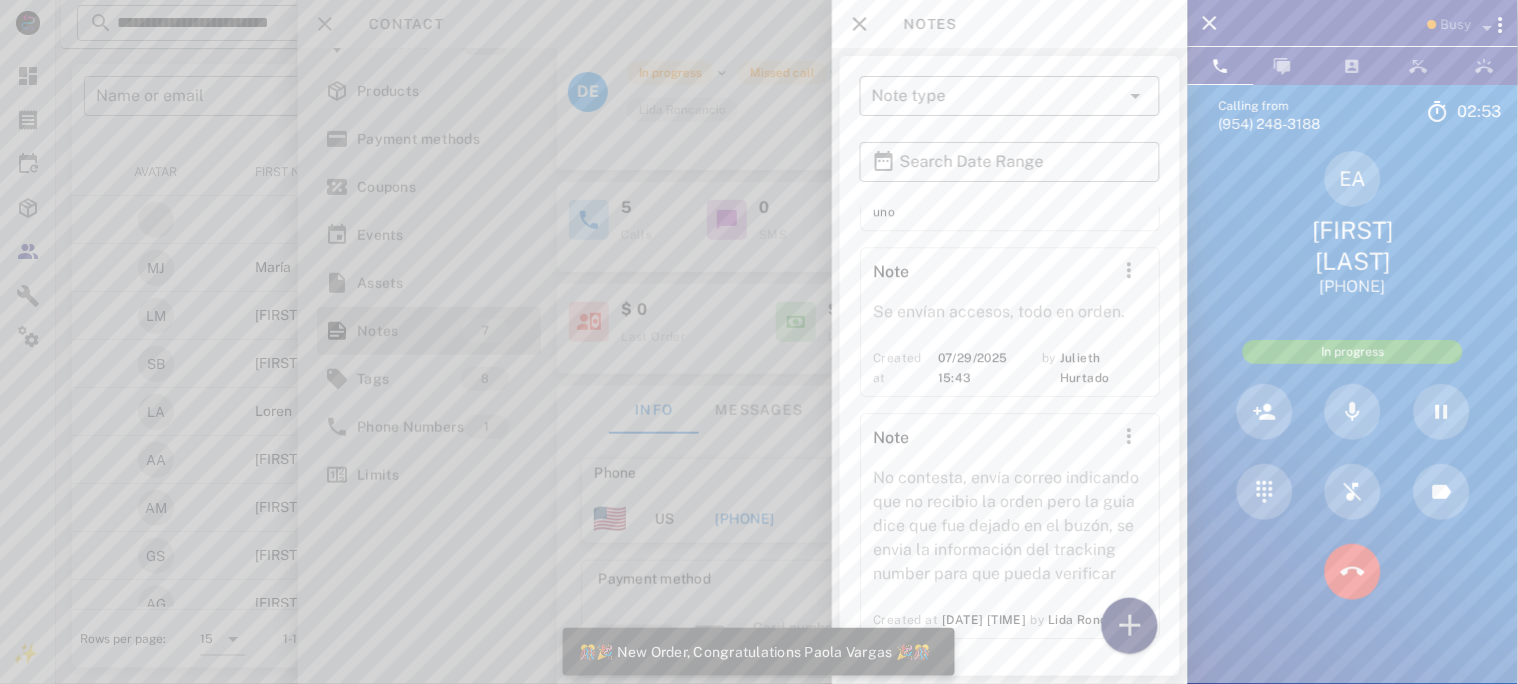 click at bounding box center [1130, 626] 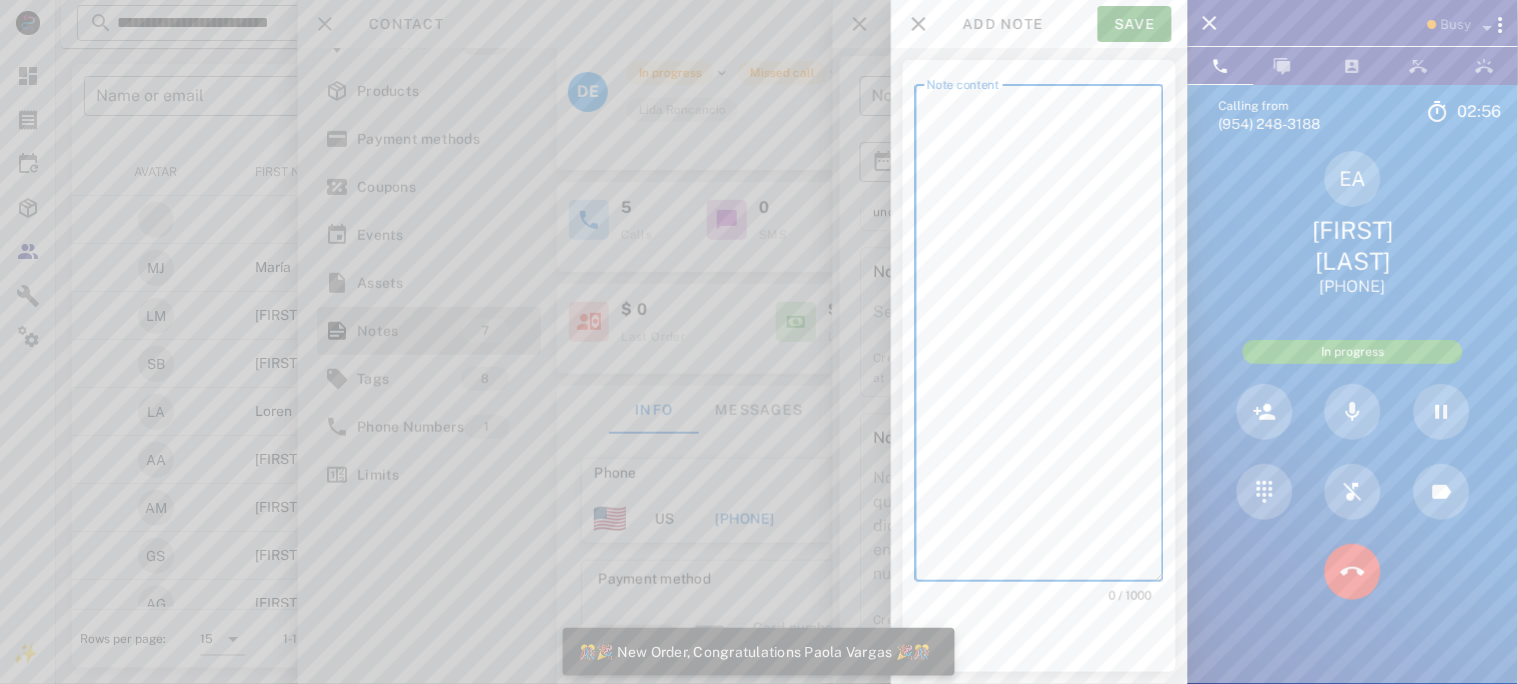 click on "Note content" at bounding box center [1045, 338] 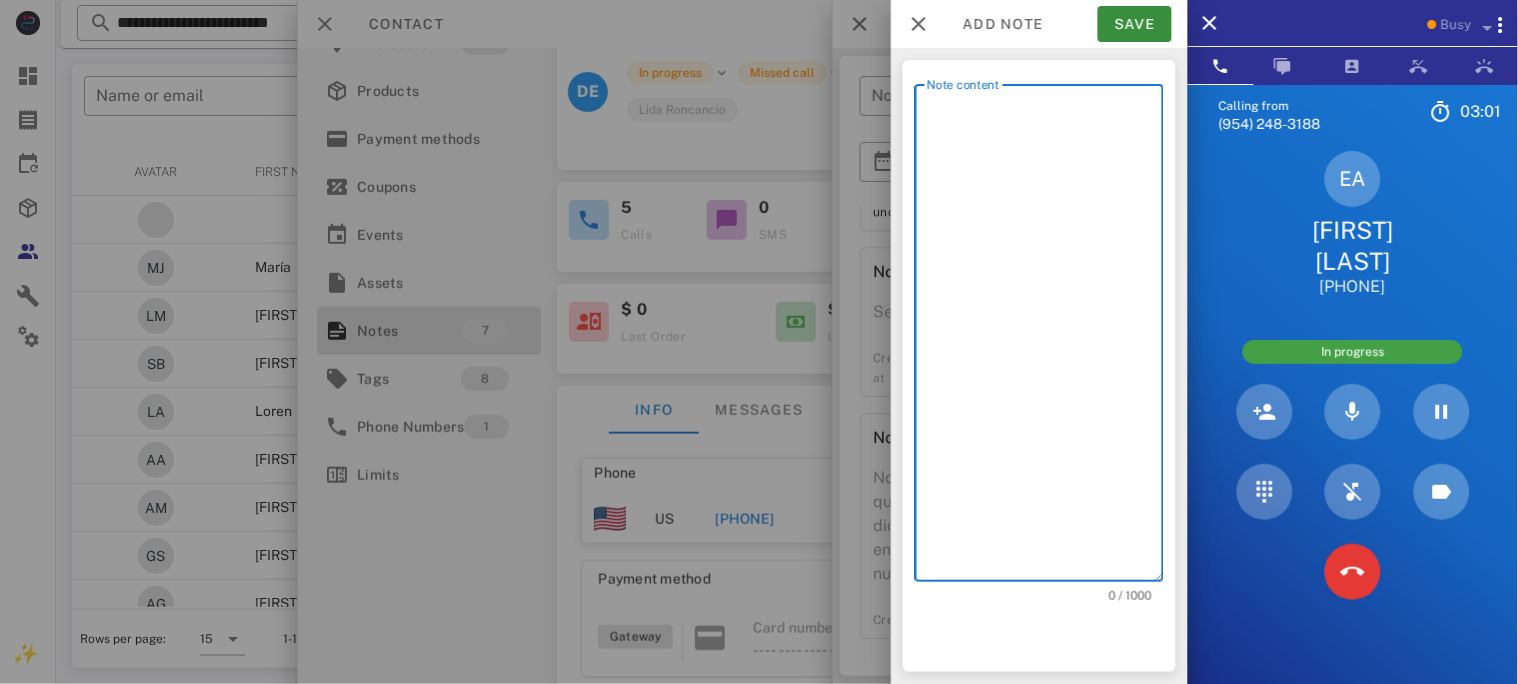 paste on "**********" 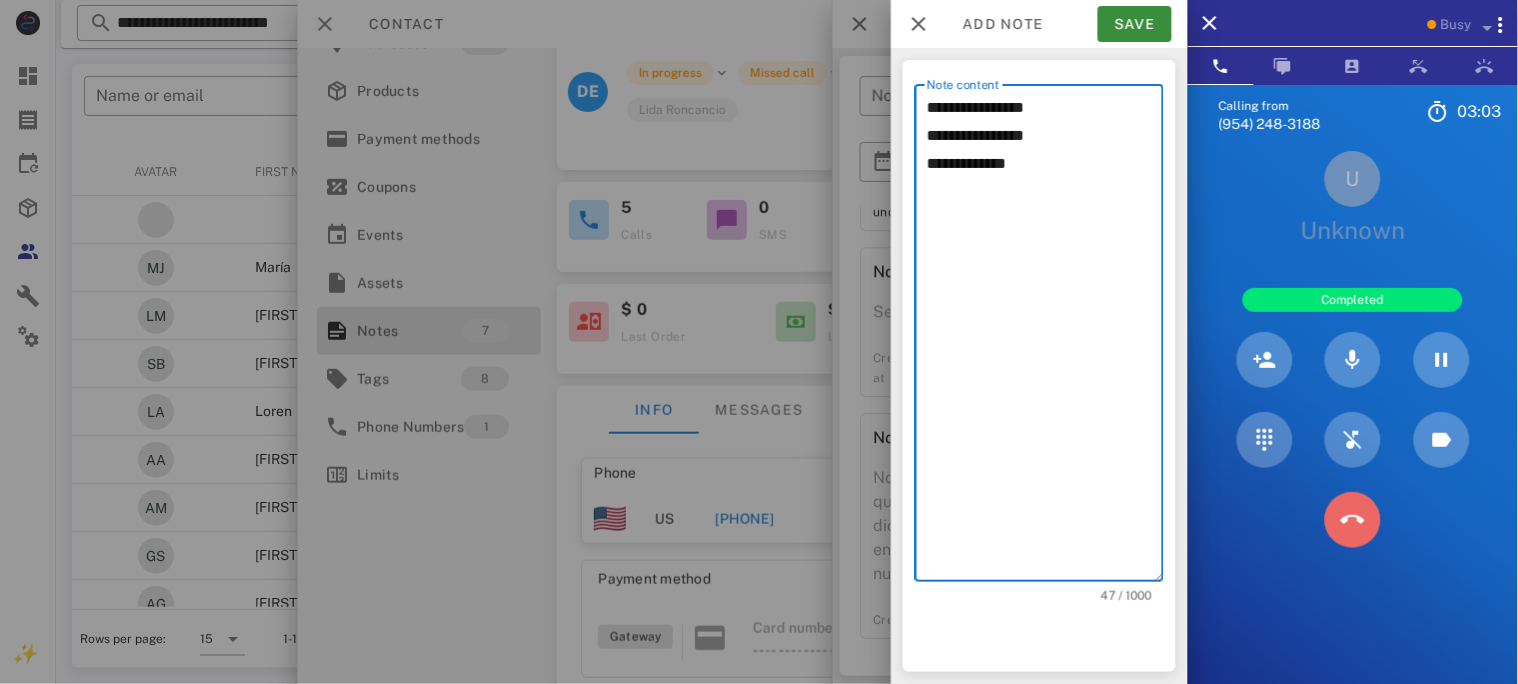 click at bounding box center [1353, 520] 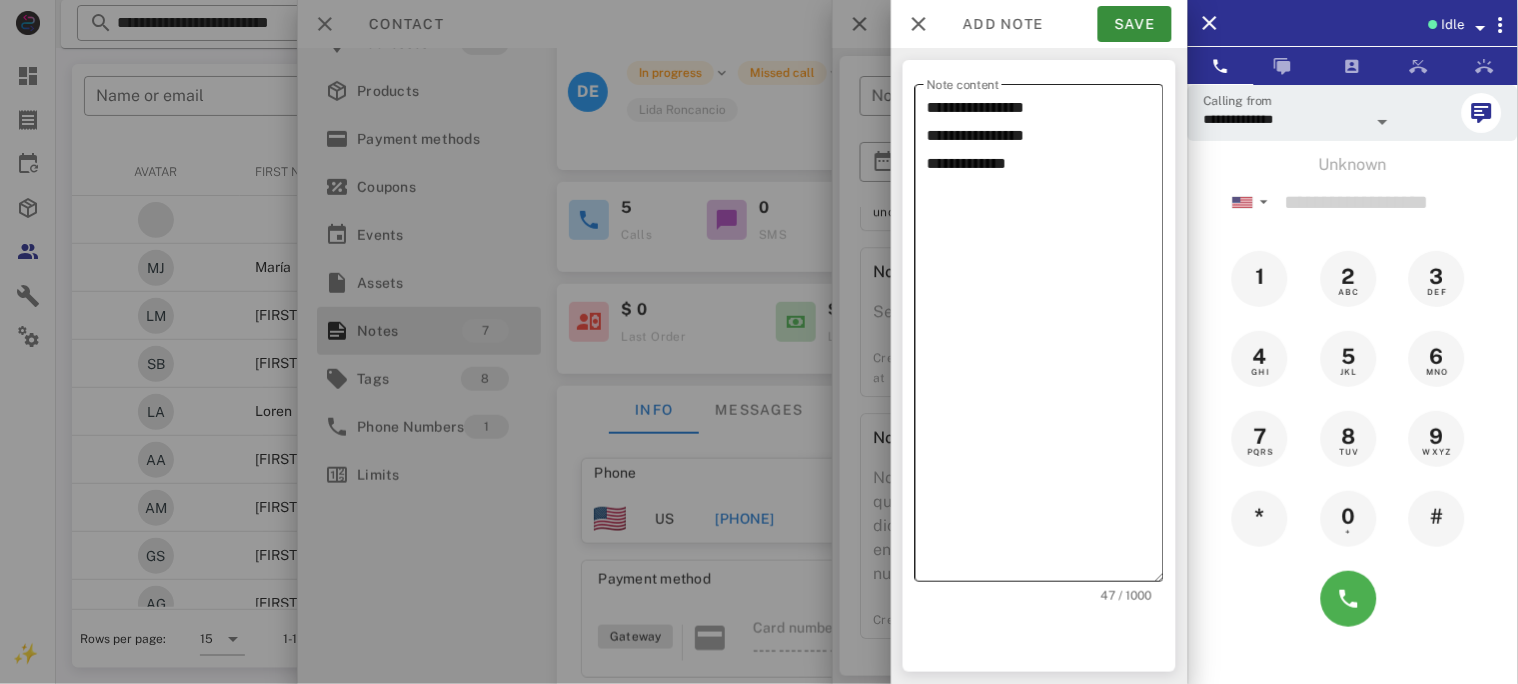 click on "**********" at bounding box center [1045, 338] 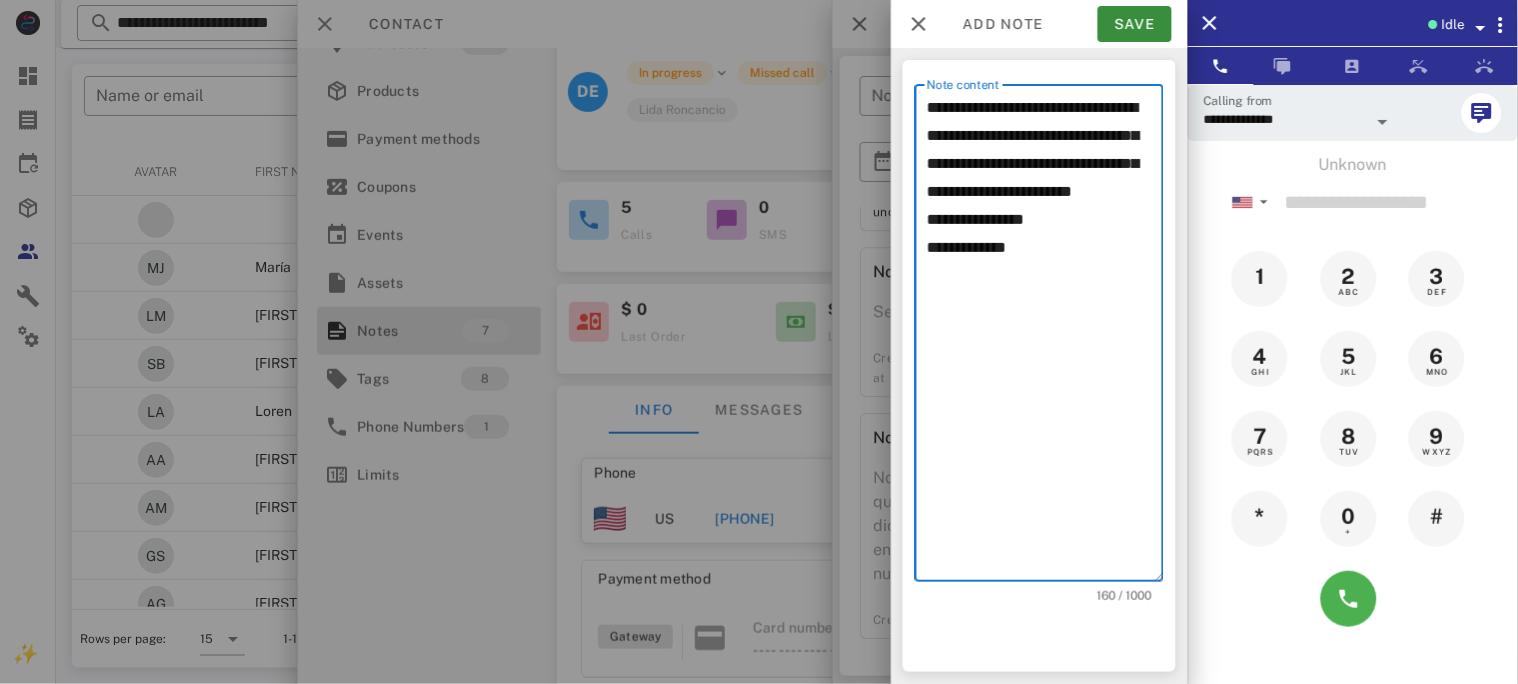 click on "**********" at bounding box center [1045, 338] 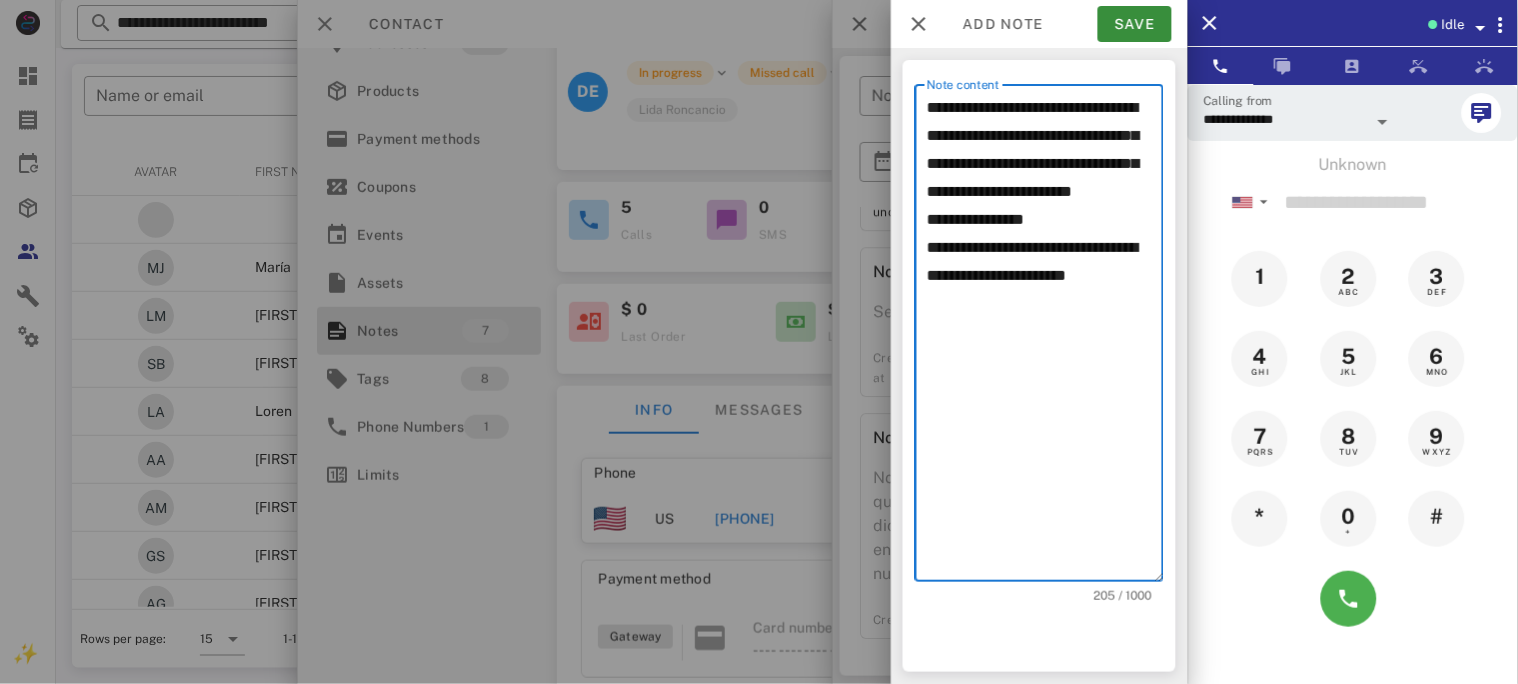 paste on "**********" 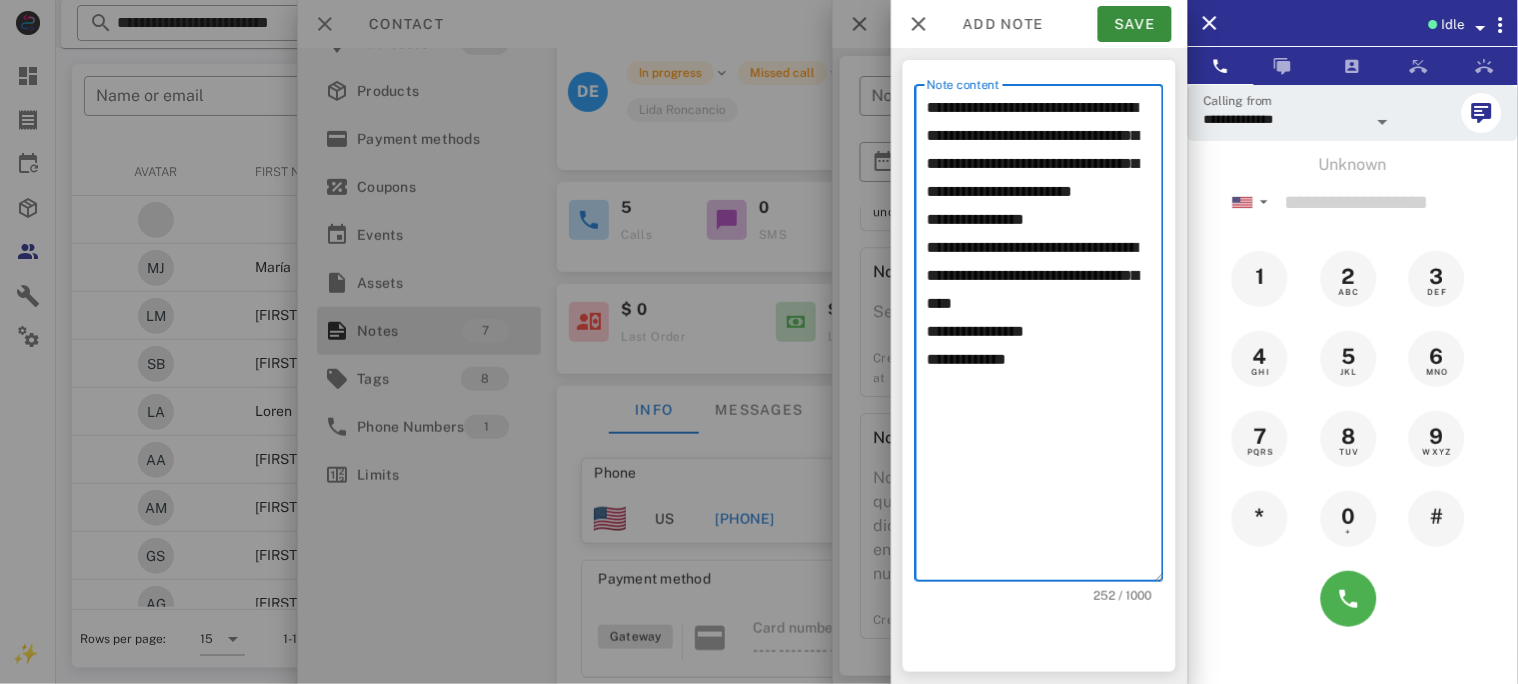 click on "**********" at bounding box center [1045, 338] 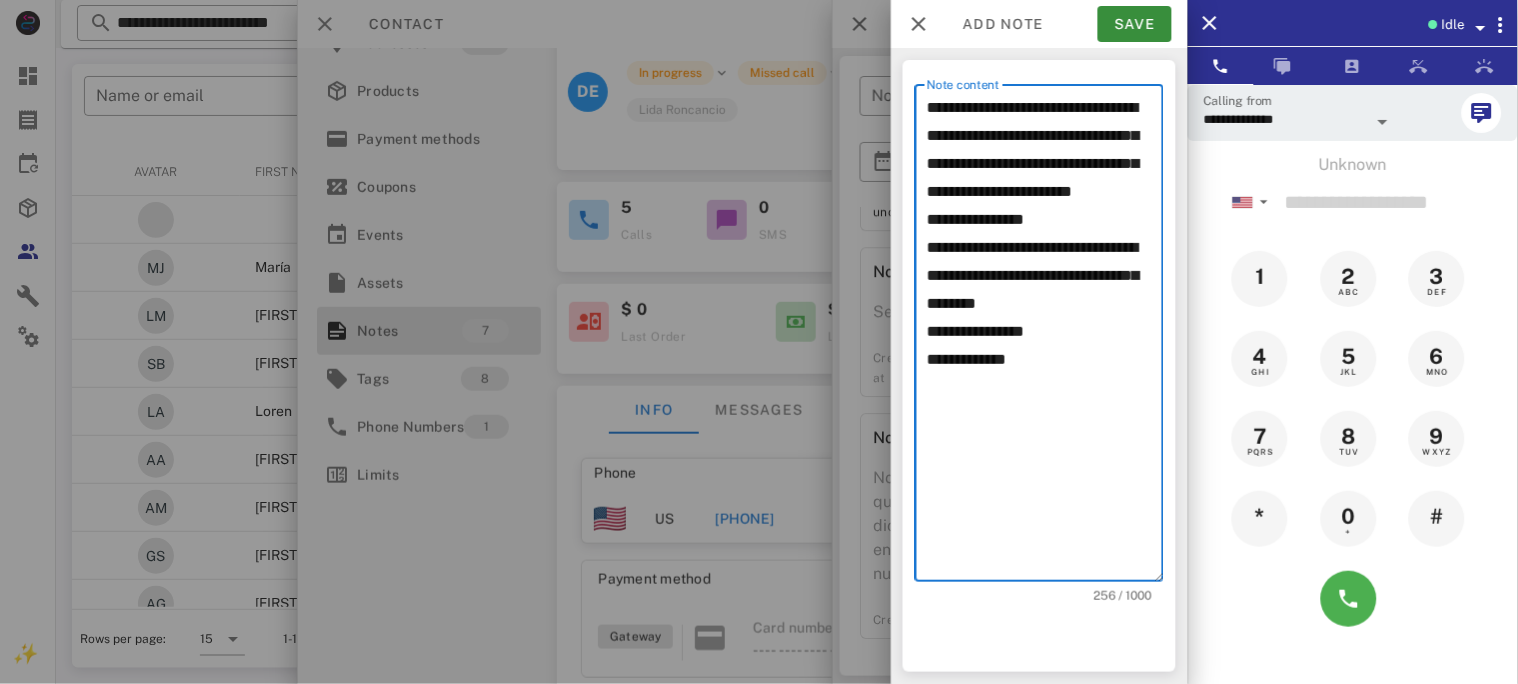 click on "**********" at bounding box center [1045, 338] 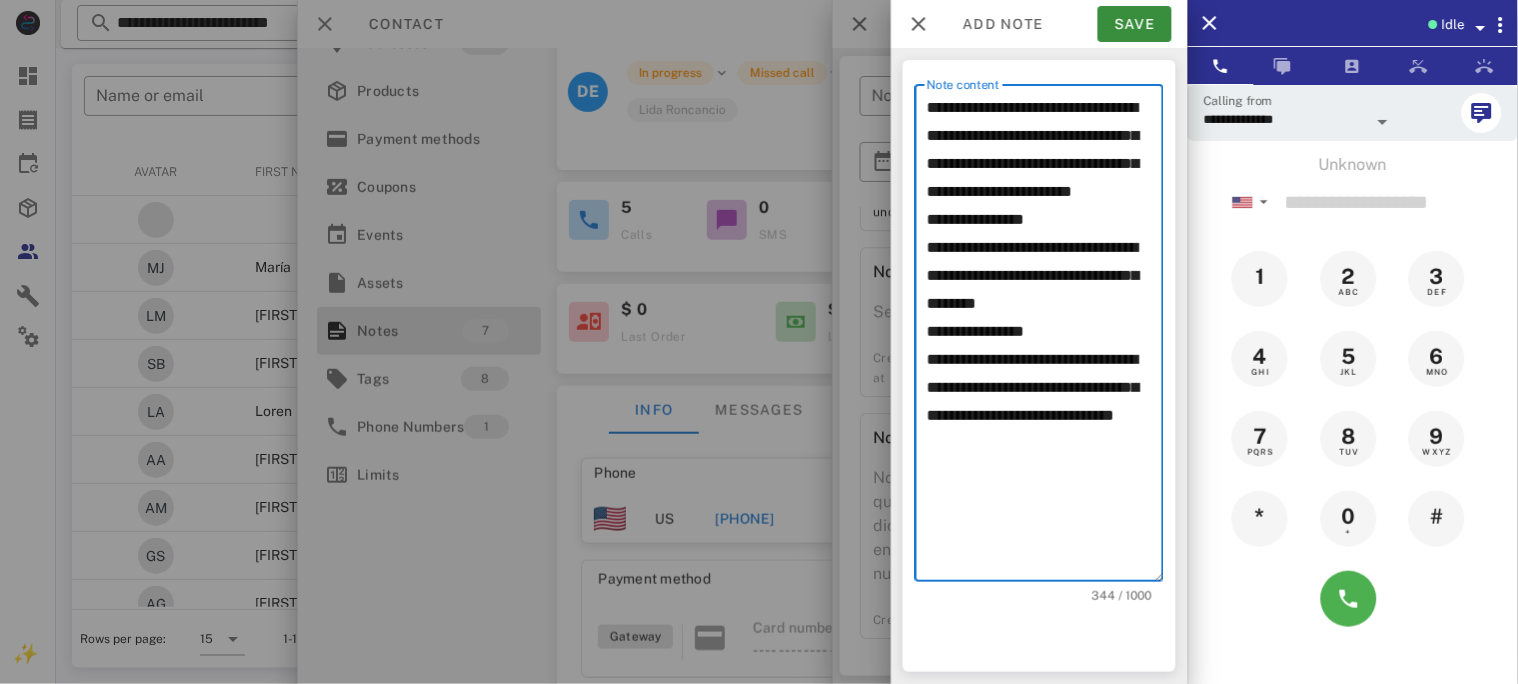 click on "**********" at bounding box center (1045, 338) 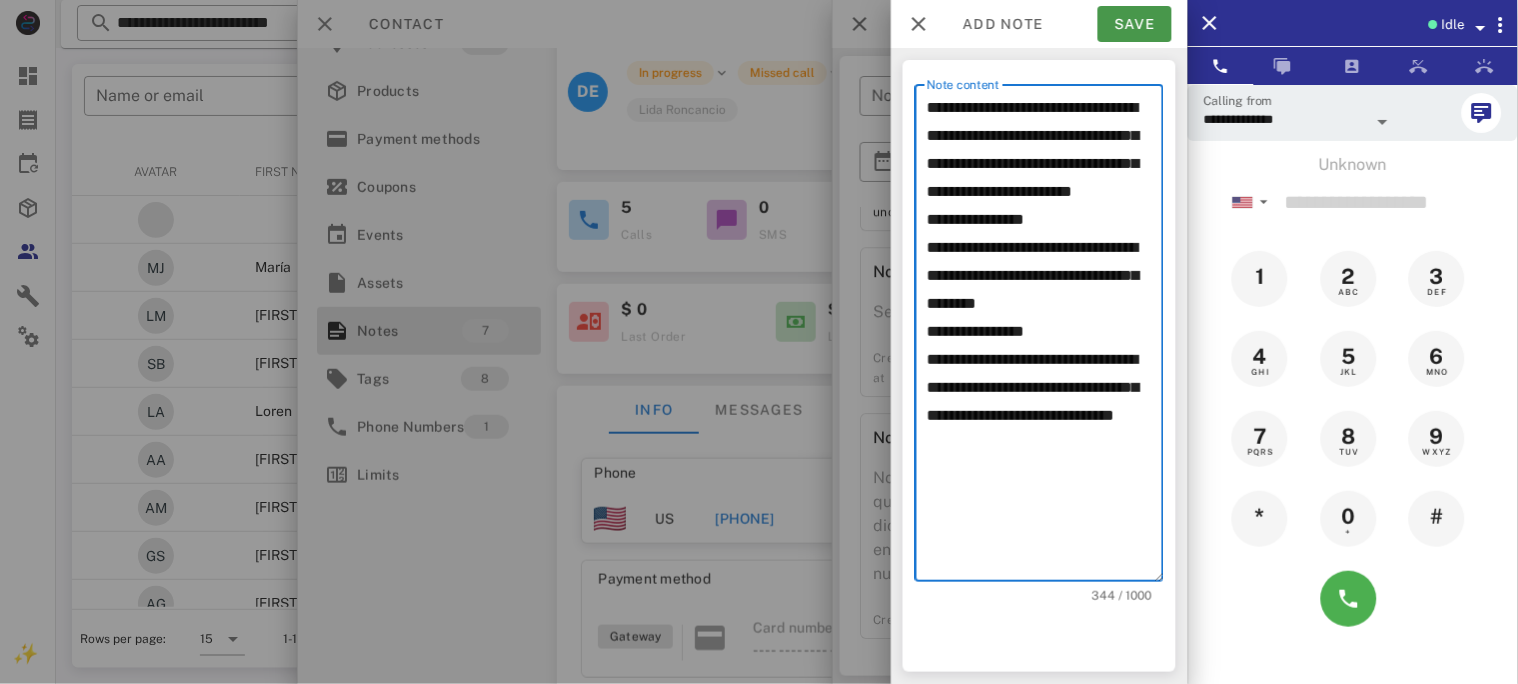 type on "**********" 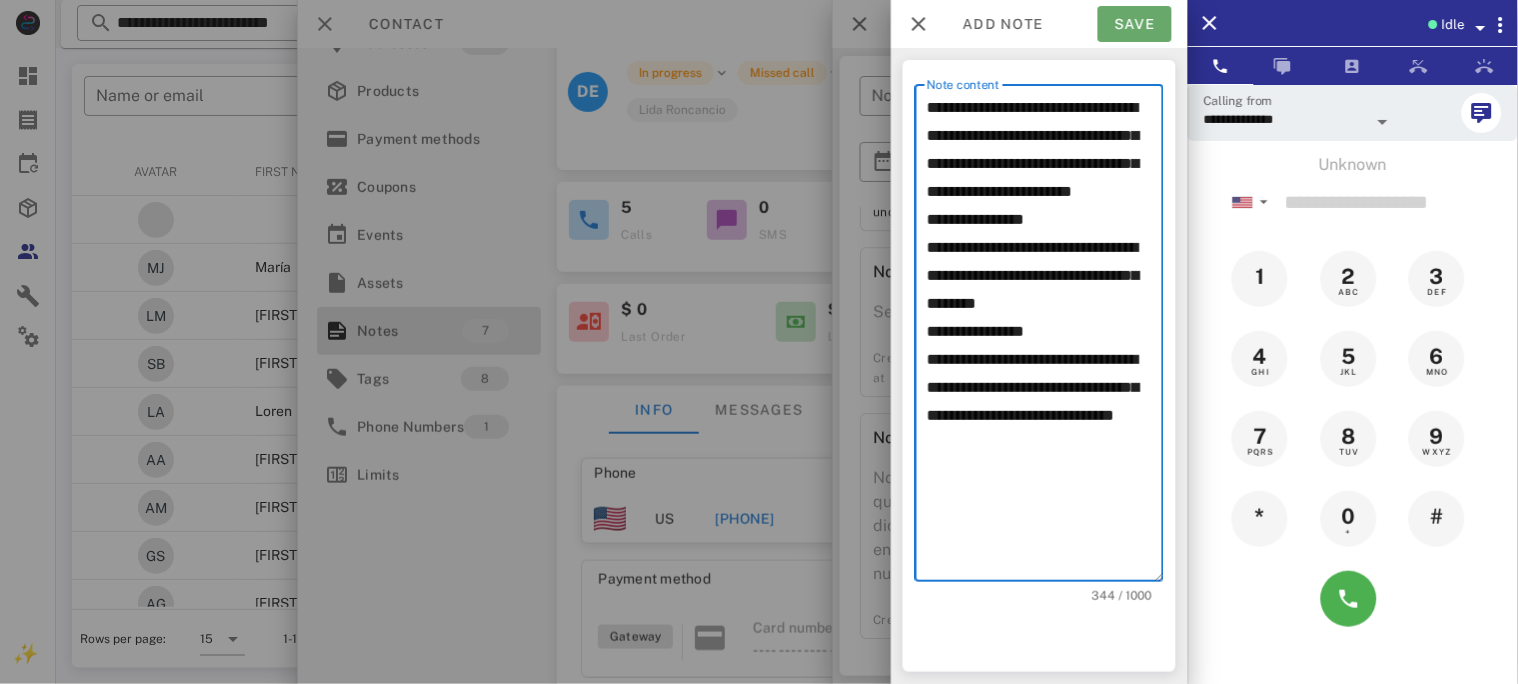 click on "Save" at bounding box center [1135, 24] 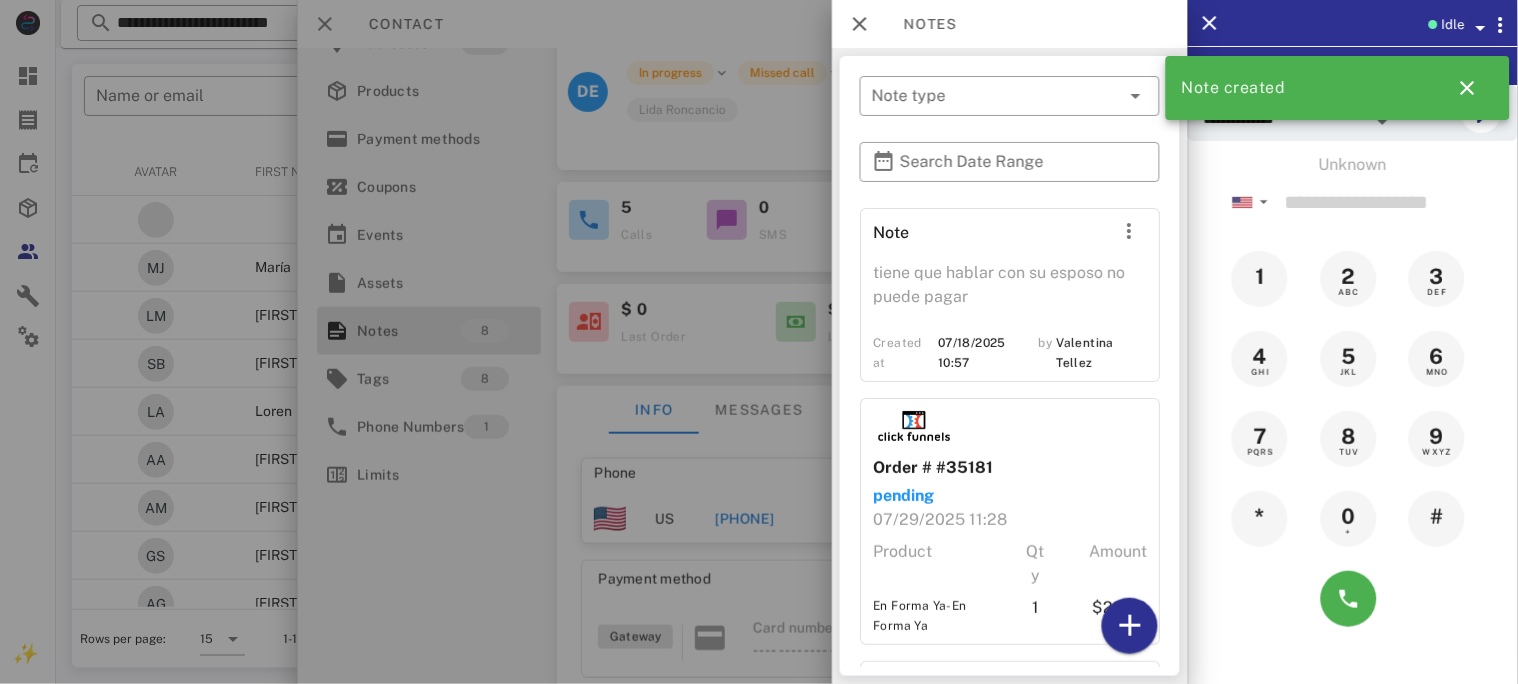 click at bounding box center (1481, 28) 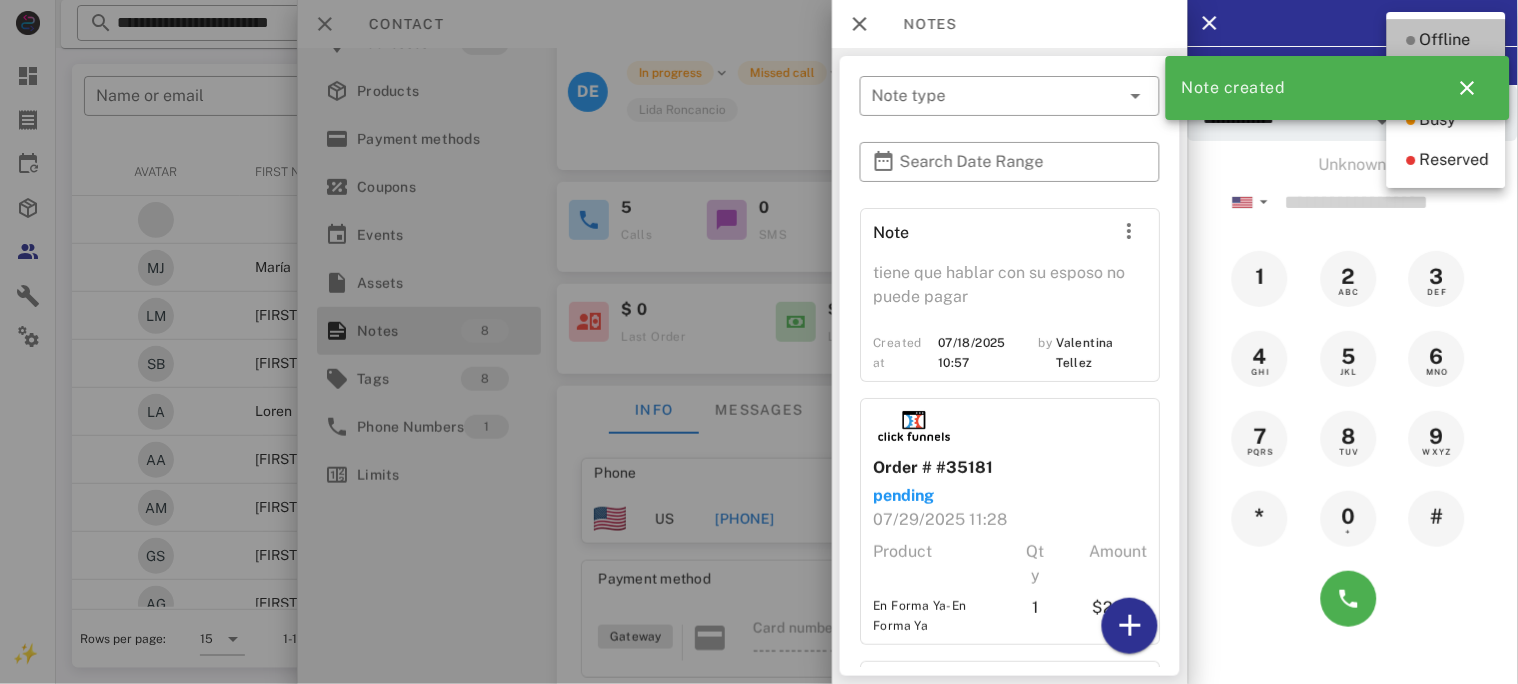 click on "Offline" at bounding box center [1445, 40] 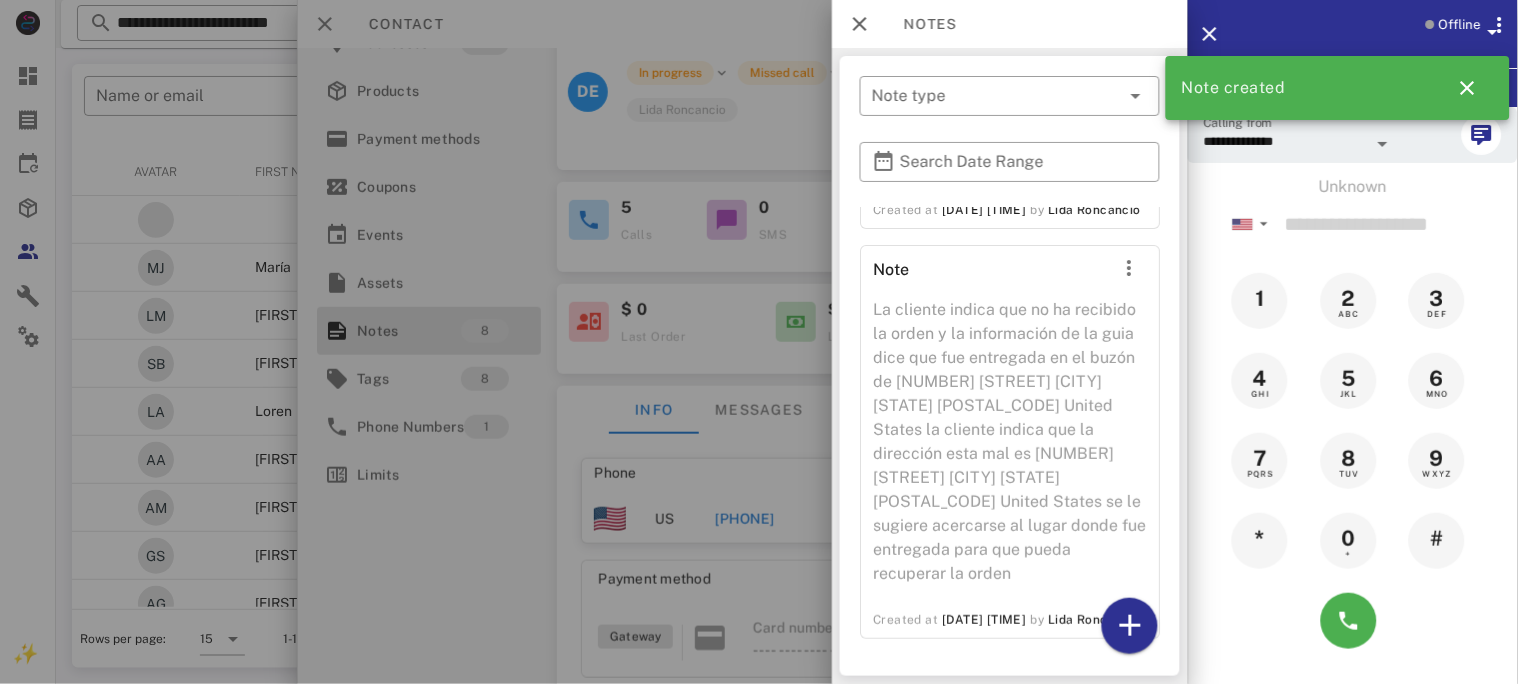 scroll, scrollTop: 1767, scrollLeft: 0, axis: vertical 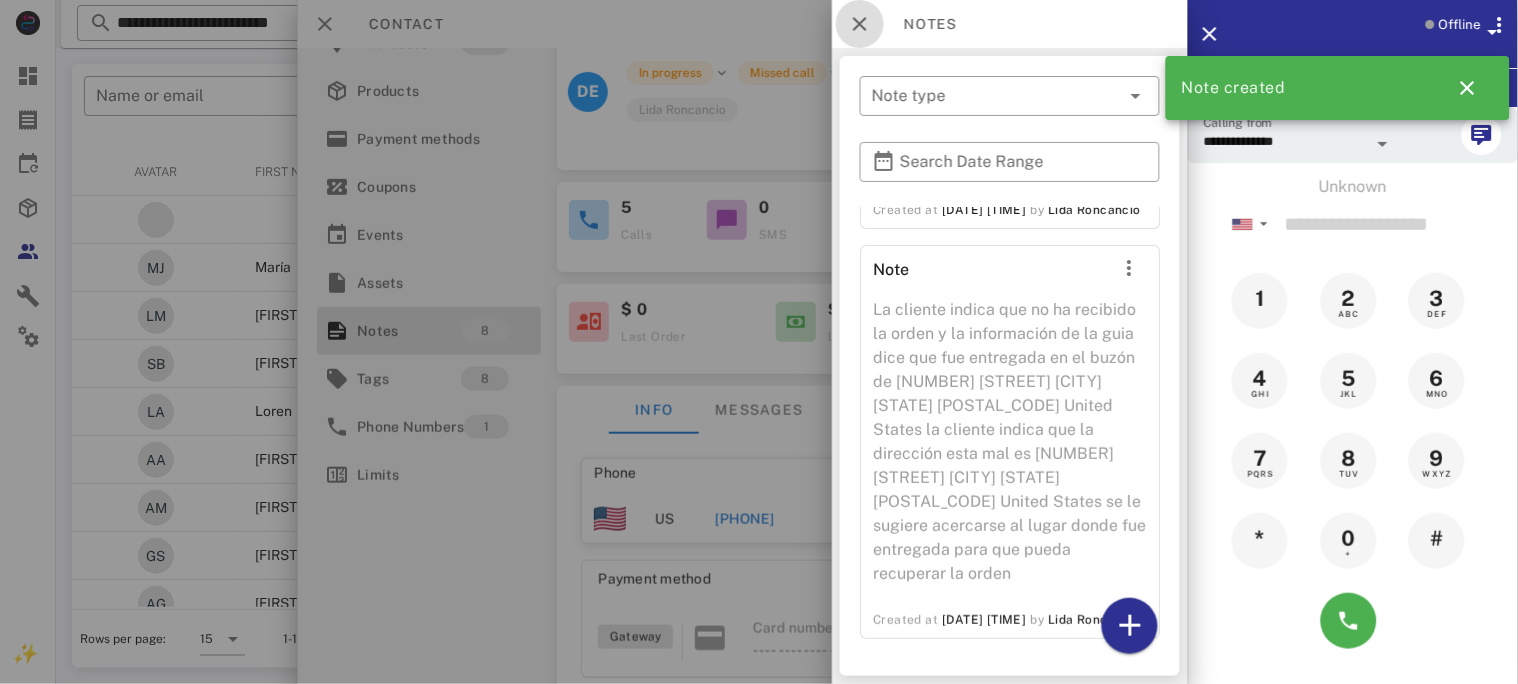 click at bounding box center (860, 24) 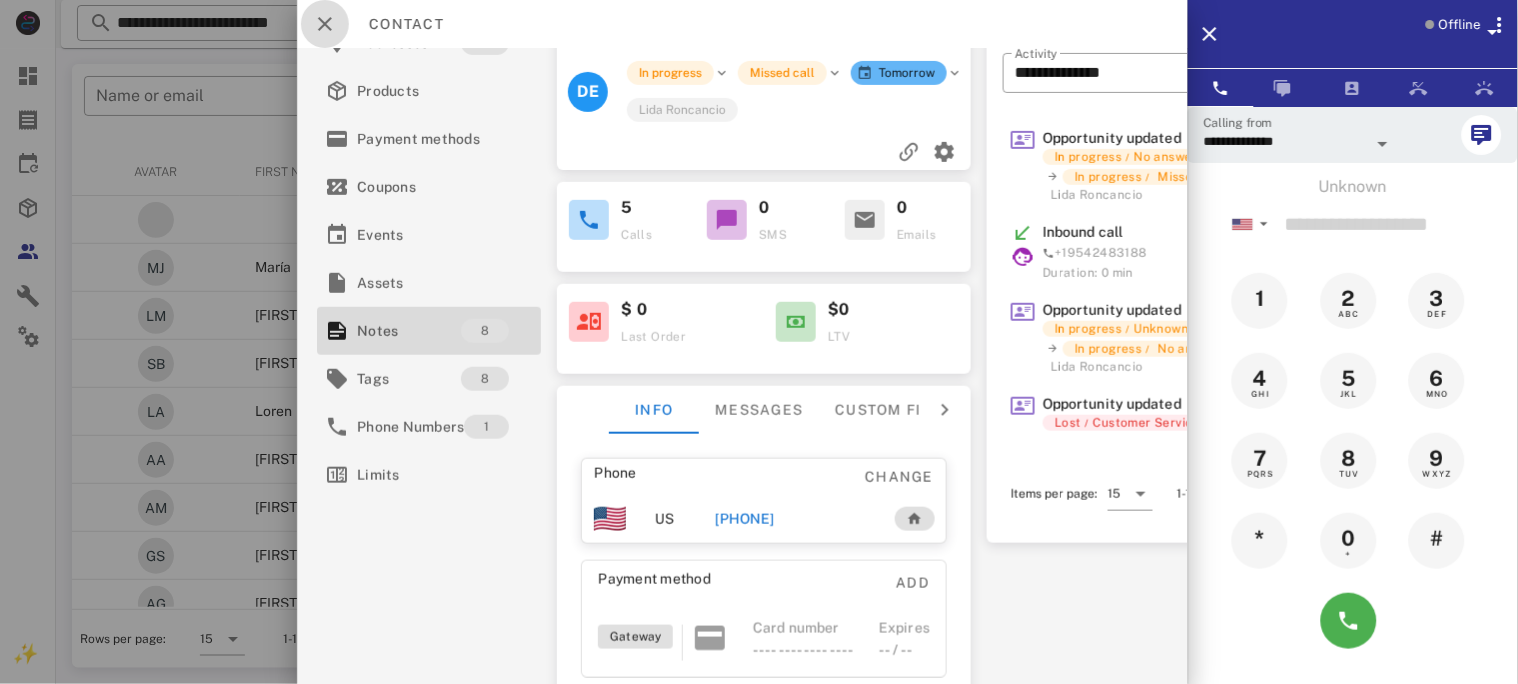 click at bounding box center [325, 24] 